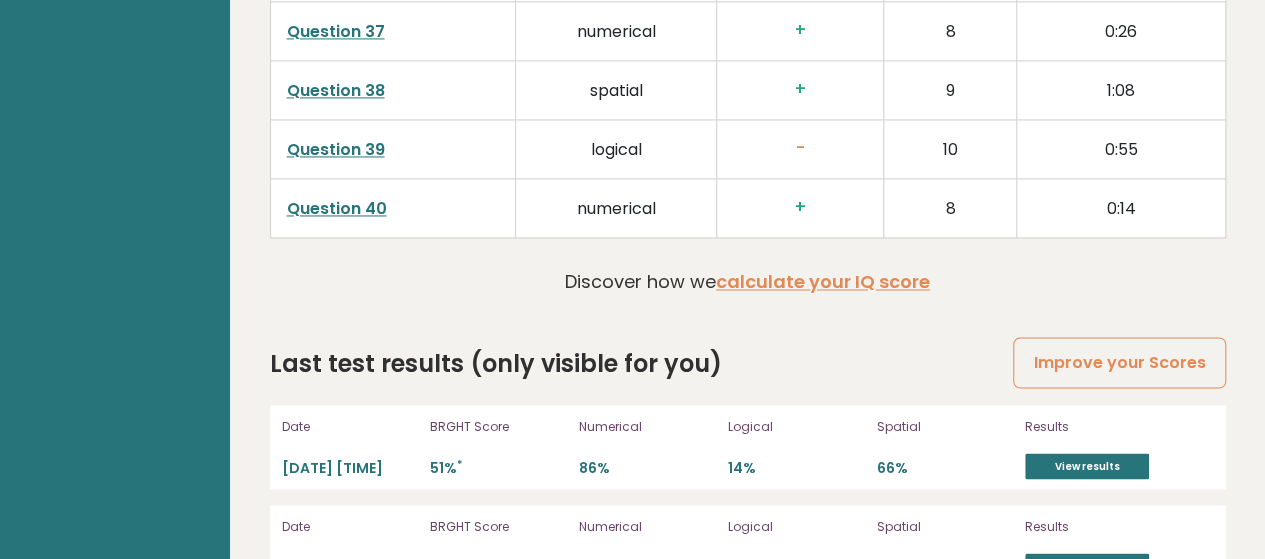 scroll, scrollTop: 5620, scrollLeft: 0, axis: vertical 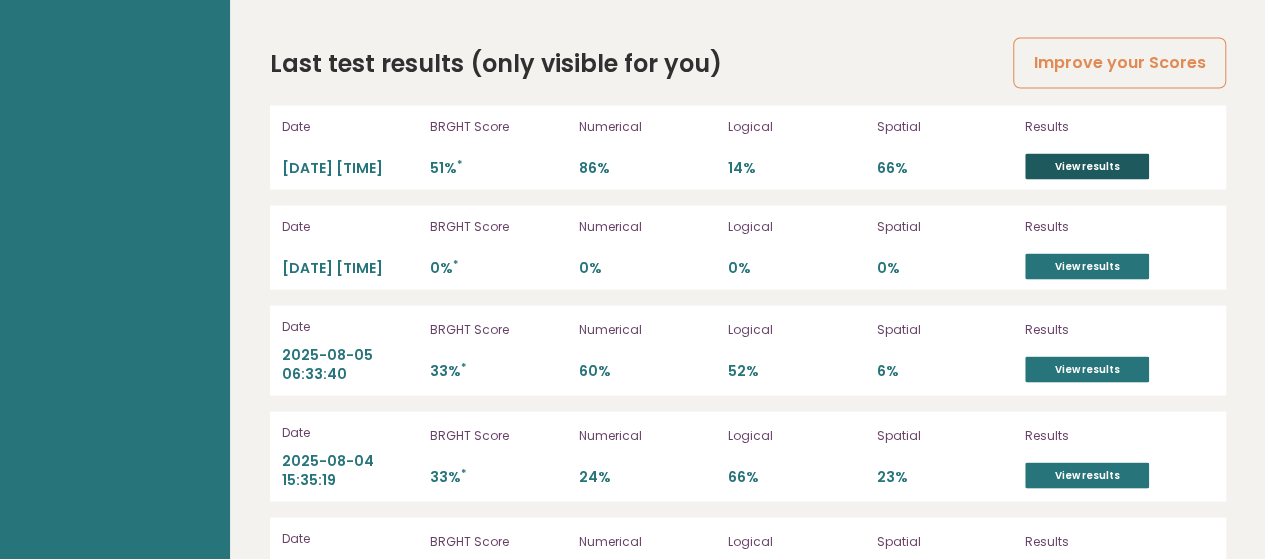 click on "View results" at bounding box center (1087, 166) 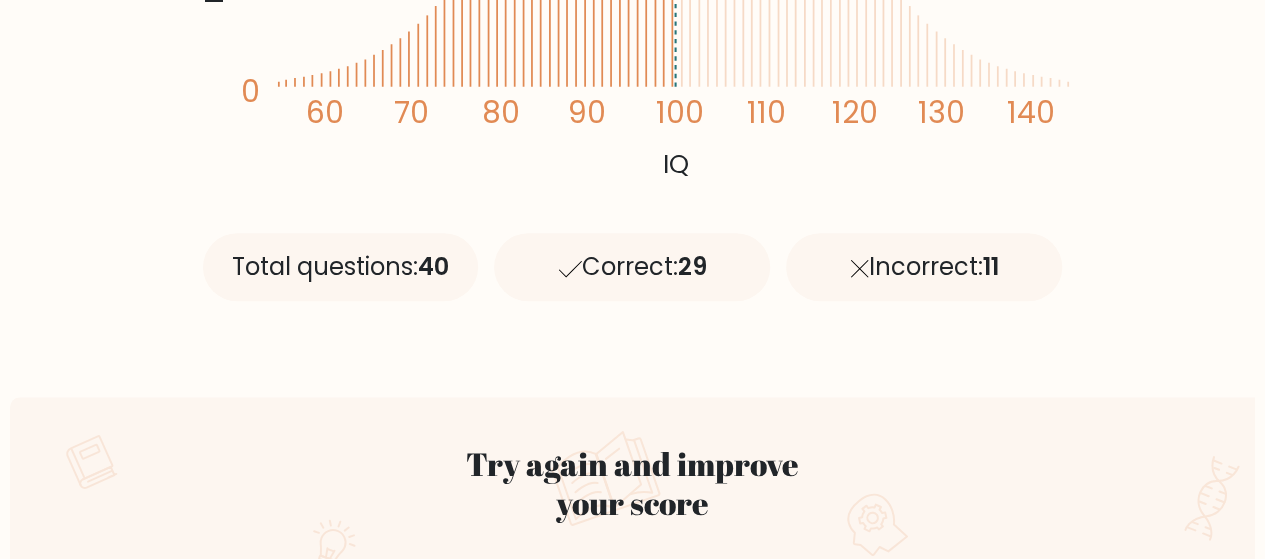scroll, scrollTop: 1000, scrollLeft: 0, axis: vertical 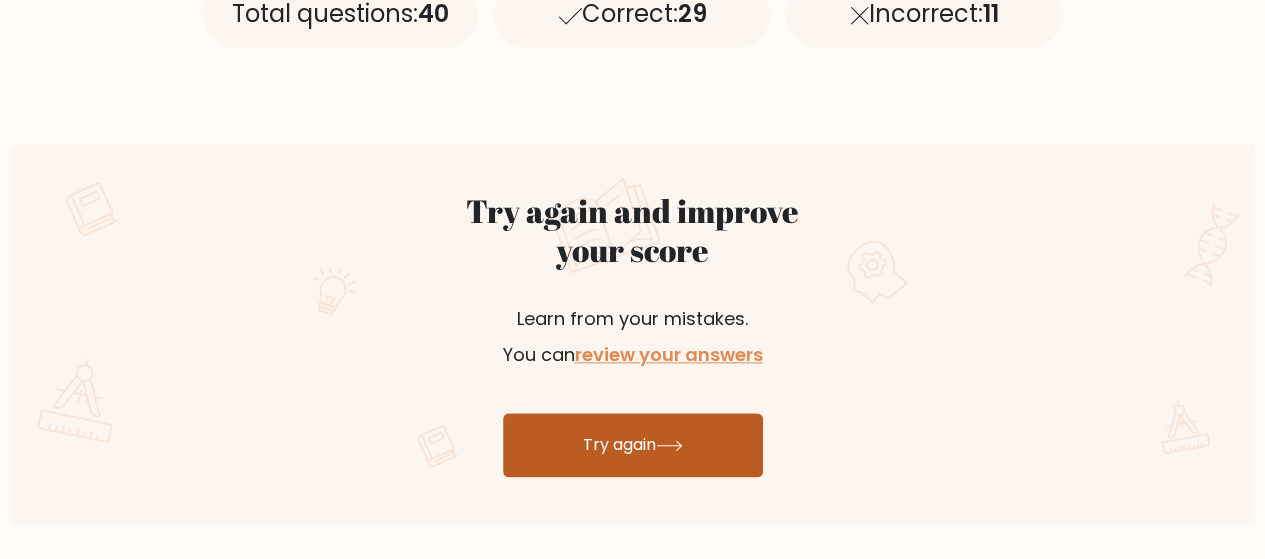 click on "Try again" at bounding box center [633, 445] 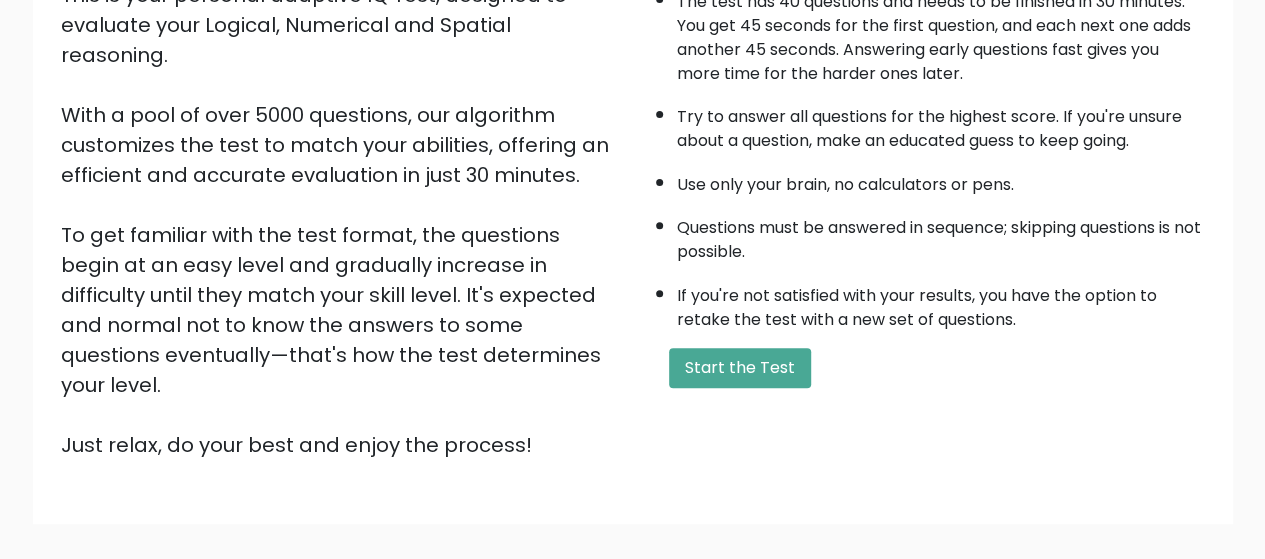 scroll, scrollTop: 356, scrollLeft: 0, axis: vertical 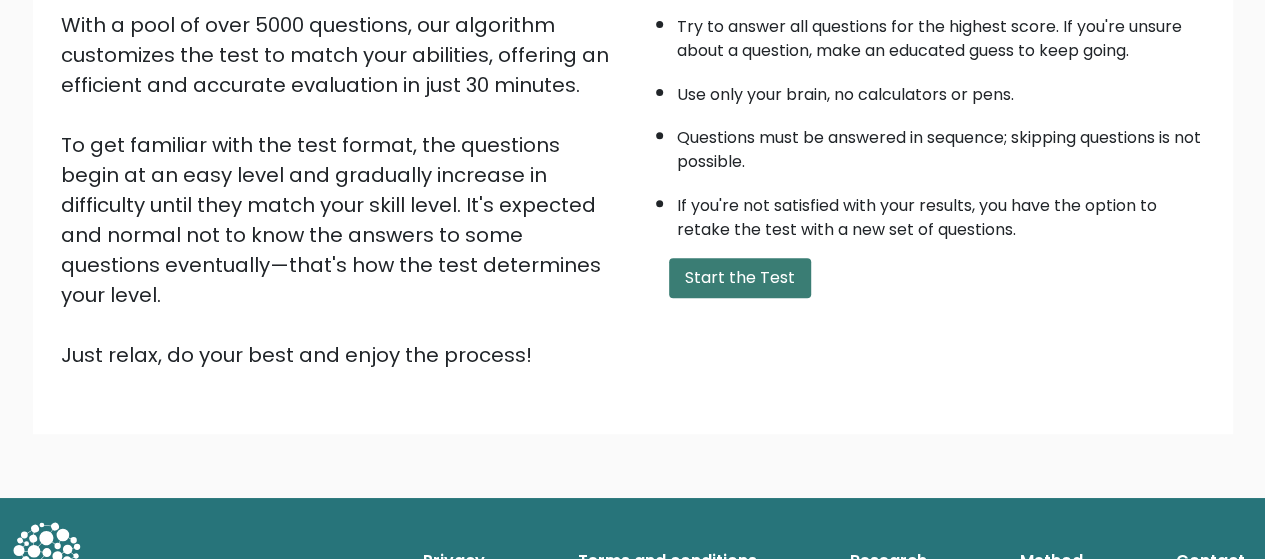 click on "Start the Test" at bounding box center [740, 278] 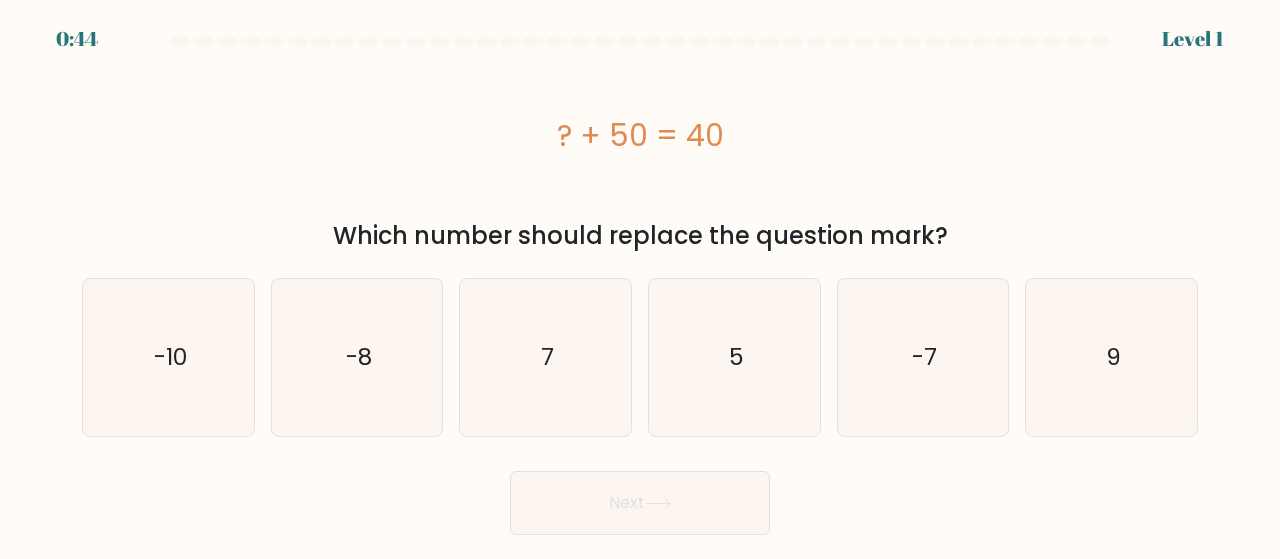 scroll, scrollTop: 0, scrollLeft: 0, axis: both 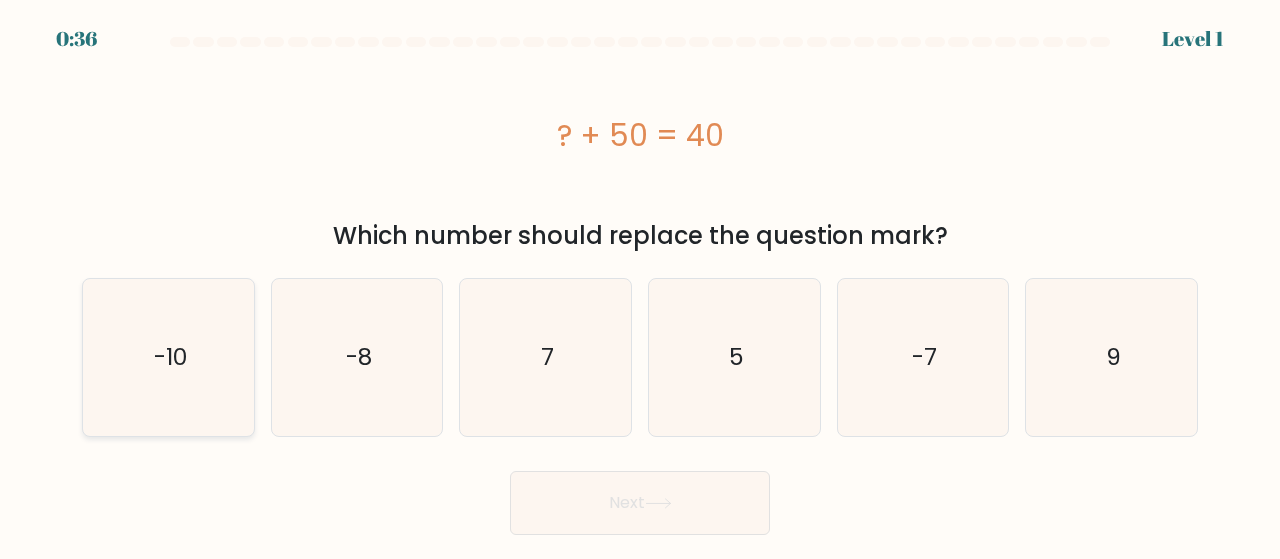 click on "-10" 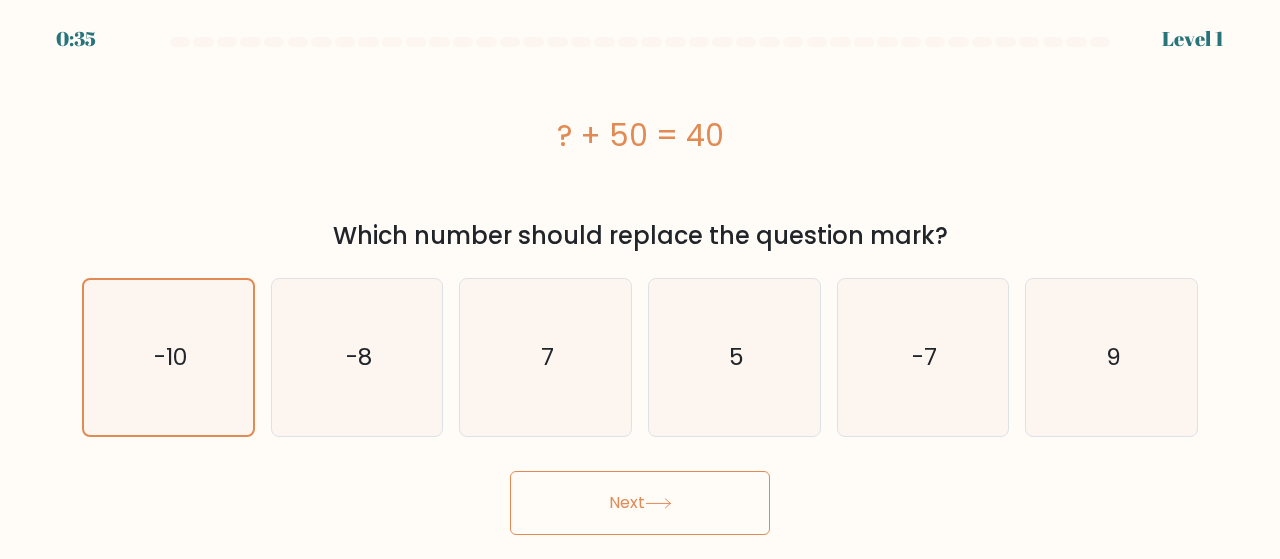 click on "Next" at bounding box center [640, 503] 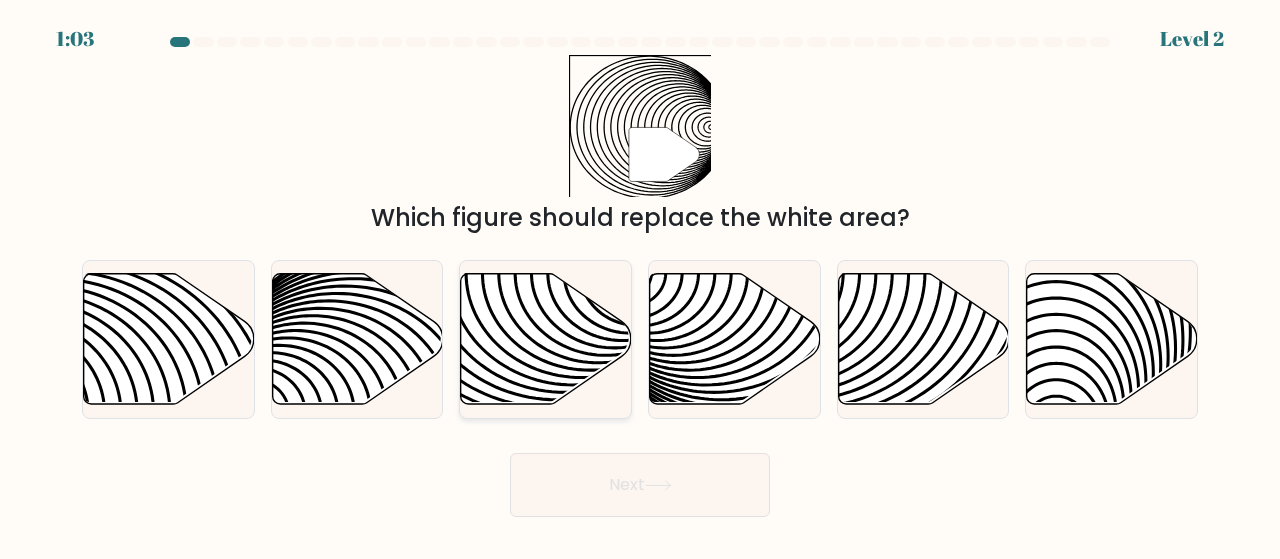 click 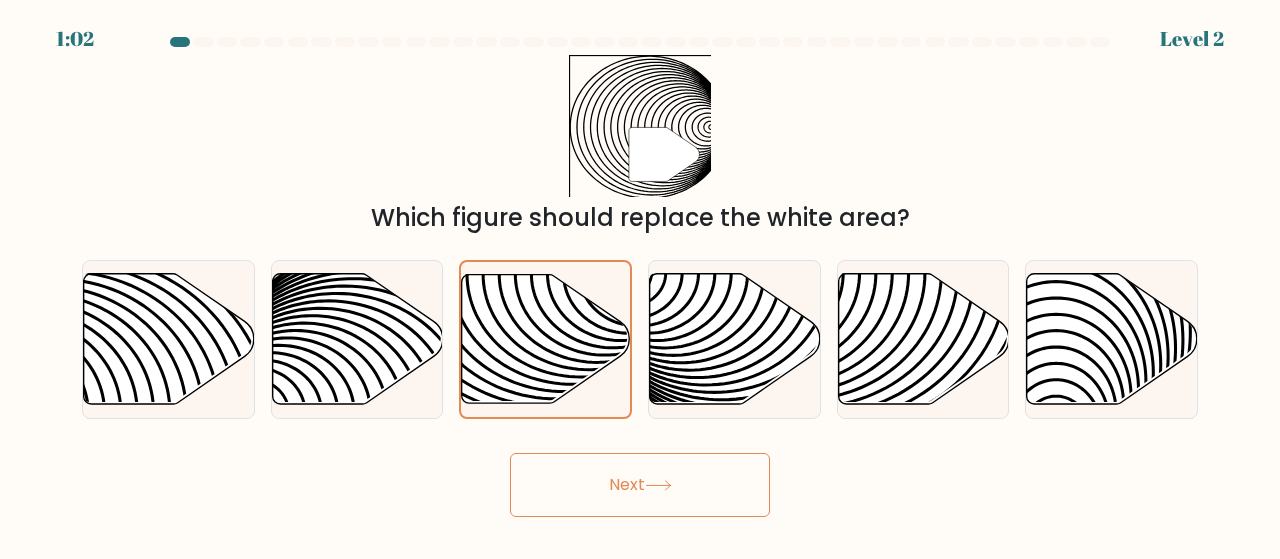 click on "Next" at bounding box center [640, 485] 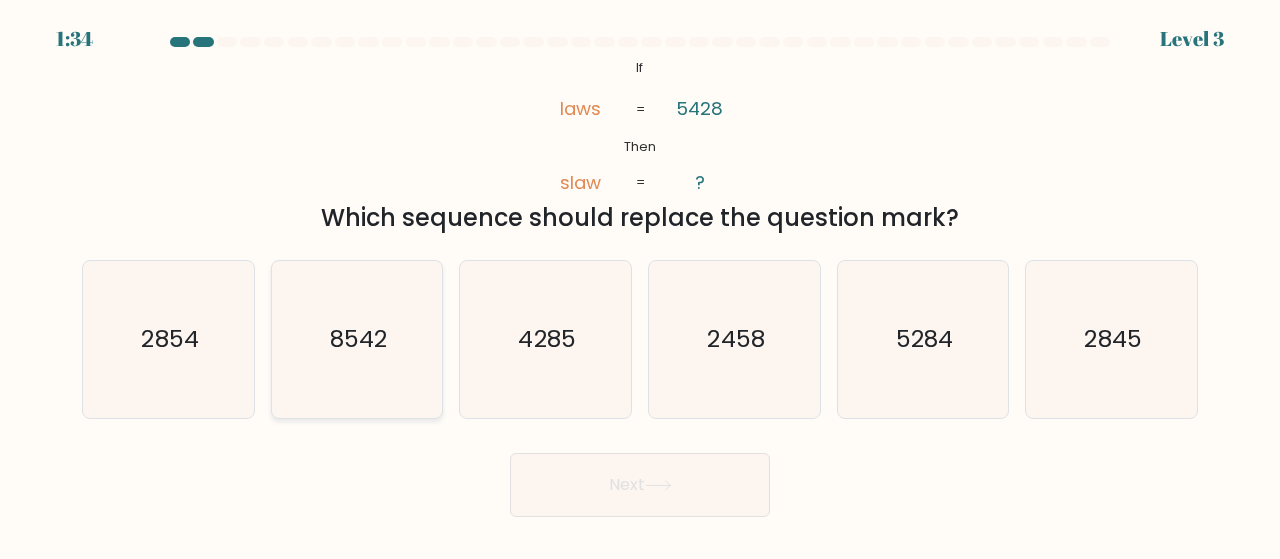 click on "8542" 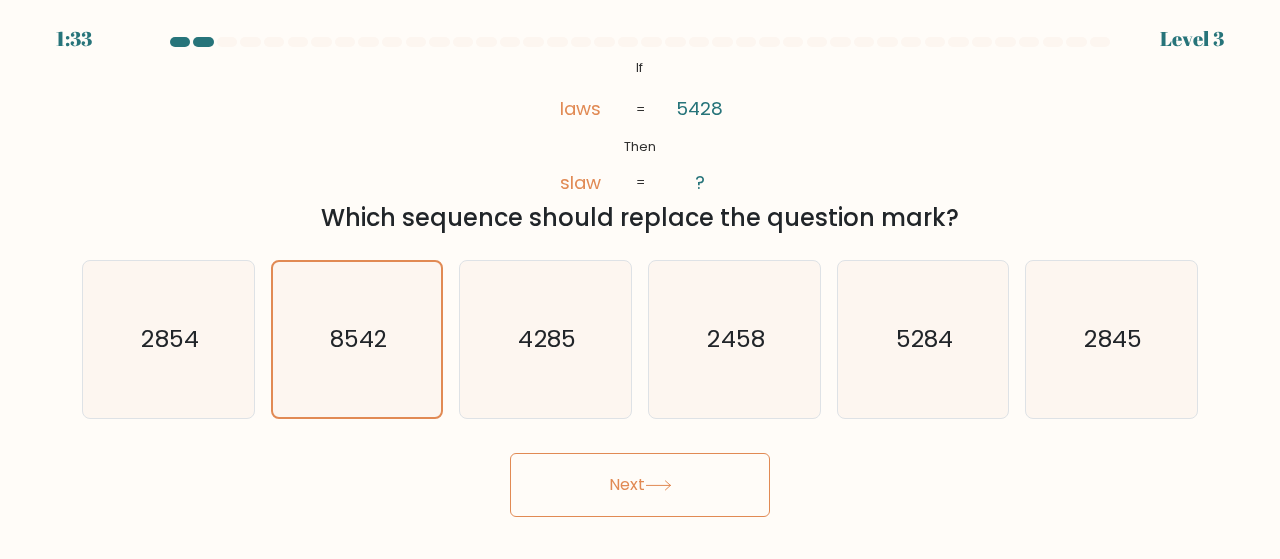 click on "Next" at bounding box center (640, 485) 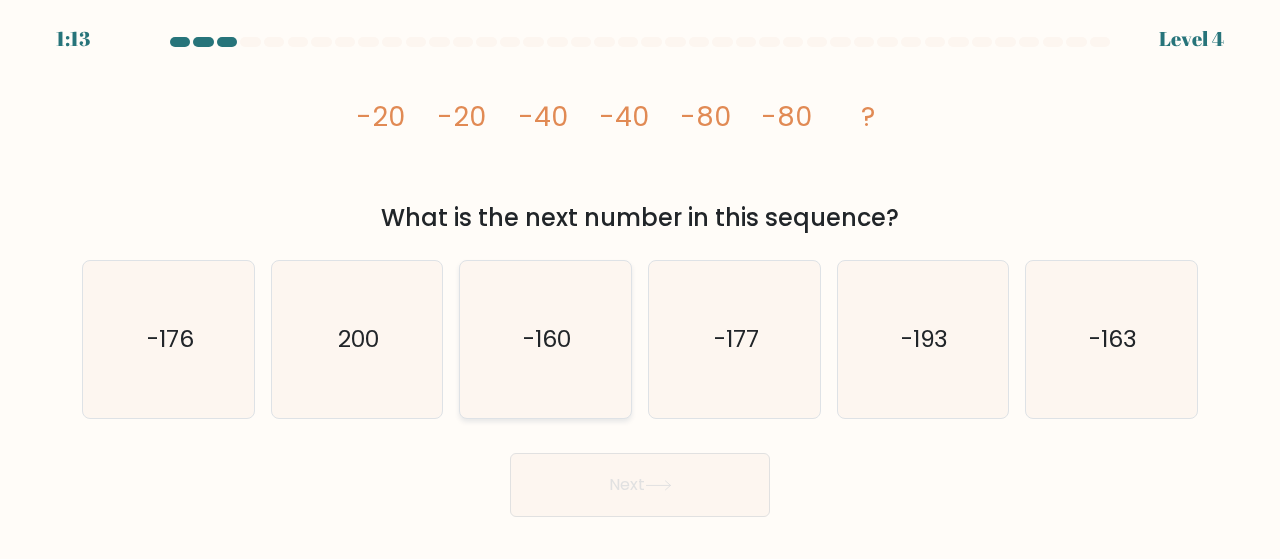 click on "-160" 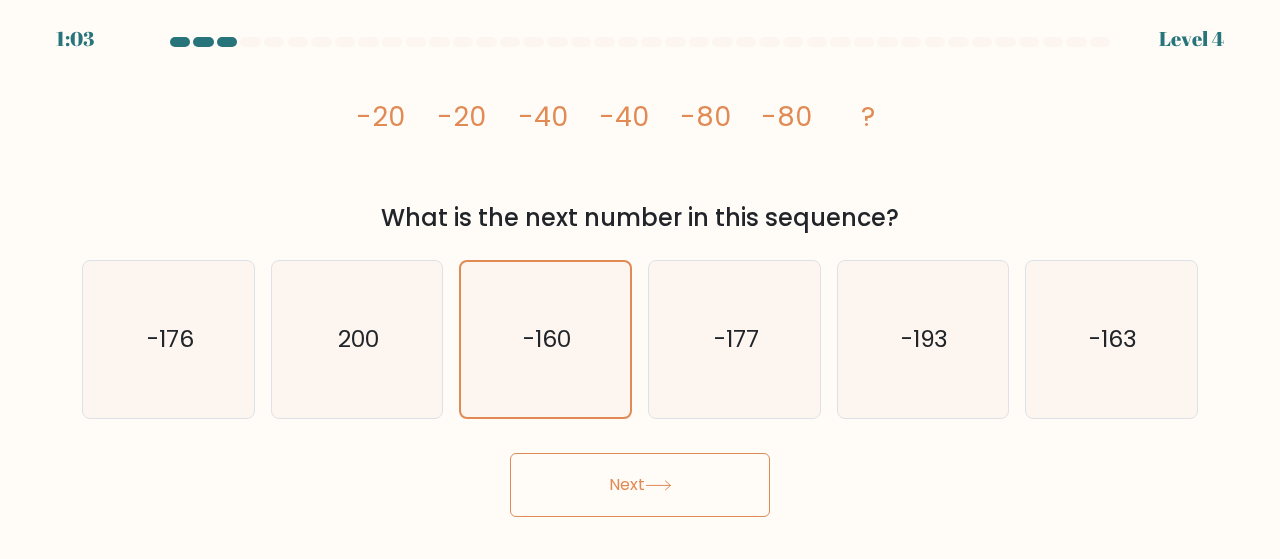 click on "Next" at bounding box center [640, 485] 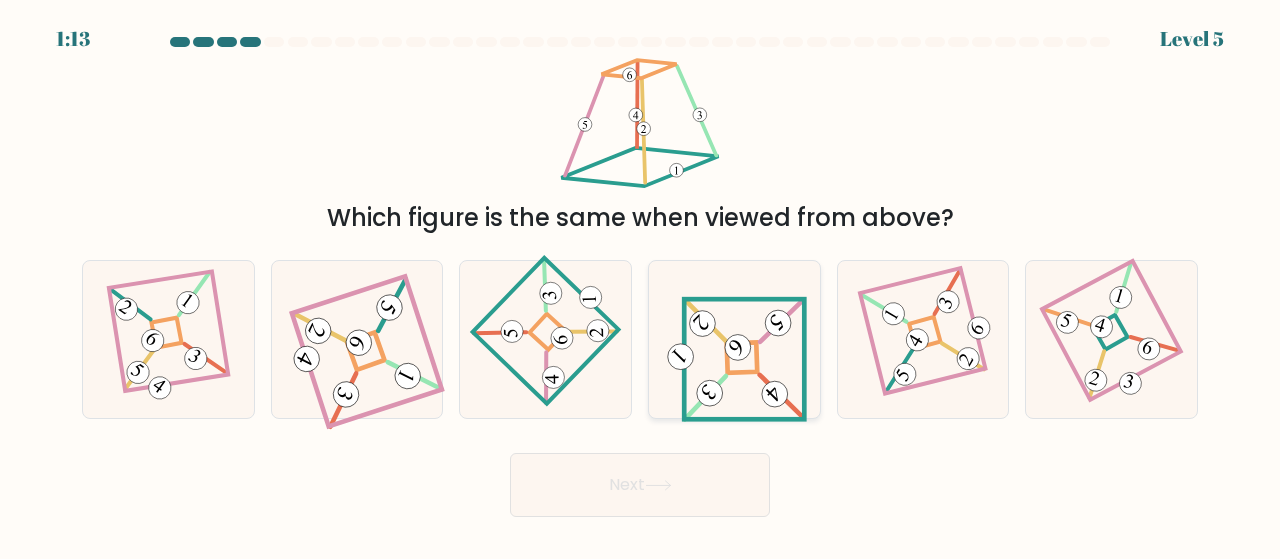 click 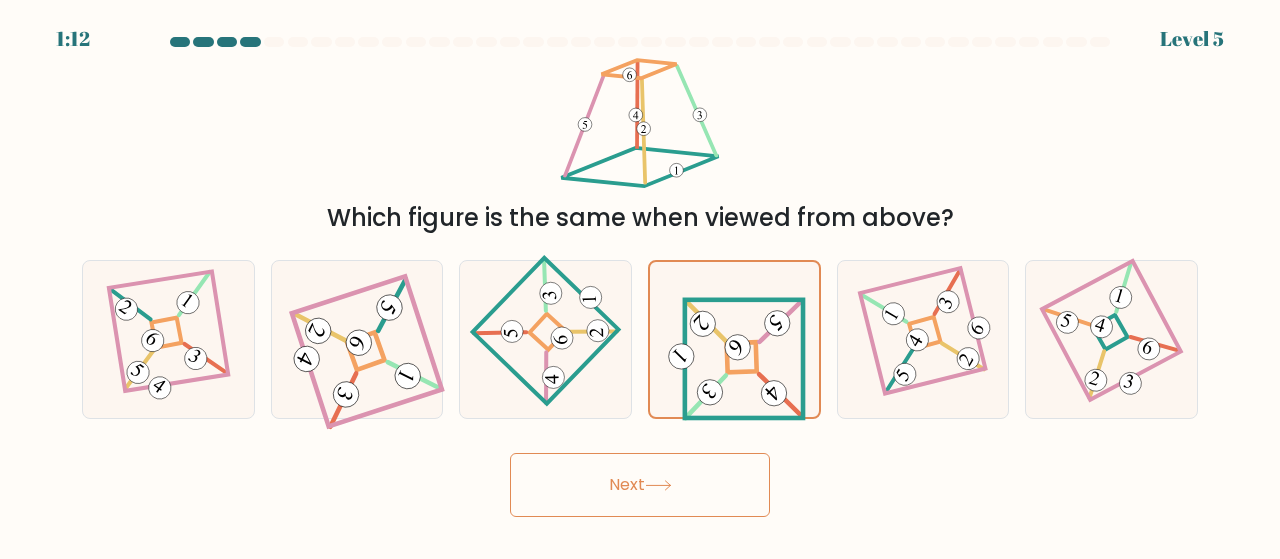click on "Next" at bounding box center (640, 485) 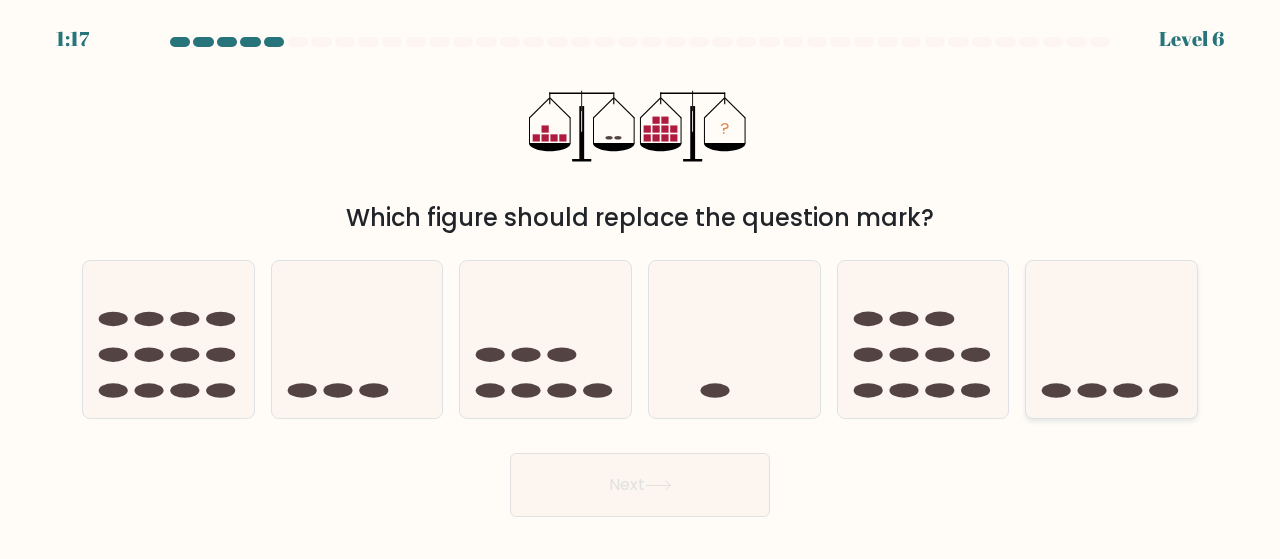 click 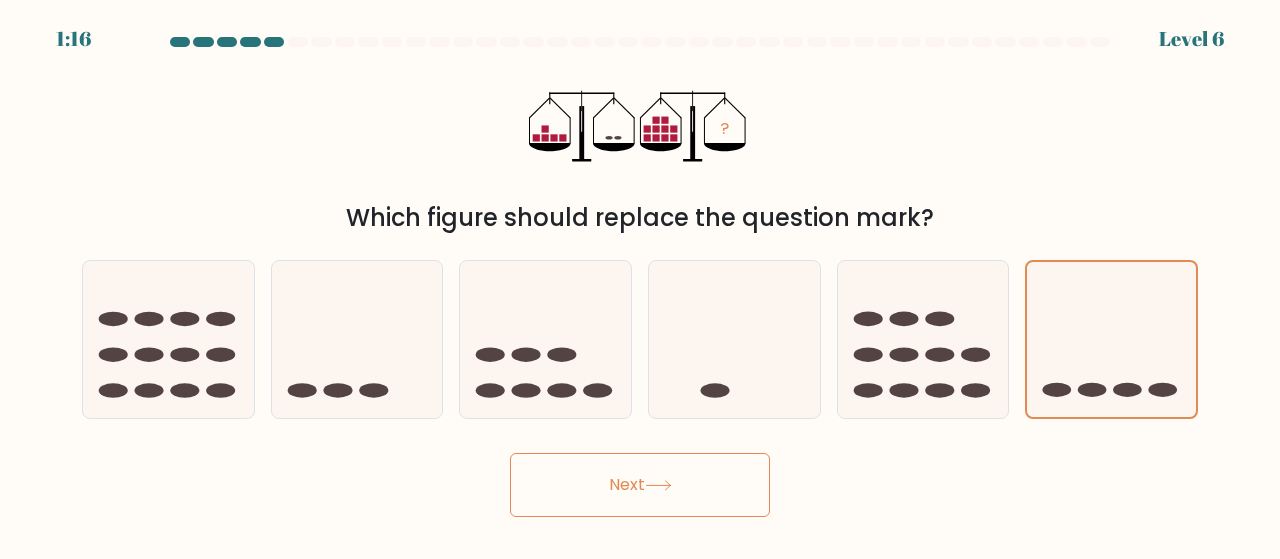 click on "Next" at bounding box center [640, 485] 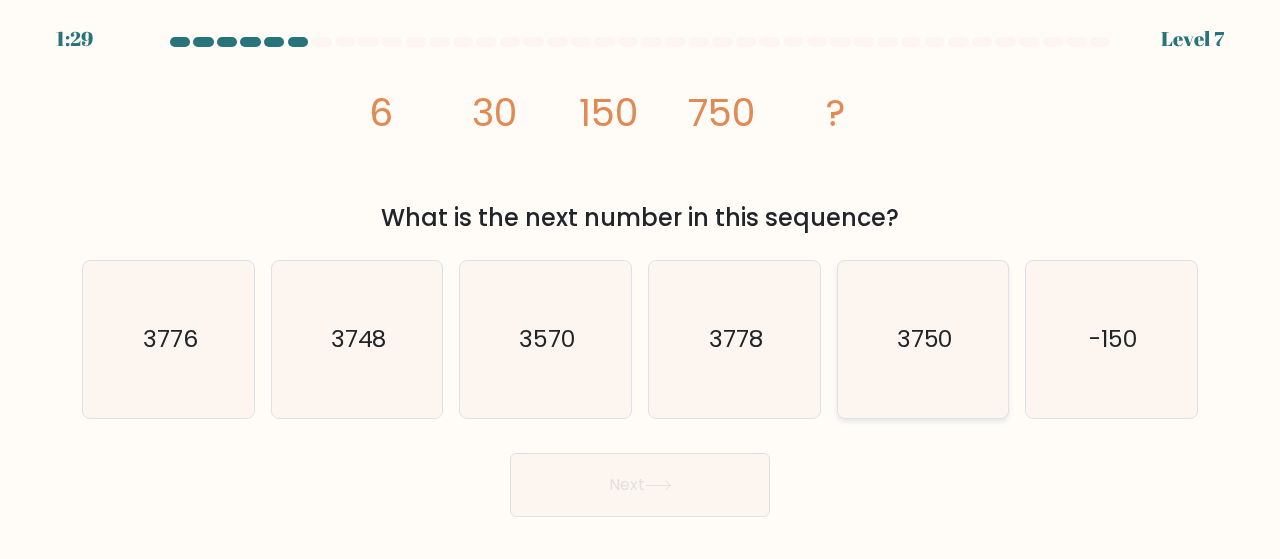 click on "3750" 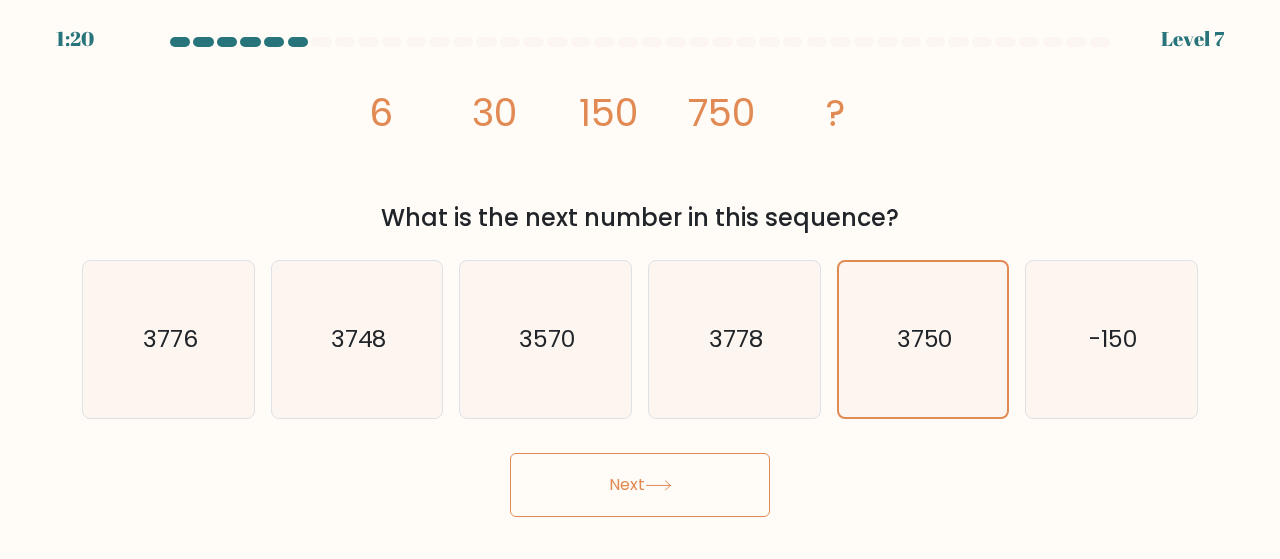 click on "Next" at bounding box center [640, 485] 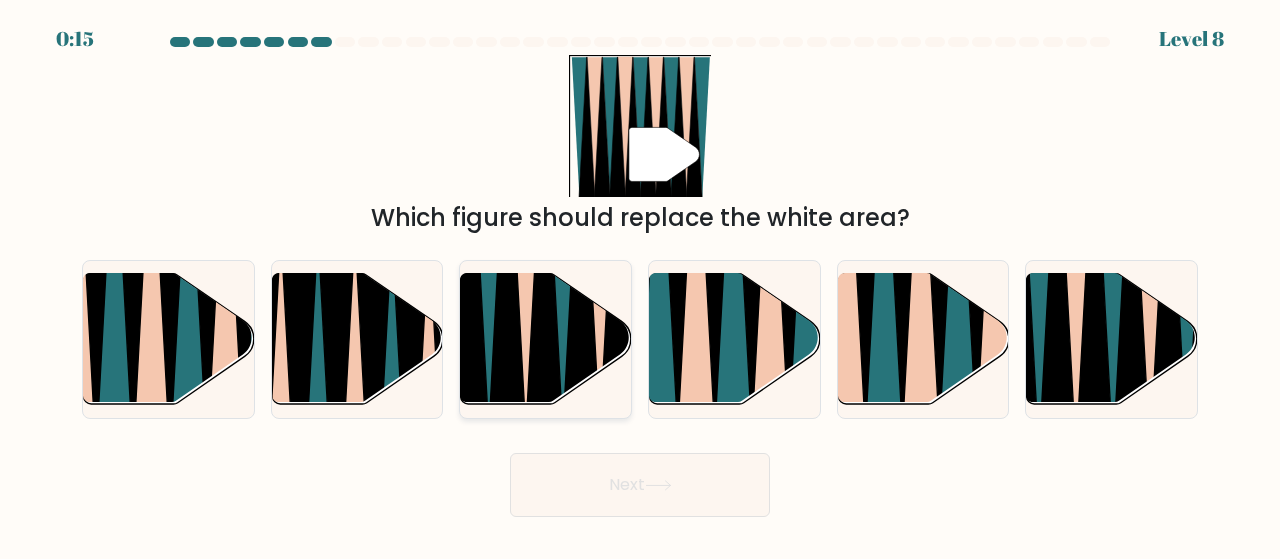 click 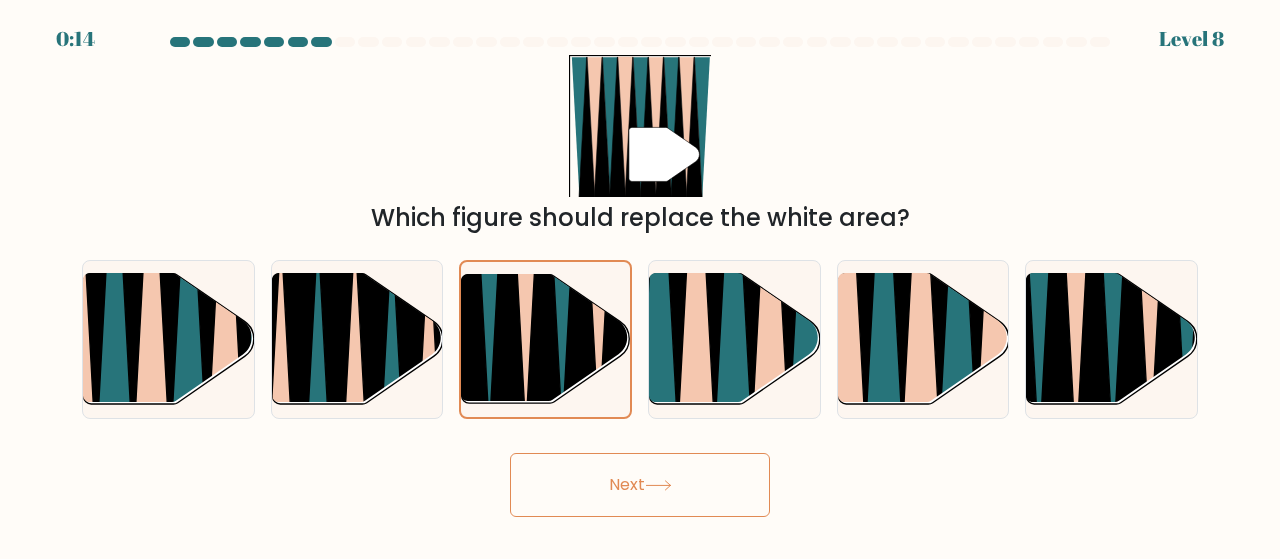 click on "Next" at bounding box center (640, 485) 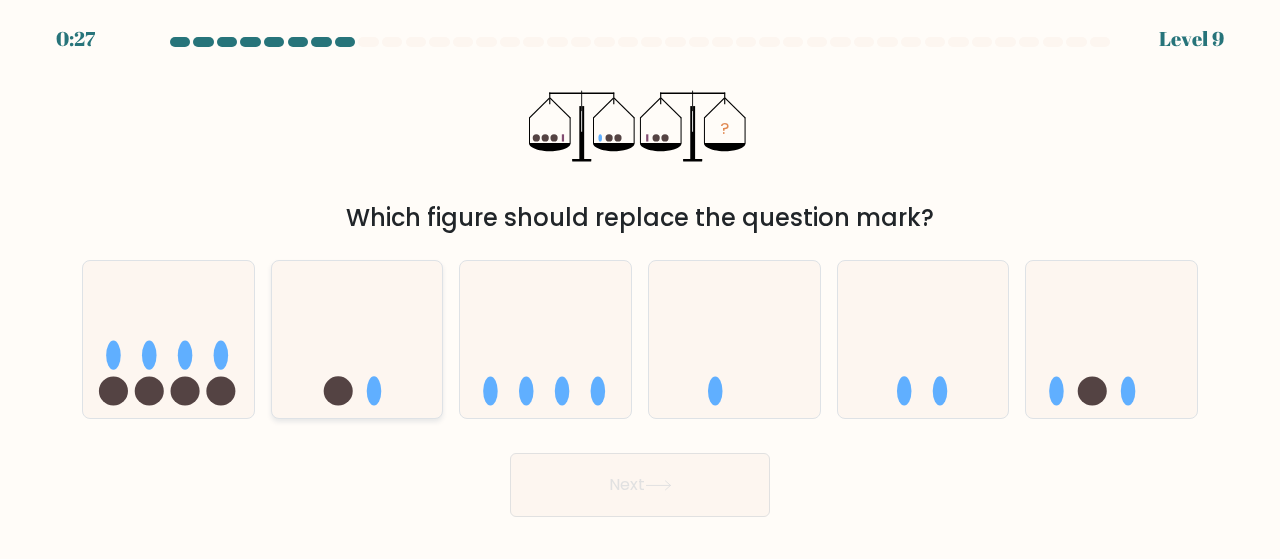 click 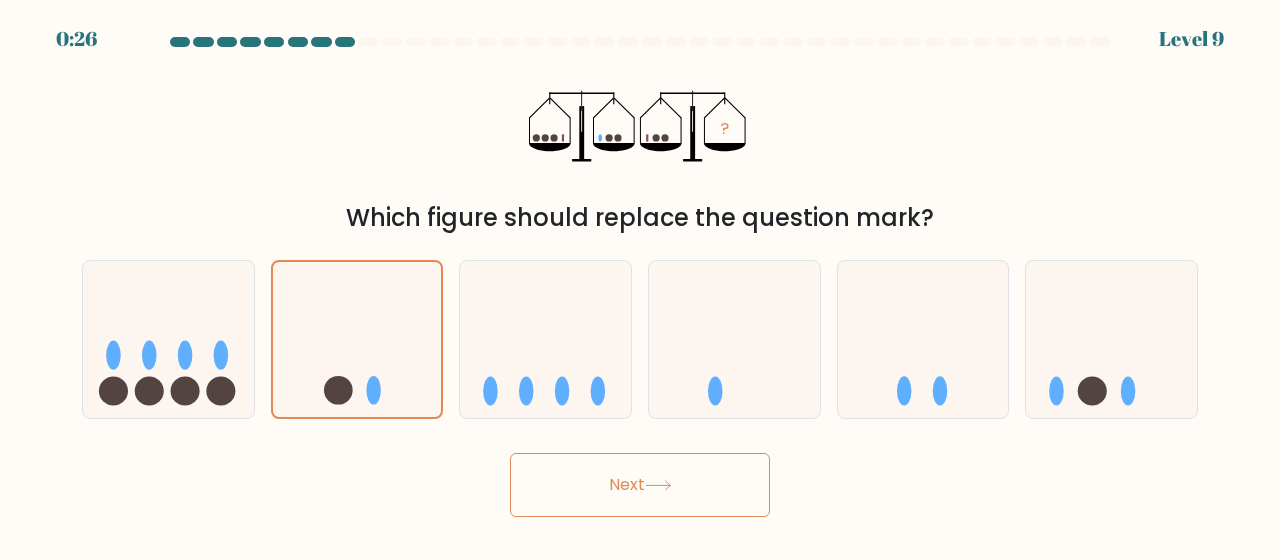 click on "Next" at bounding box center (640, 485) 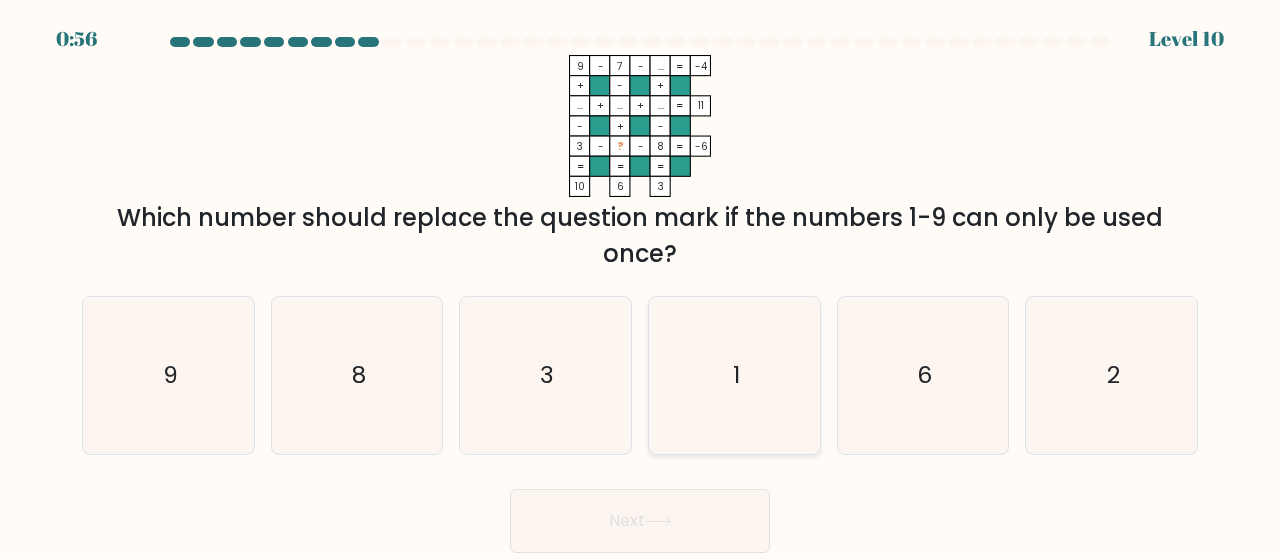 click on "1" 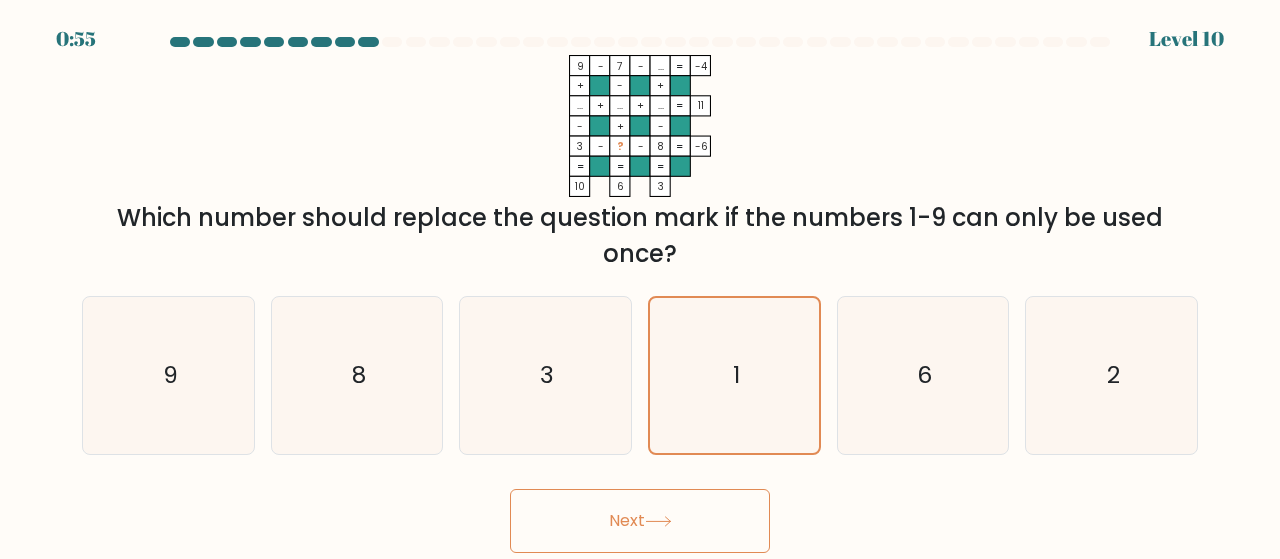 click on "Next" at bounding box center (640, 521) 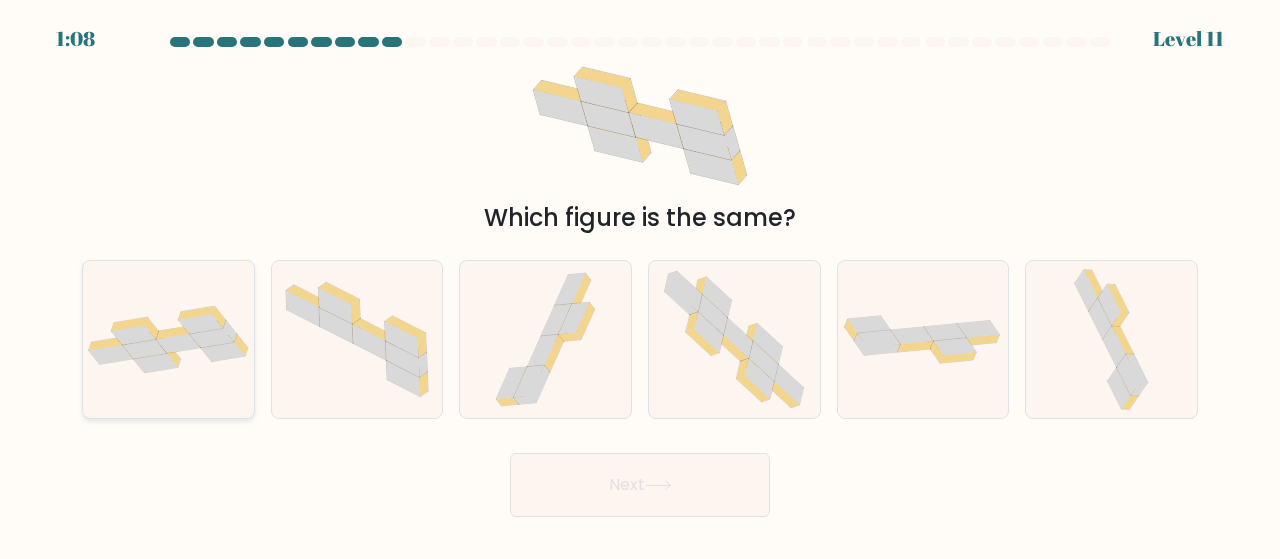 click 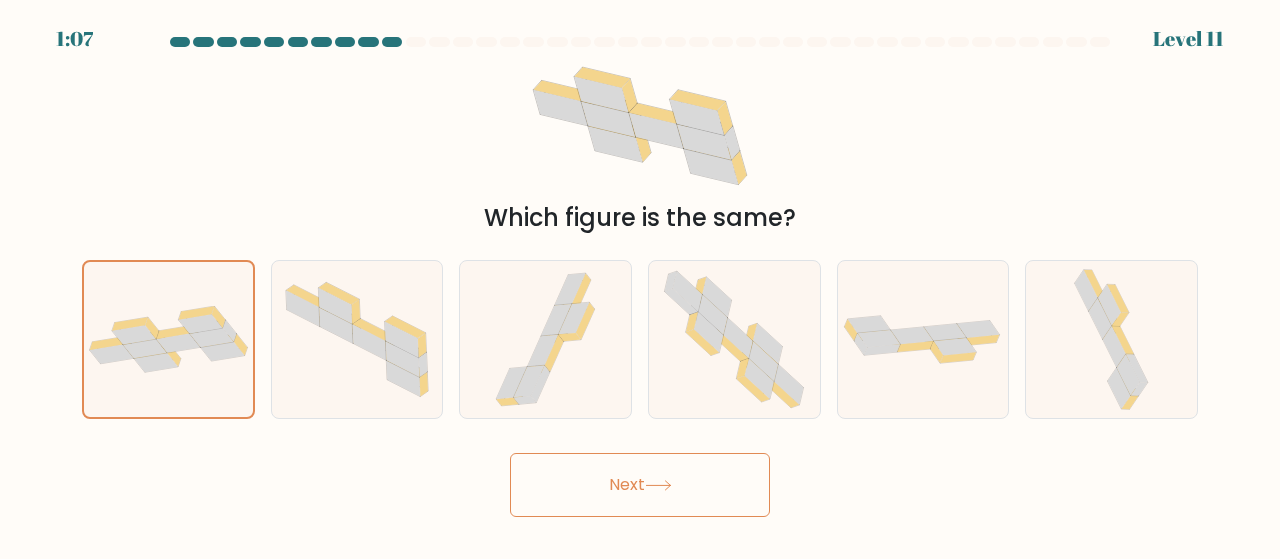 click on "Next" at bounding box center (640, 485) 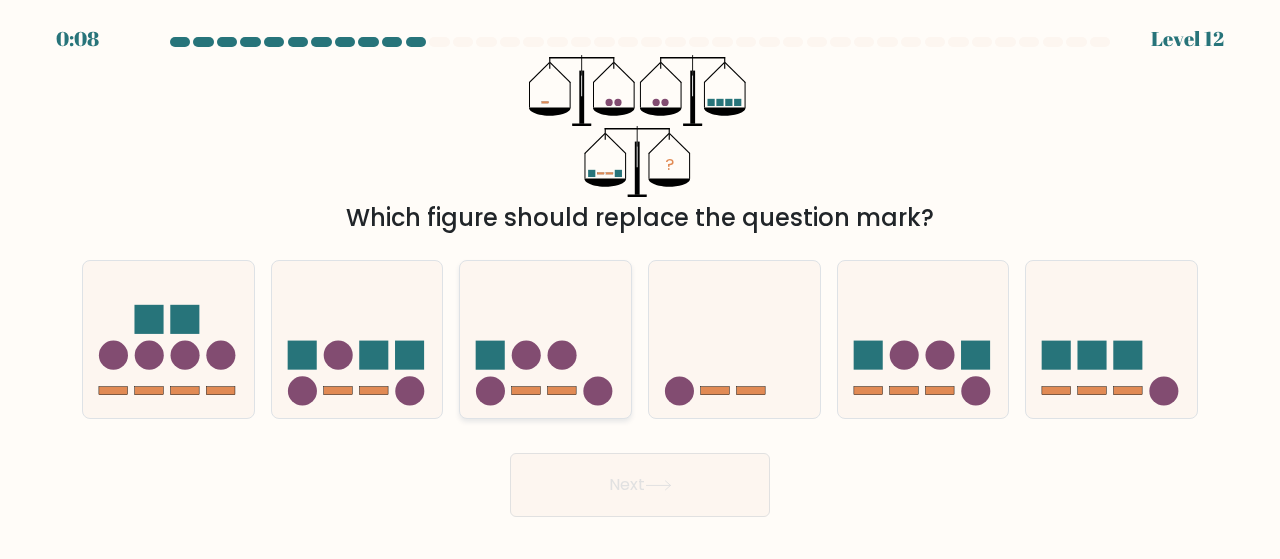 click 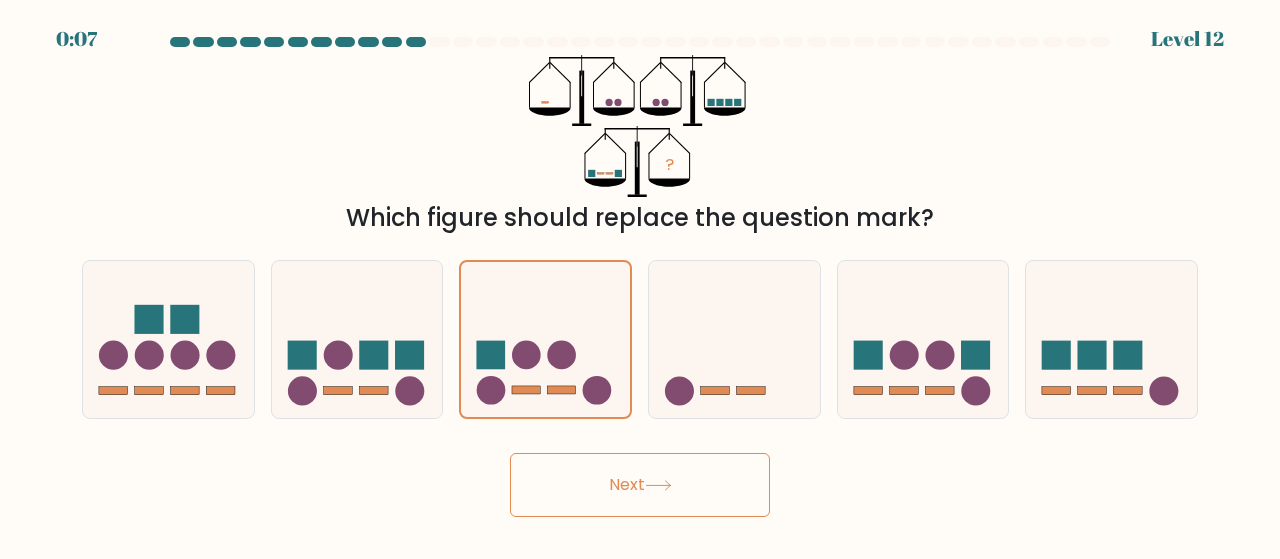 click on "Next" at bounding box center [640, 485] 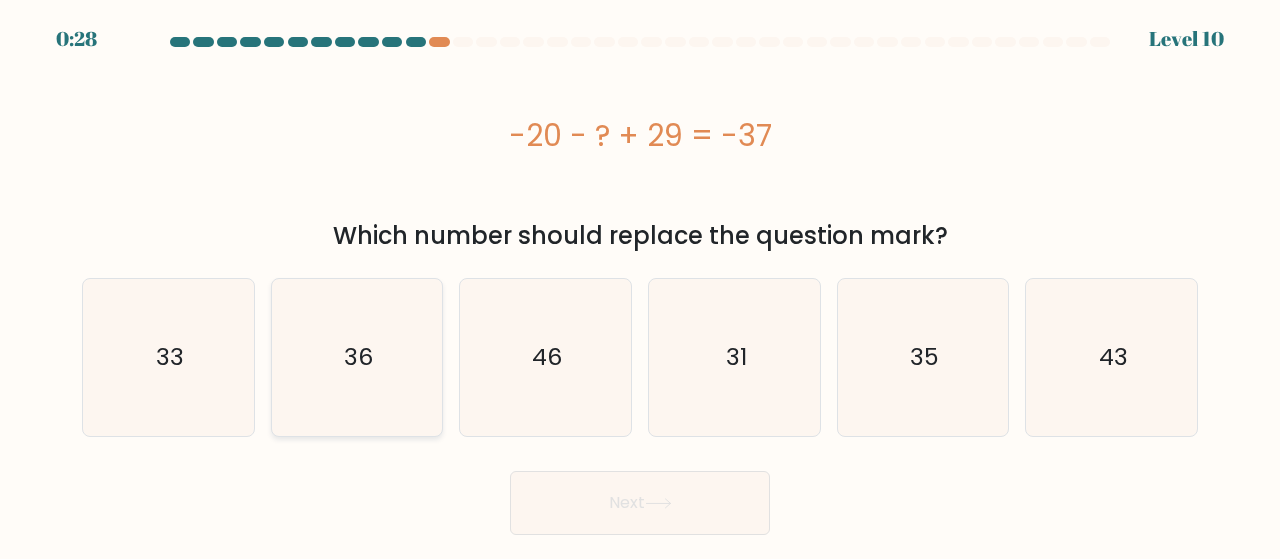 click on "36" 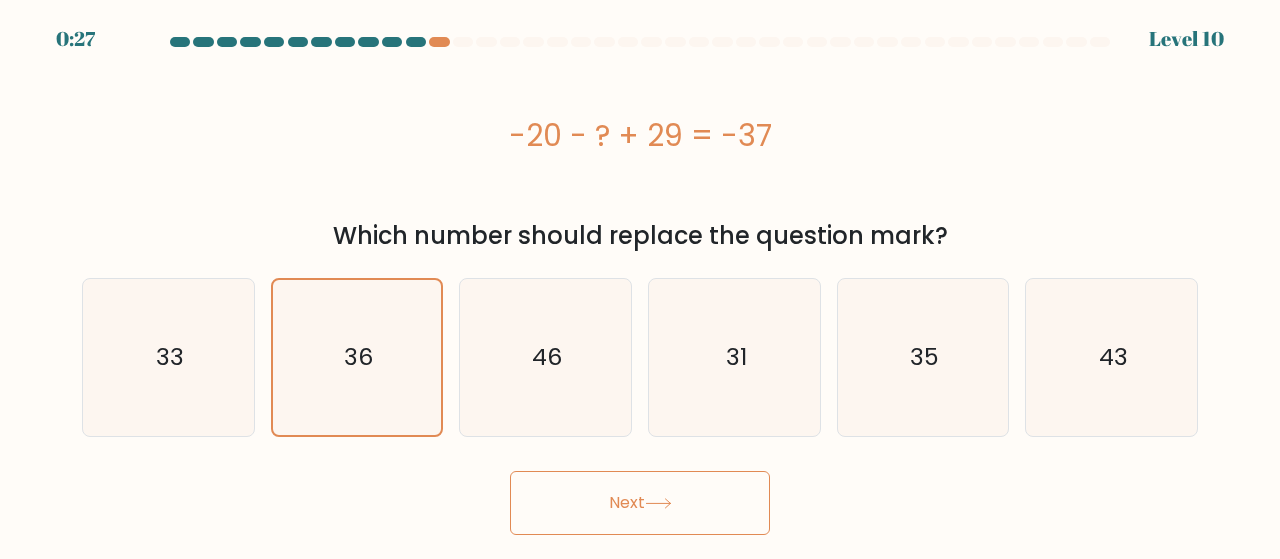 click on "Next" at bounding box center [640, 503] 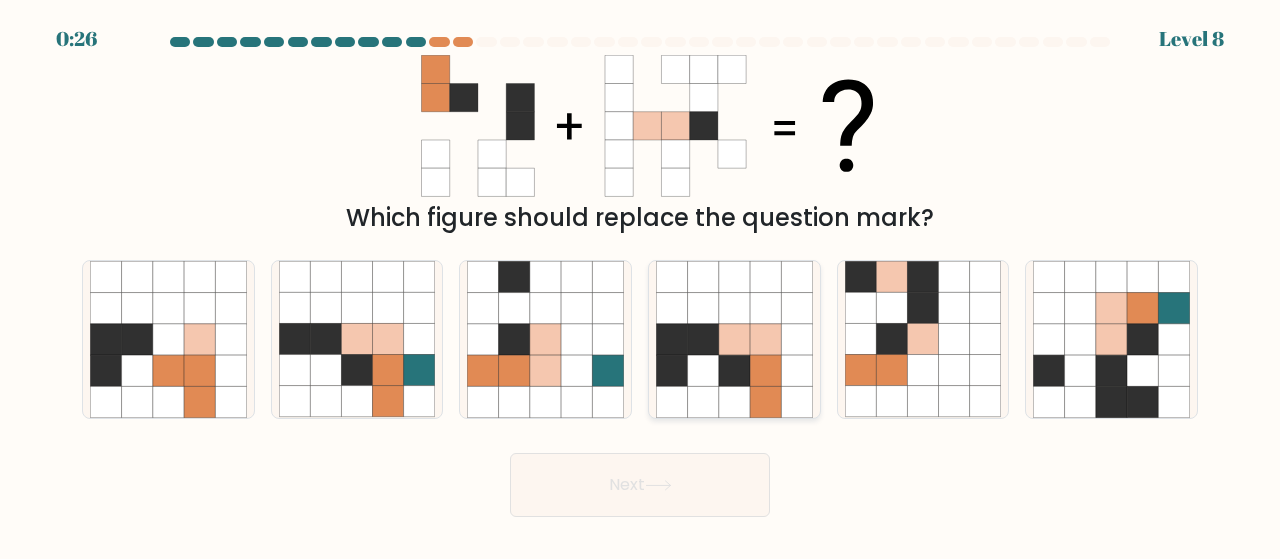 click 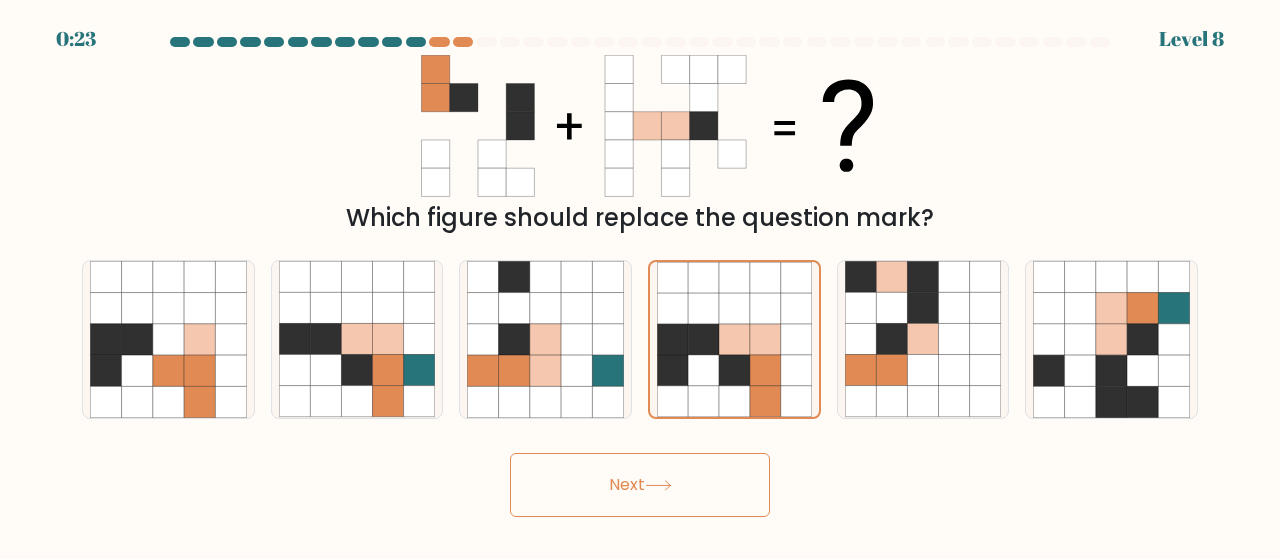 click on "Next" at bounding box center [640, 485] 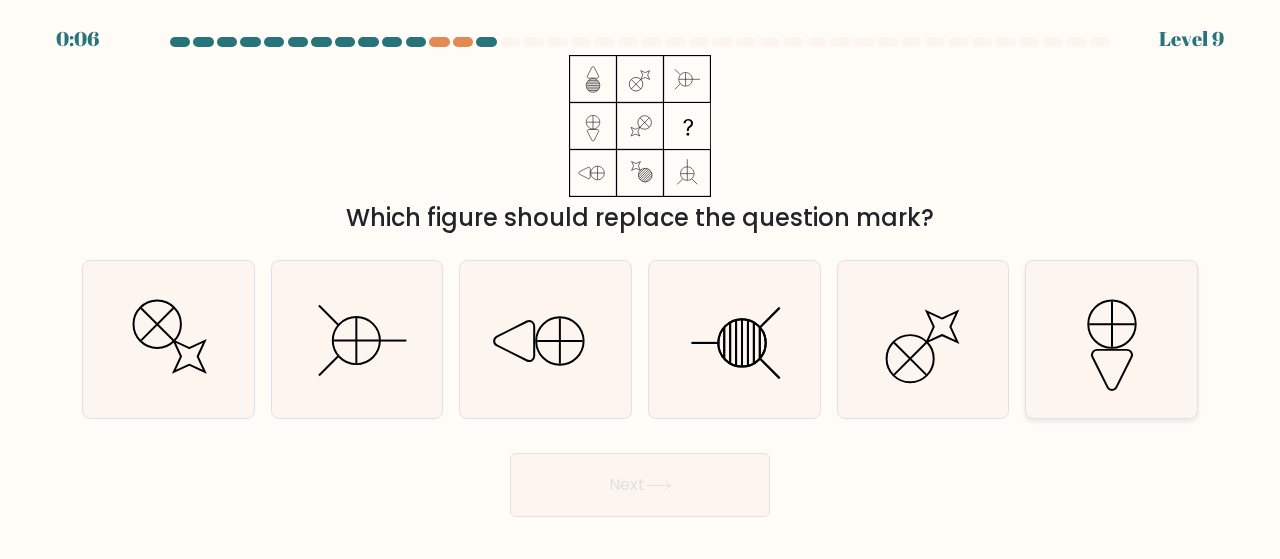 click 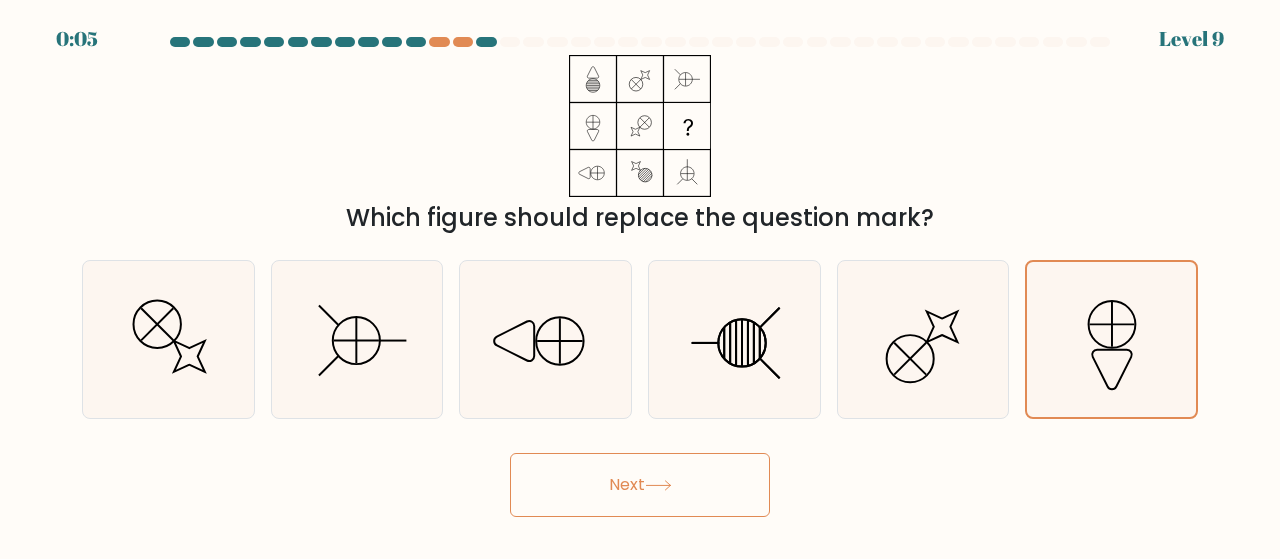 click on "Next" at bounding box center (640, 485) 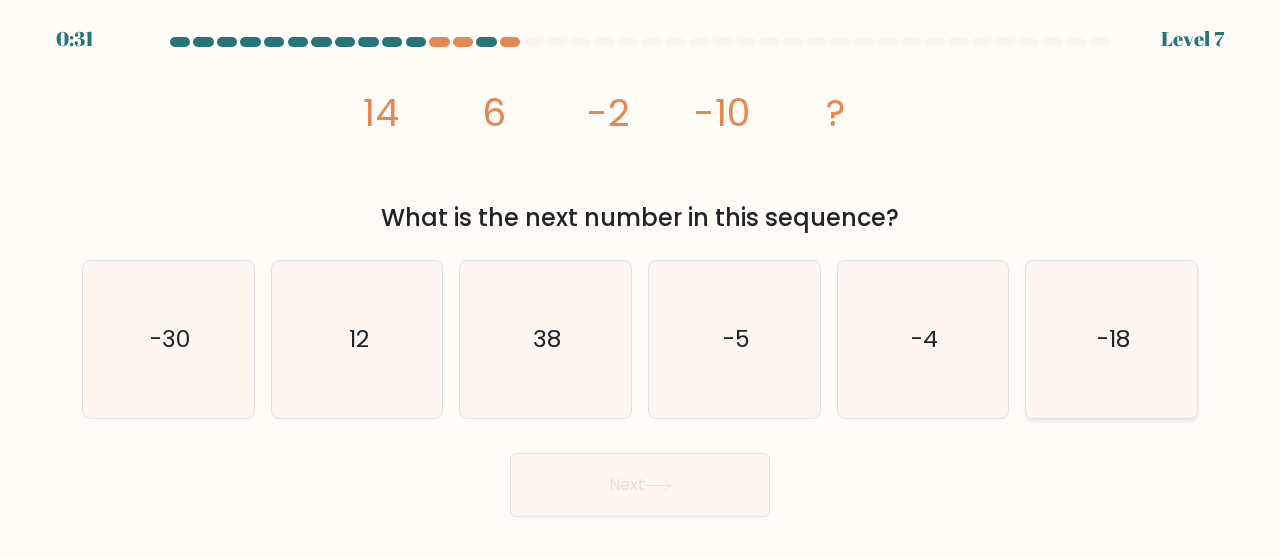 click on "-18" 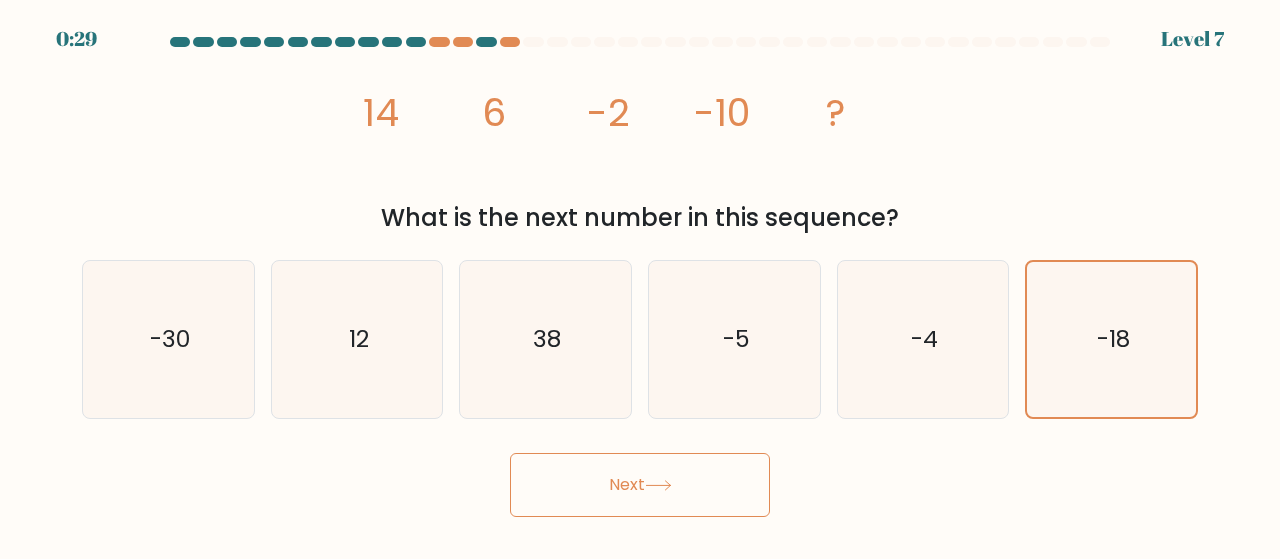 click on "Next" at bounding box center [640, 485] 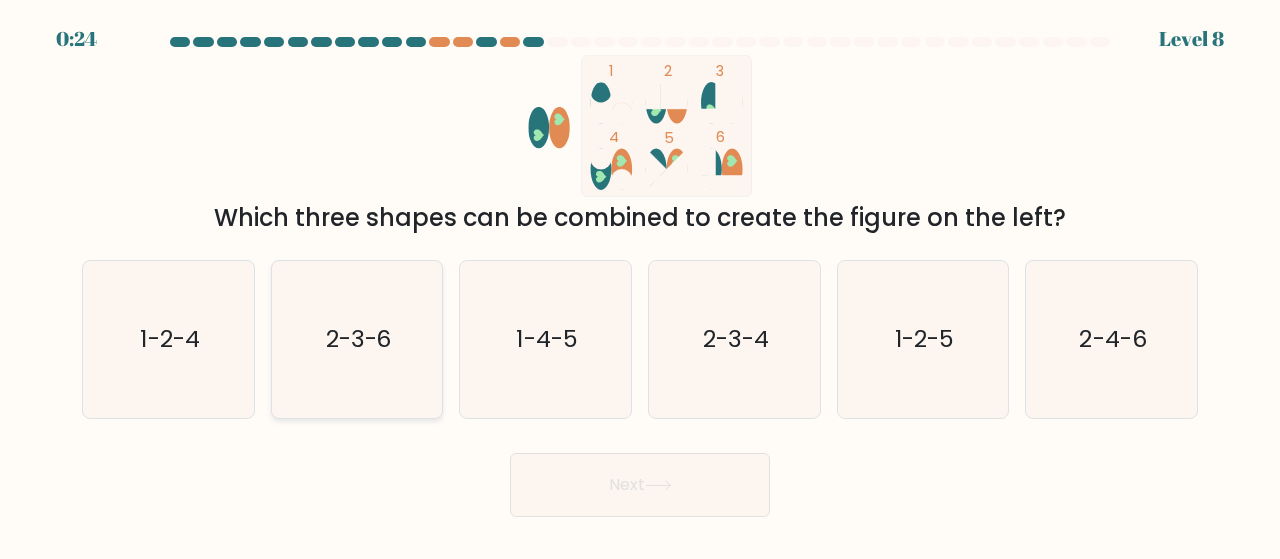 click on "2-3-6" 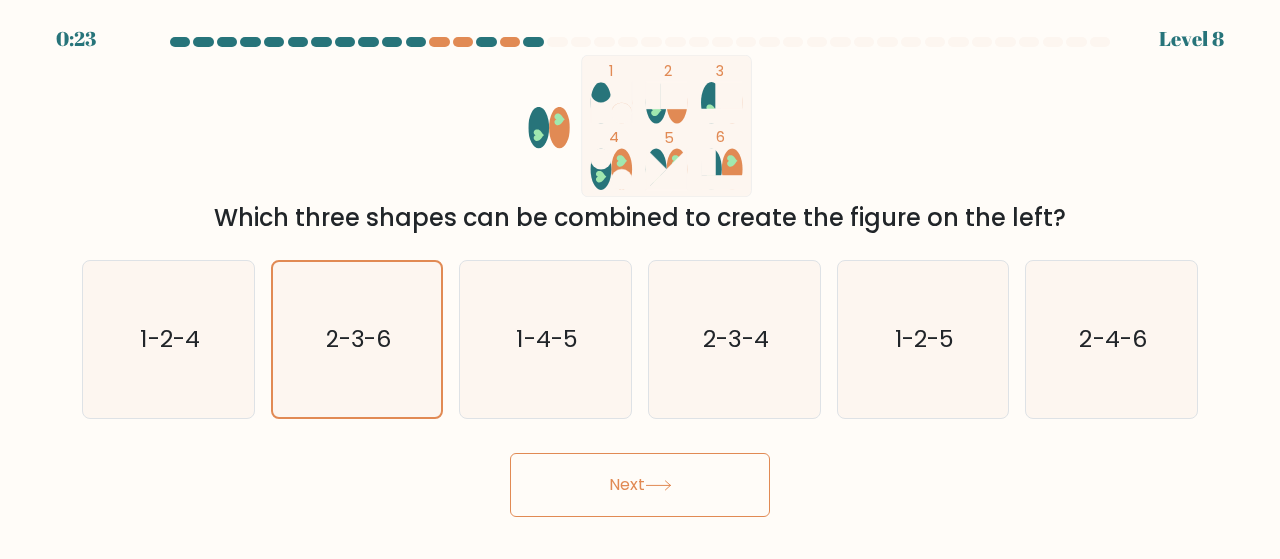 click on "Next" at bounding box center (640, 485) 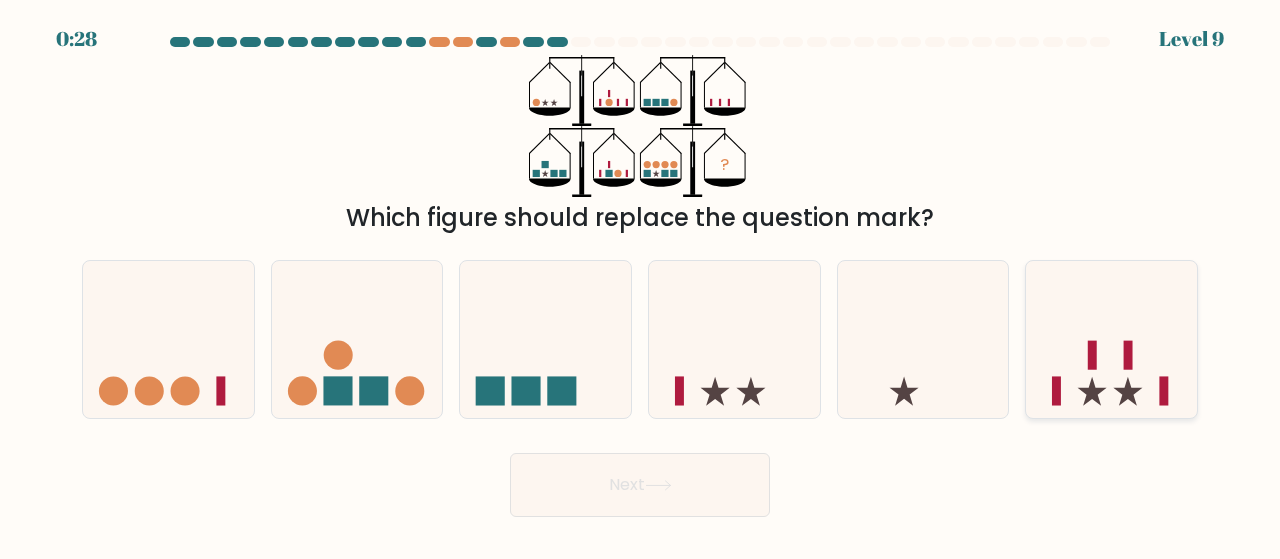 click 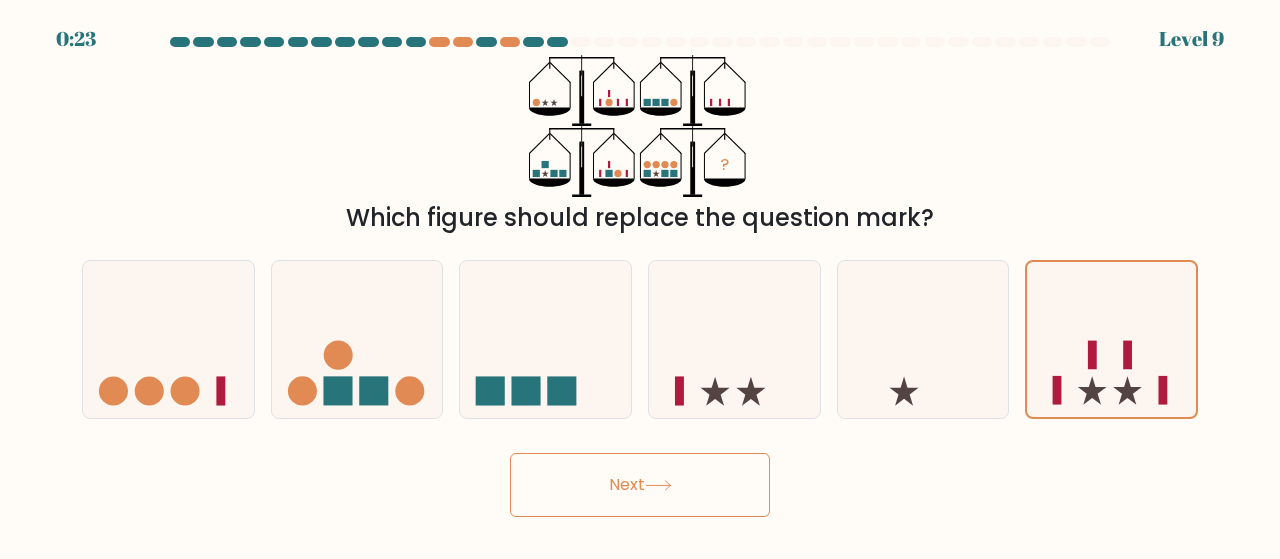 click on "Next" at bounding box center [640, 485] 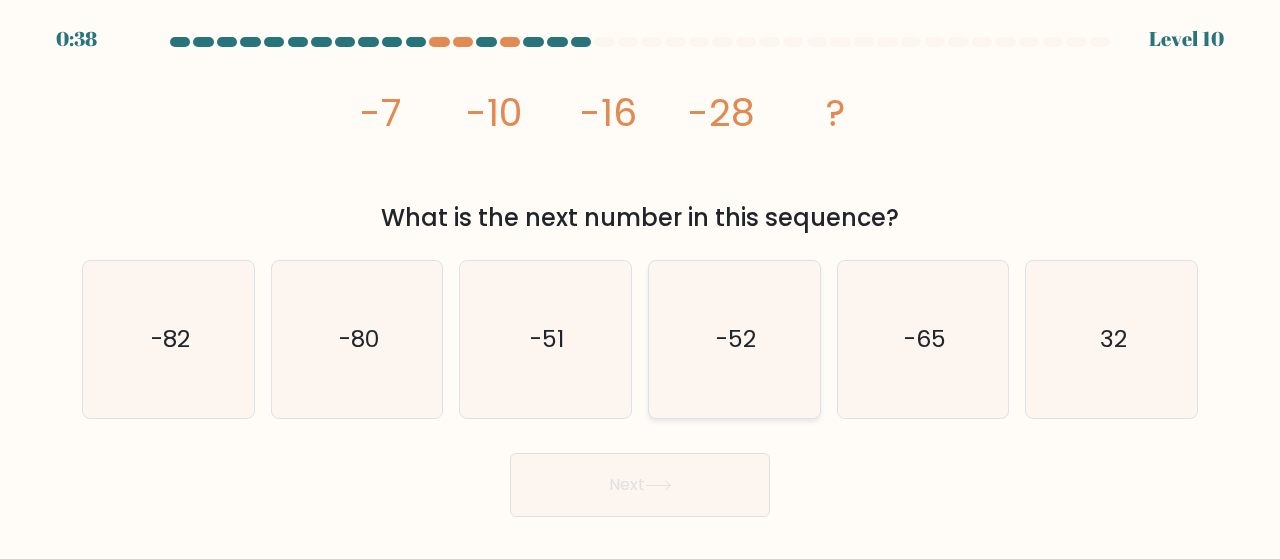 click on "-52" 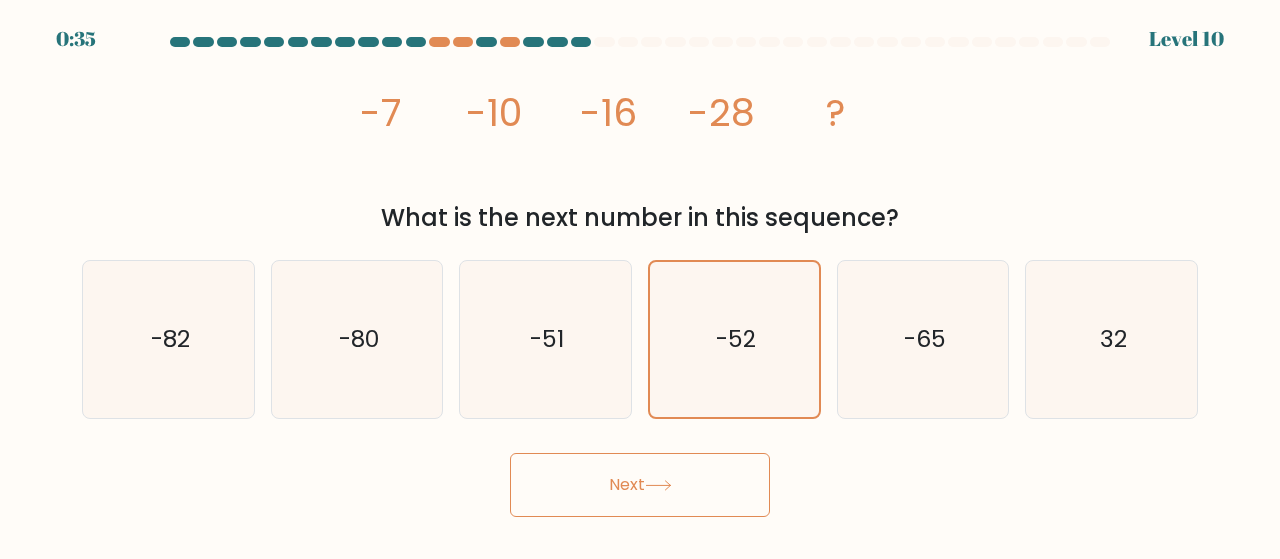 click on "Next" at bounding box center (640, 485) 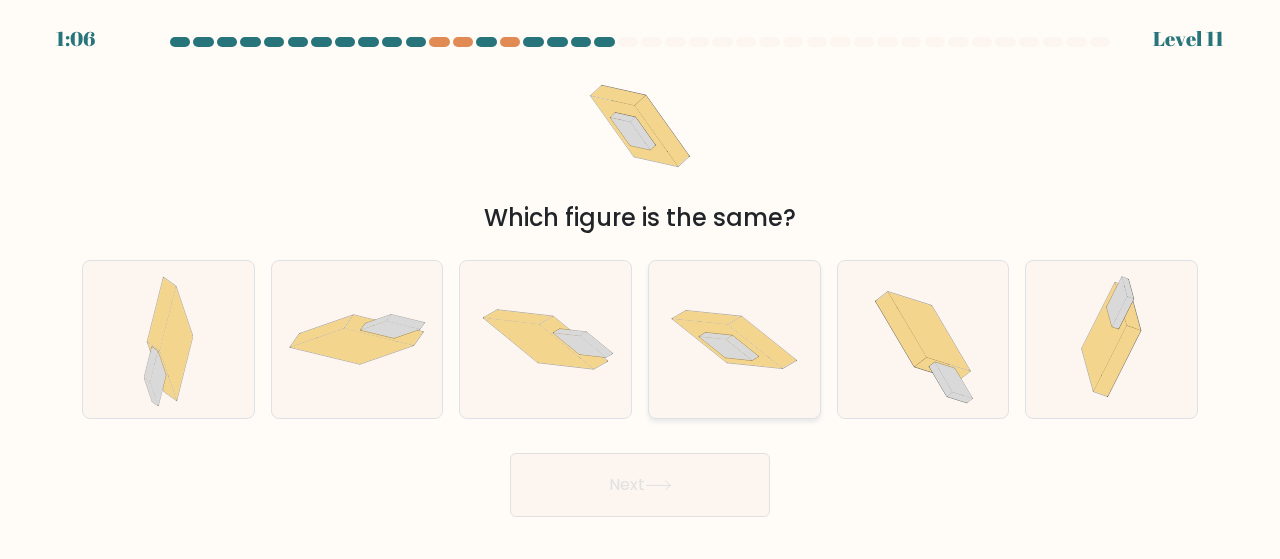 click 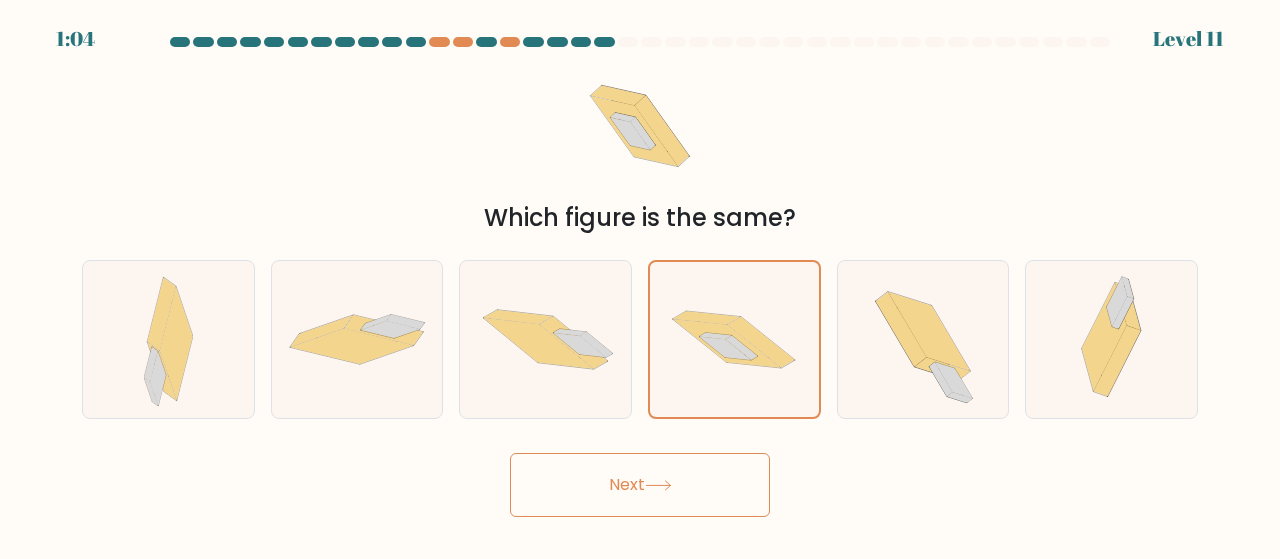 click on "Next" at bounding box center [640, 485] 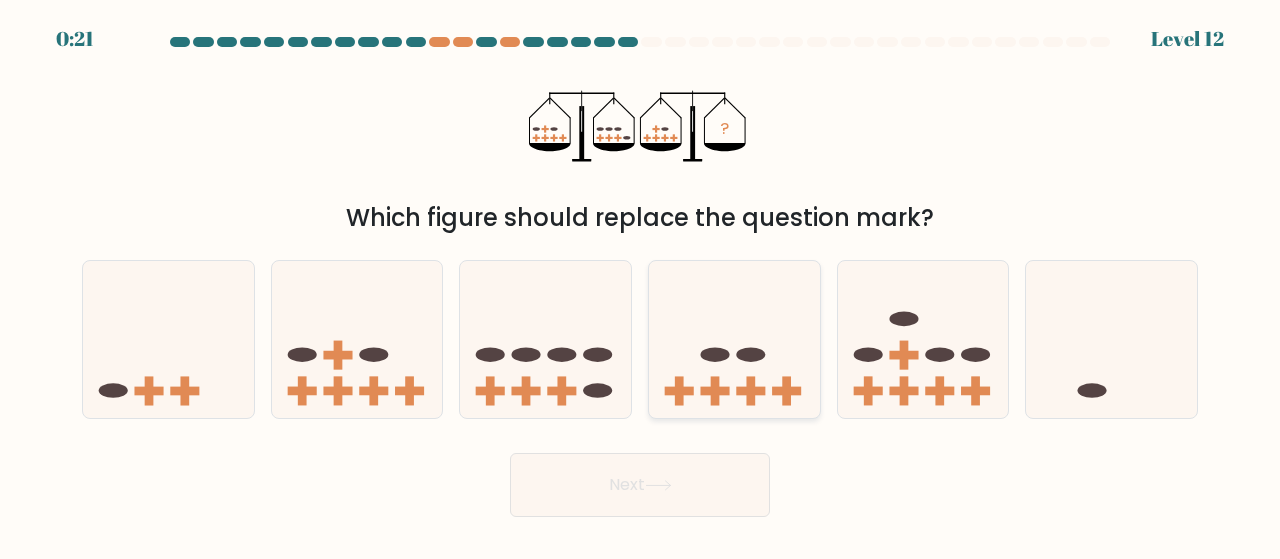 click 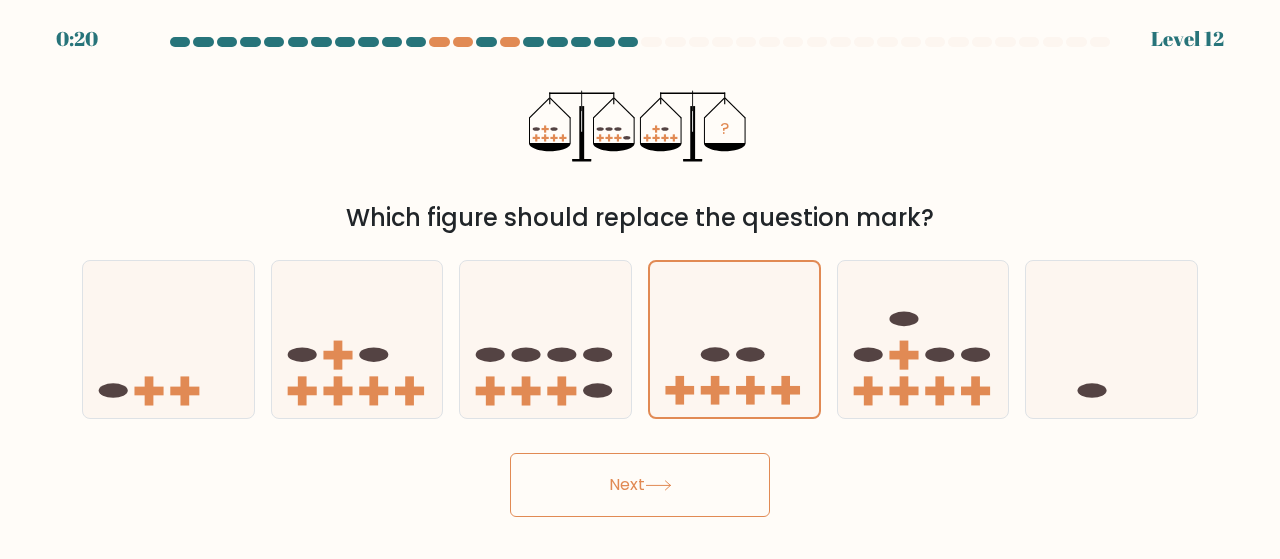 click on "Next" at bounding box center [640, 485] 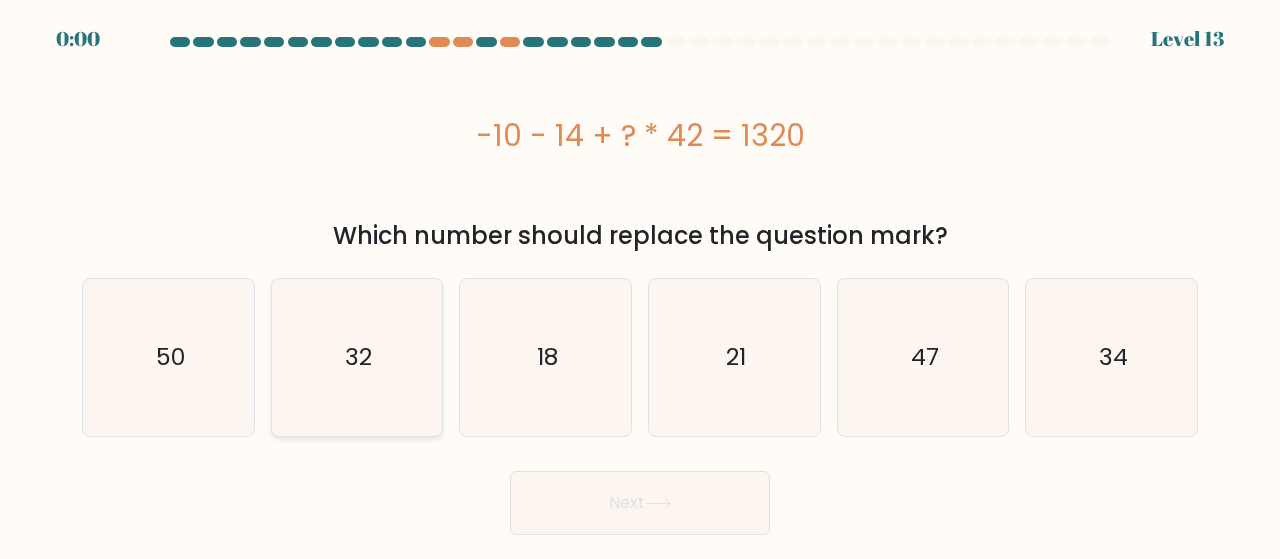 drag, startPoint x: 377, startPoint y: 379, endPoint x: 361, endPoint y: 371, distance: 17.888544 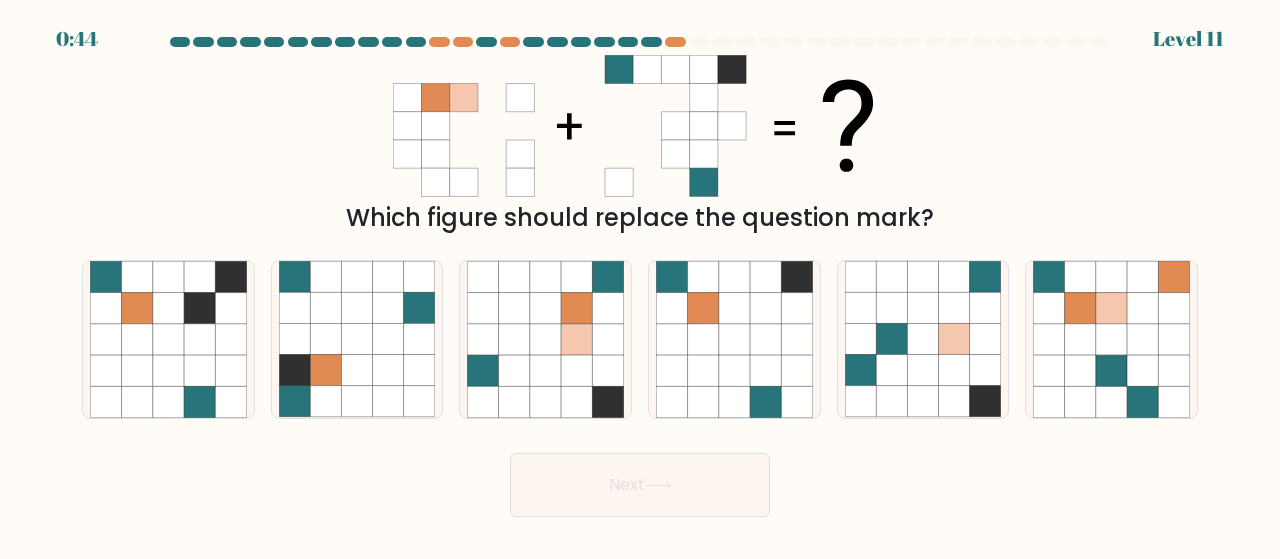 scroll, scrollTop: 0, scrollLeft: 0, axis: both 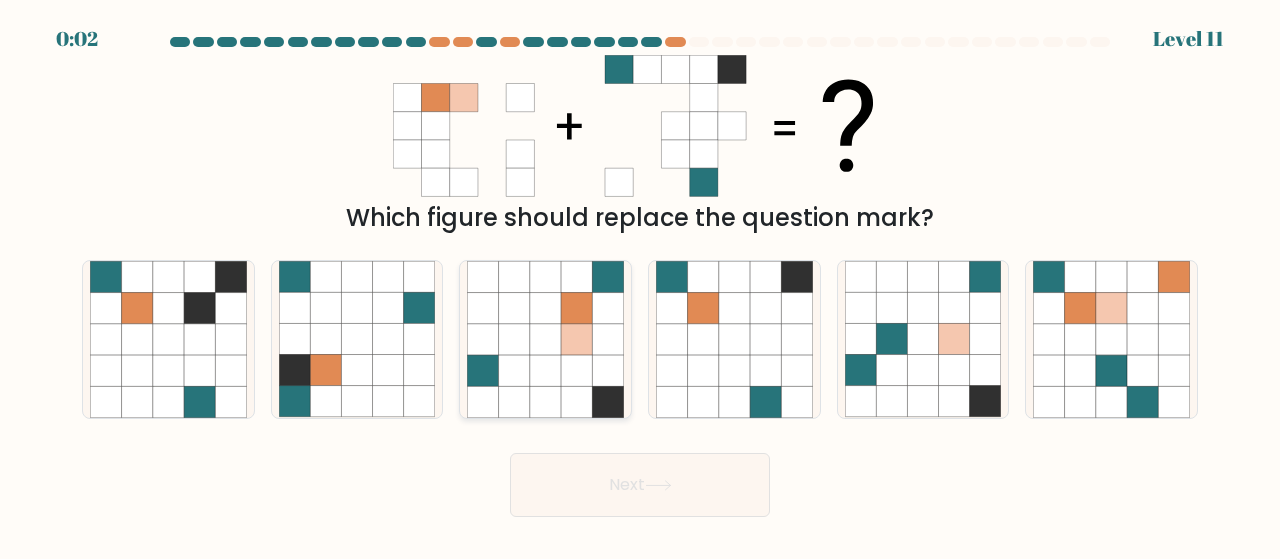 click 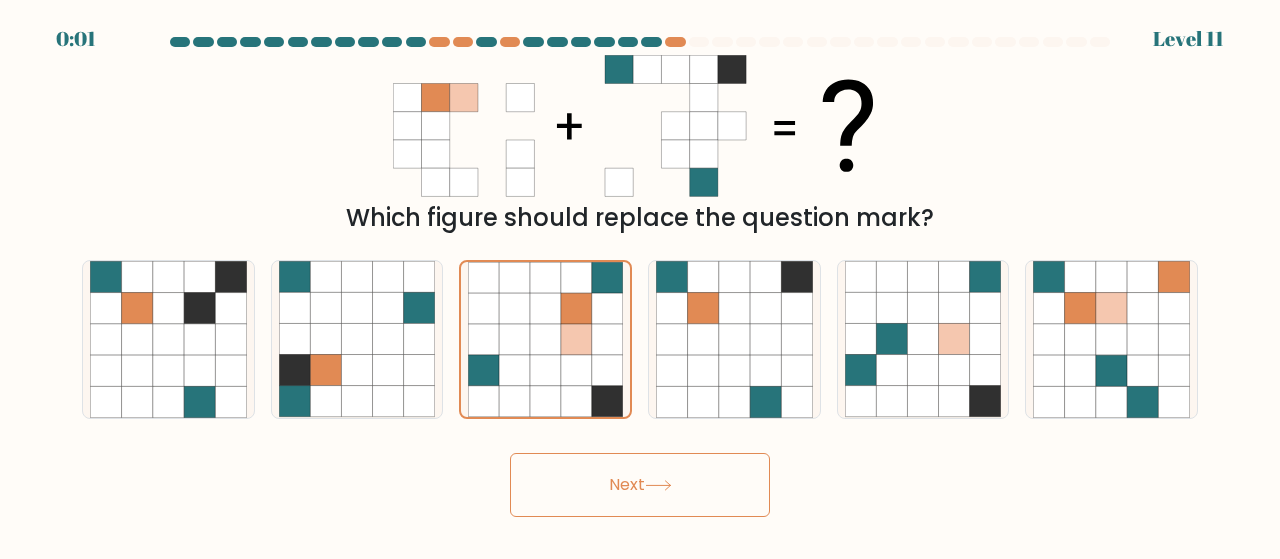 drag, startPoint x: 512, startPoint y: 481, endPoint x: 621, endPoint y: 452, distance: 112.79185 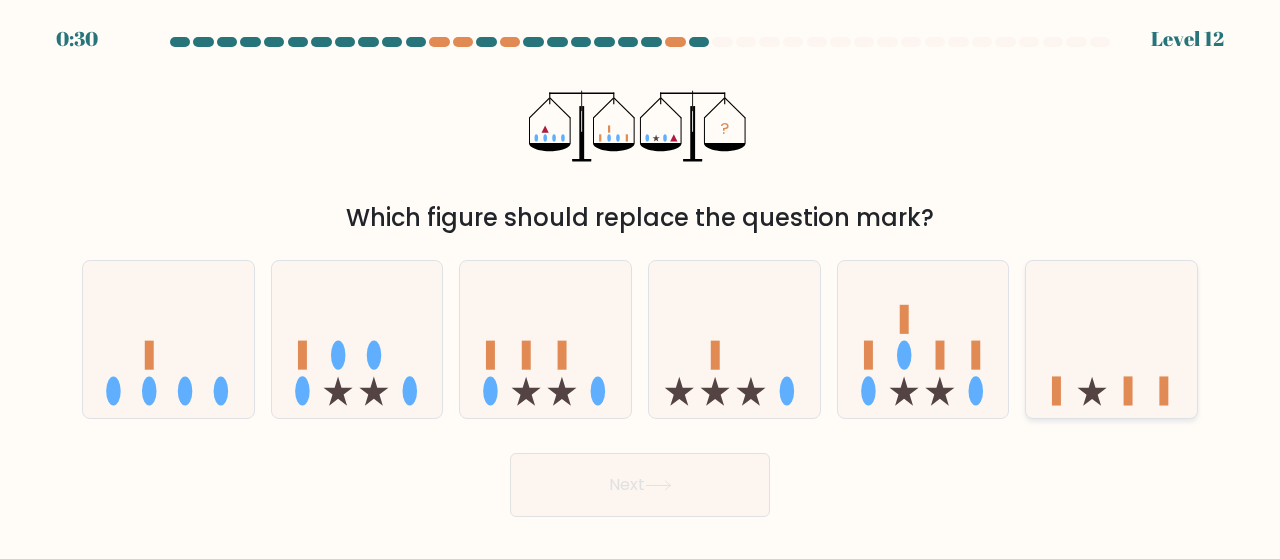 click 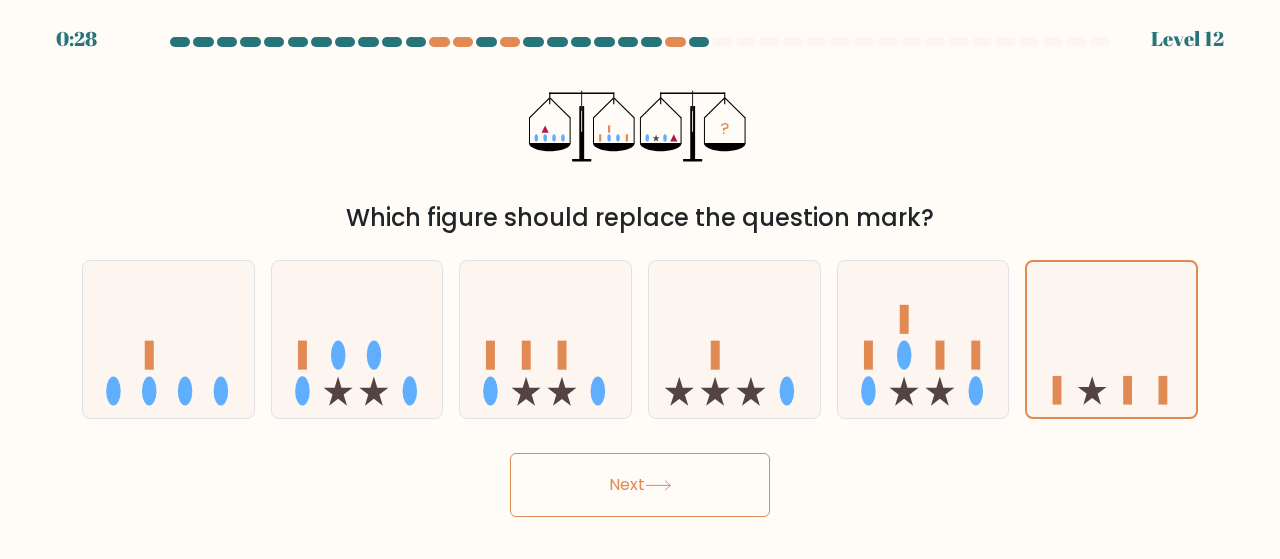 click on "Next" at bounding box center [640, 485] 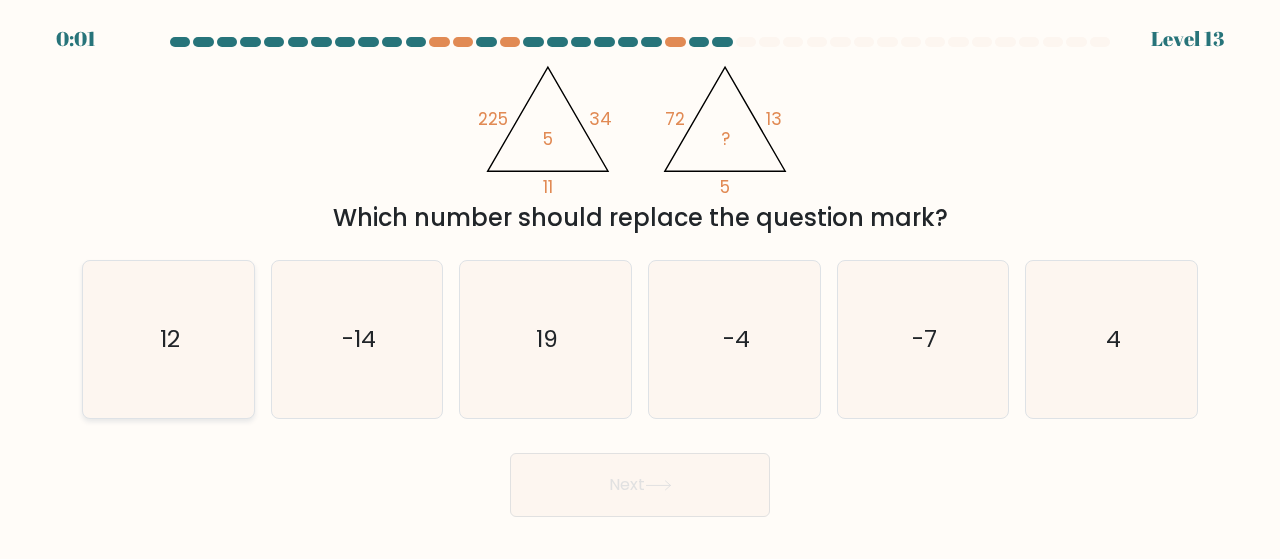 click on "12" 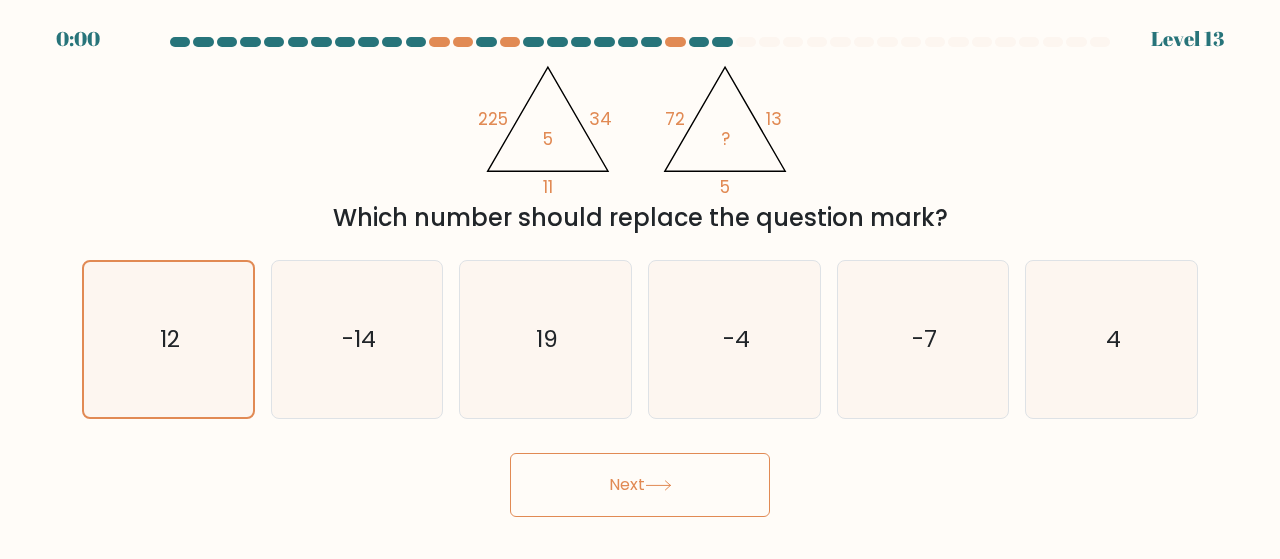 click on "Next" at bounding box center (640, 485) 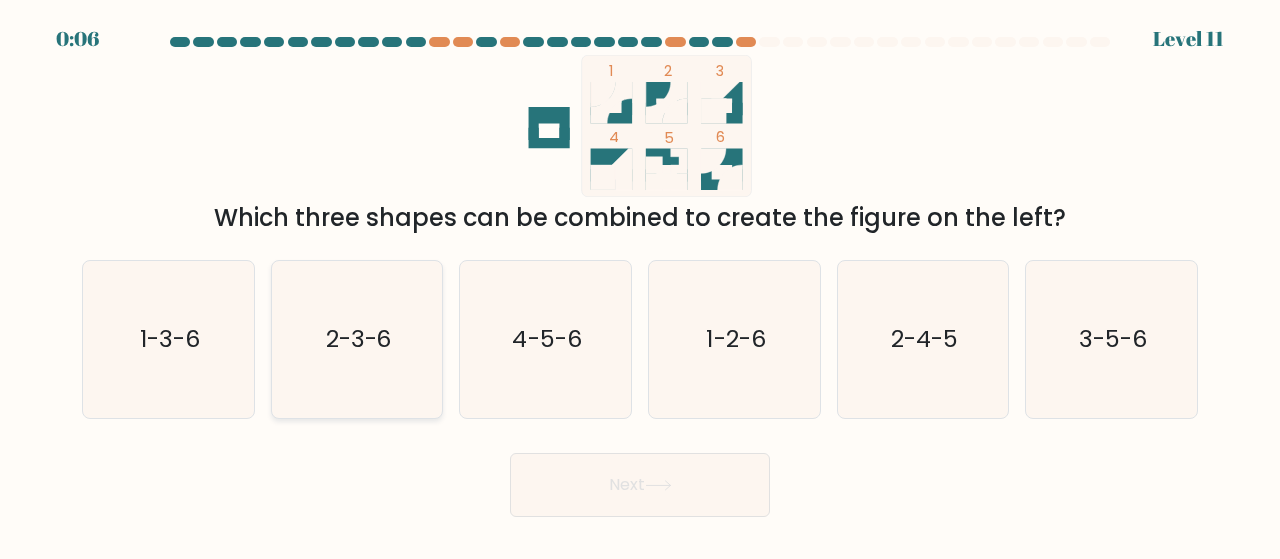 click on "2-3-6" 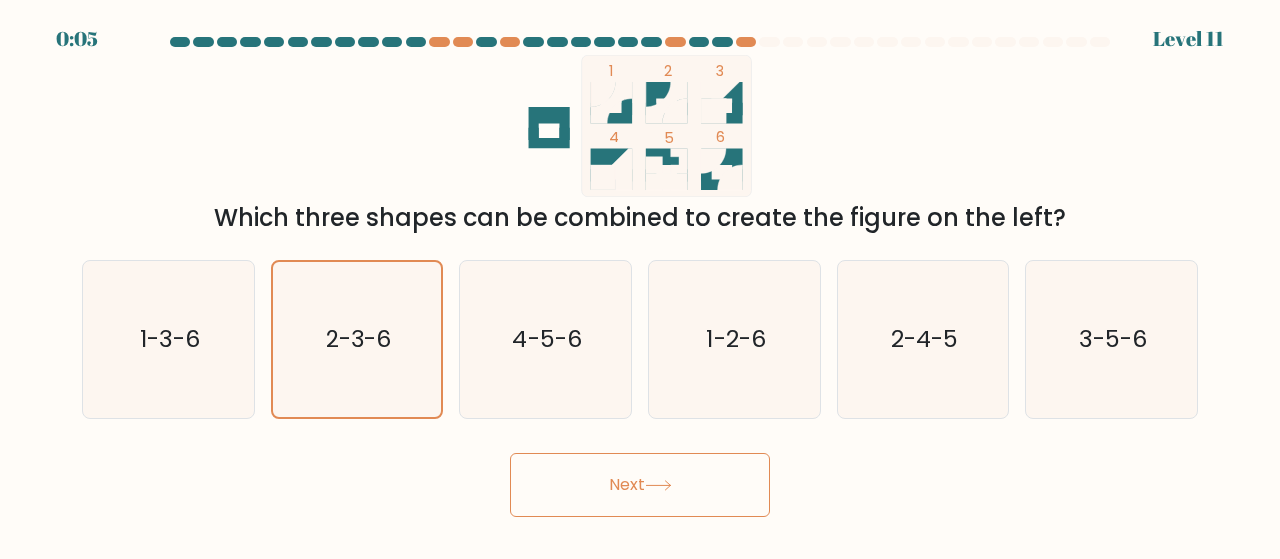 click on "Next" at bounding box center (640, 485) 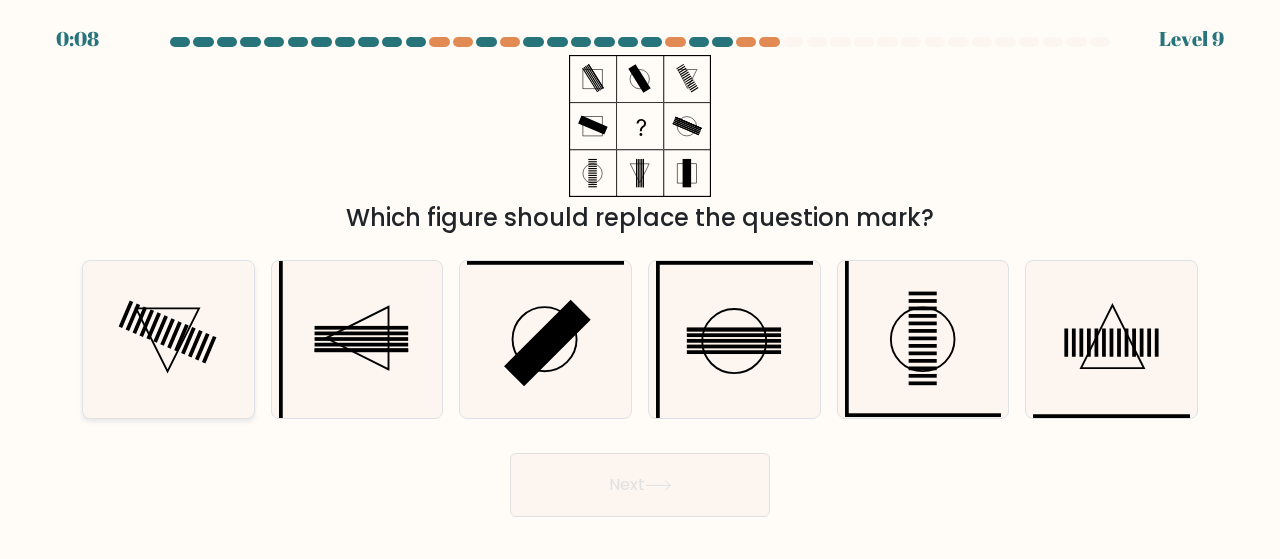 click 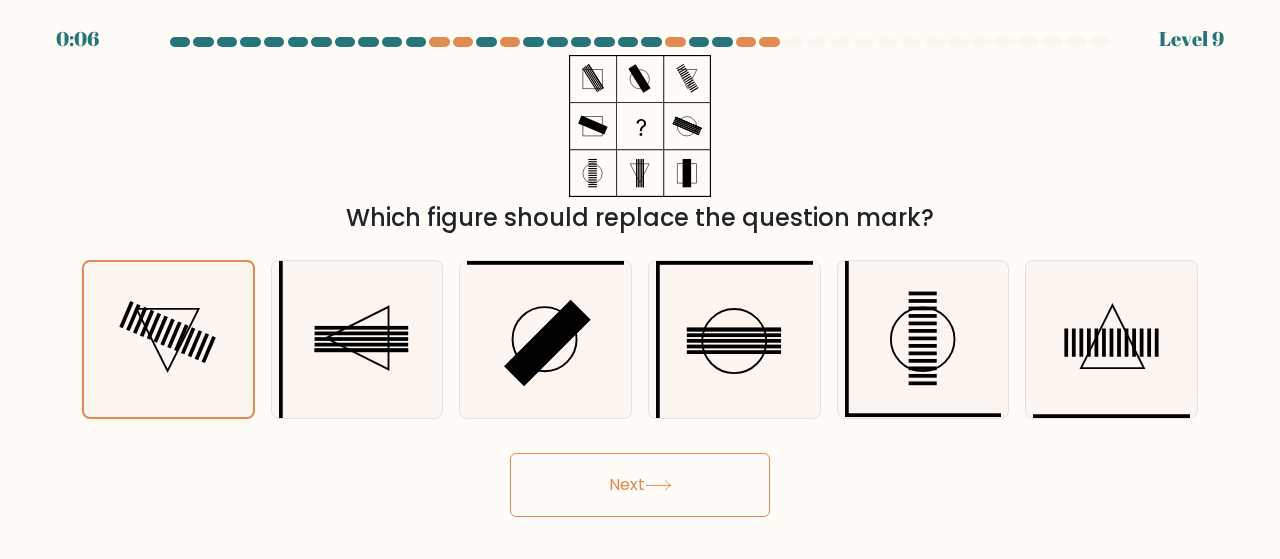 click on "Next" at bounding box center (640, 485) 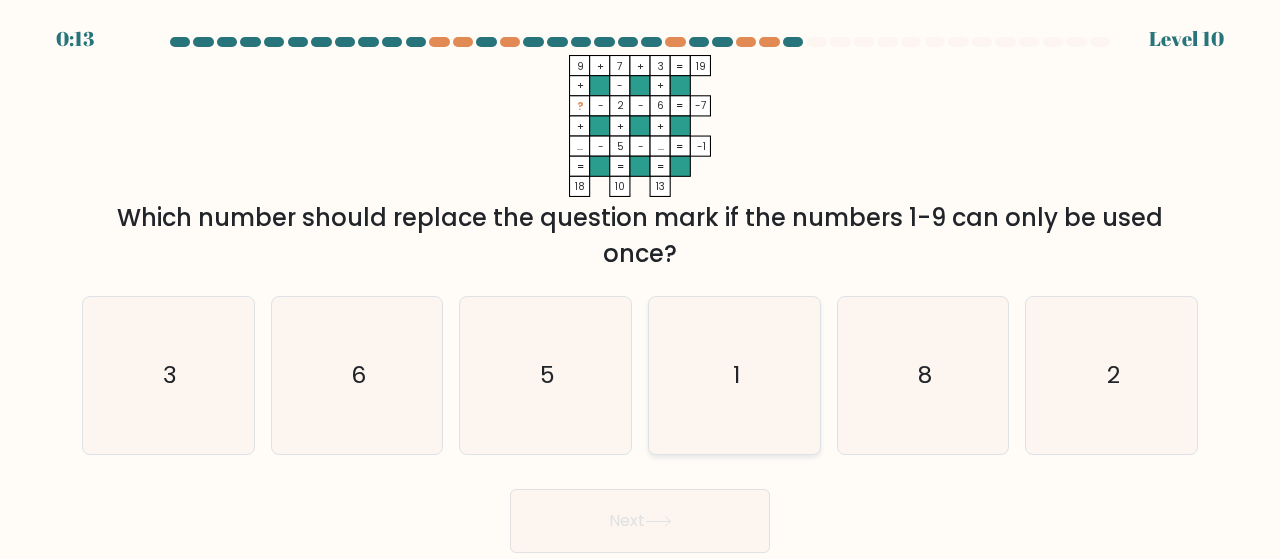 click on "1" 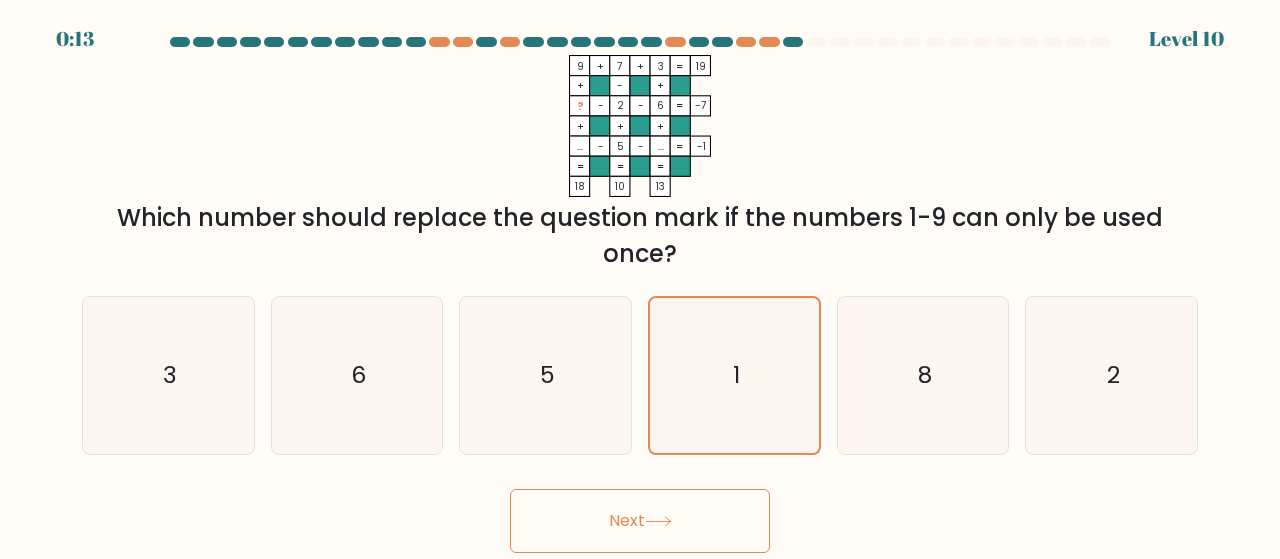 click on "Next" at bounding box center [640, 521] 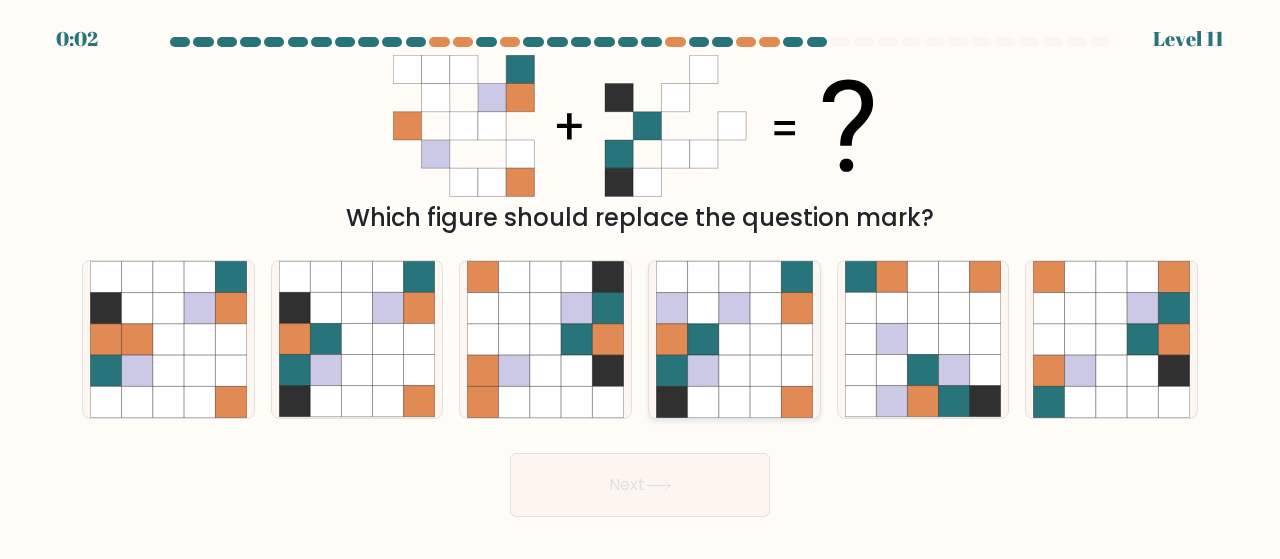 click 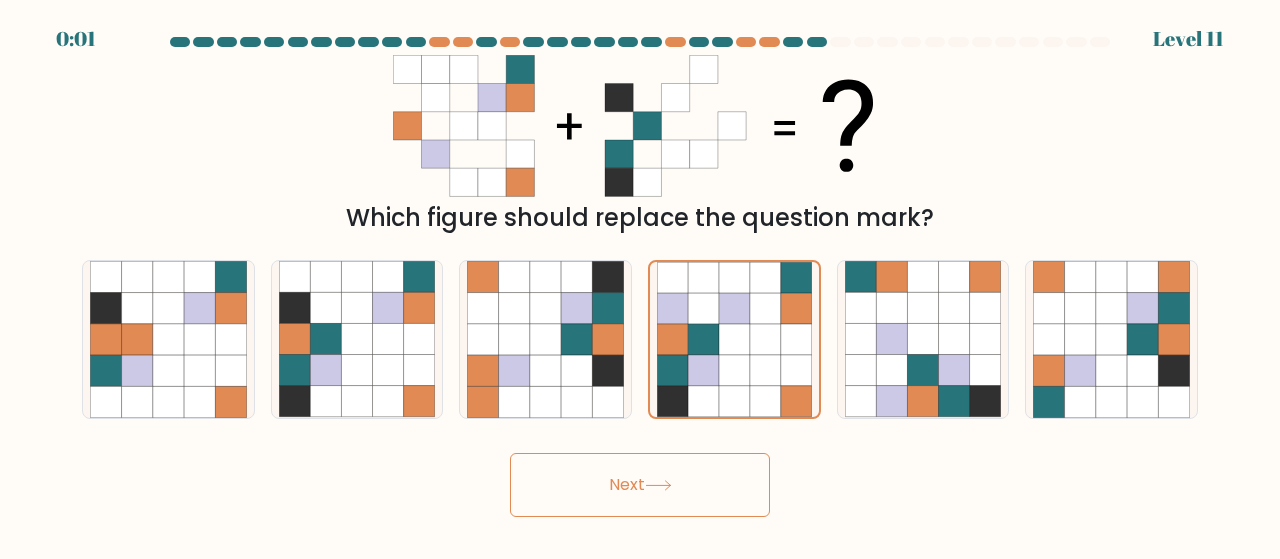 click on "Next" at bounding box center (640, 485) 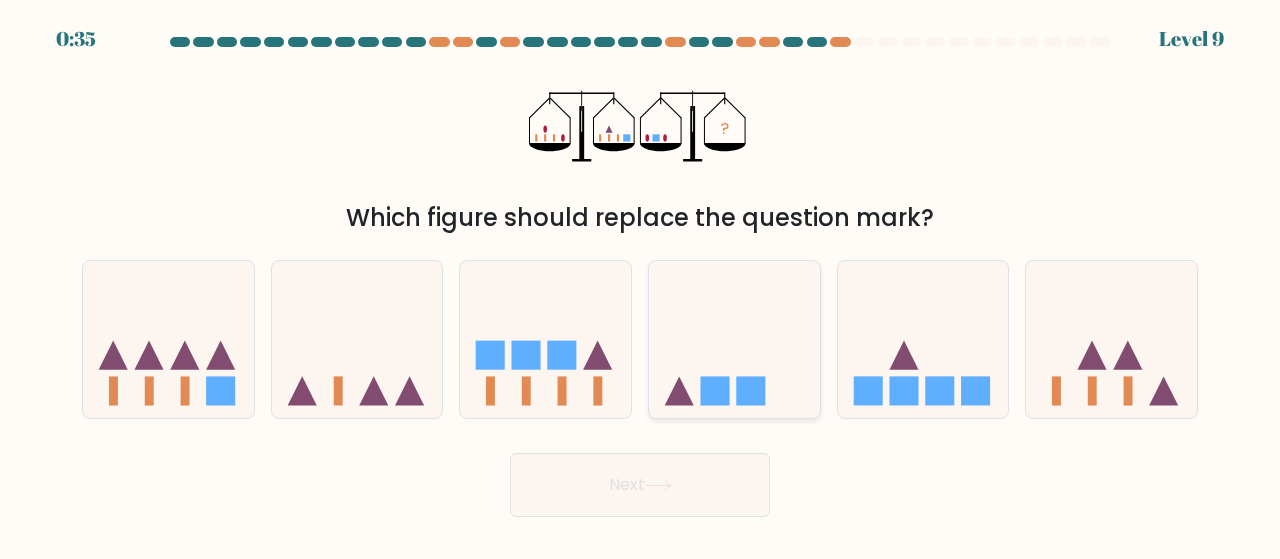 click 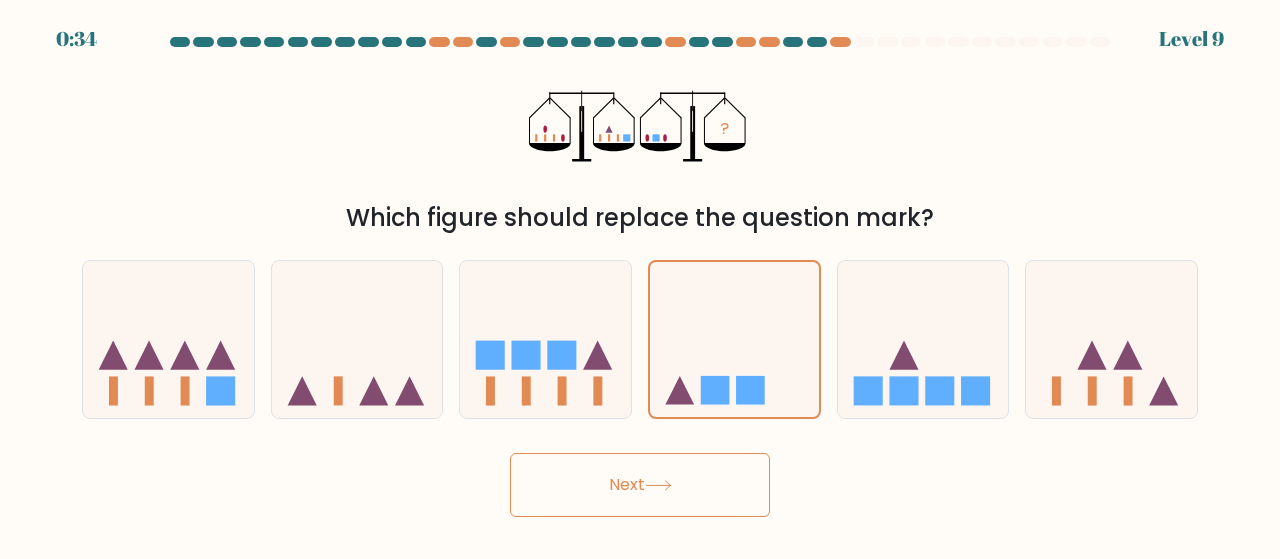 click on "Next" at bounding box center (640, 485) 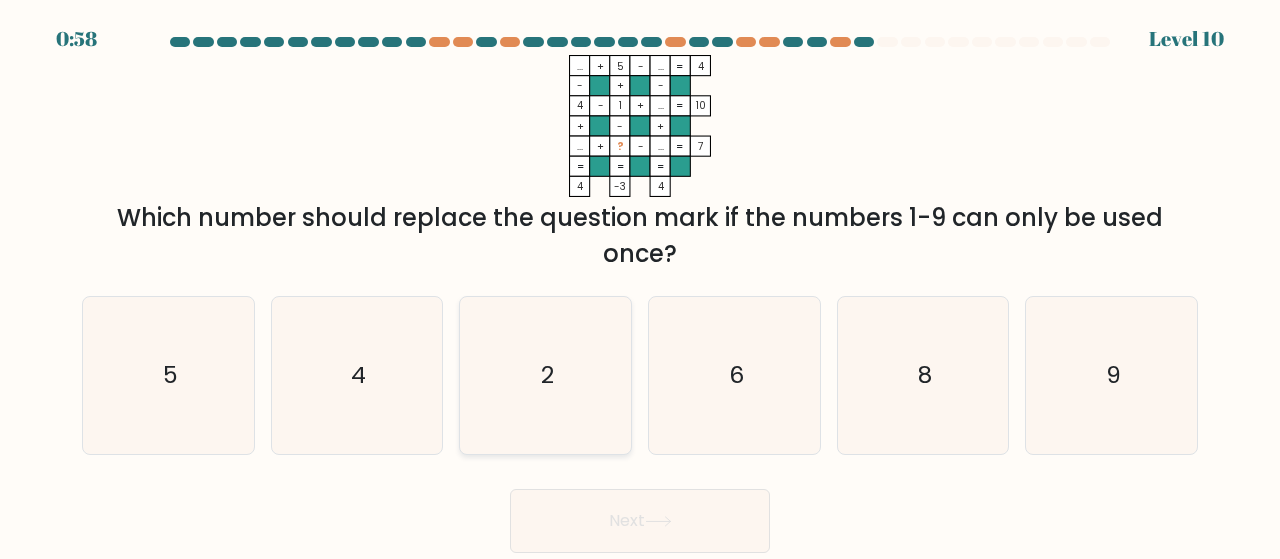 click on "2" 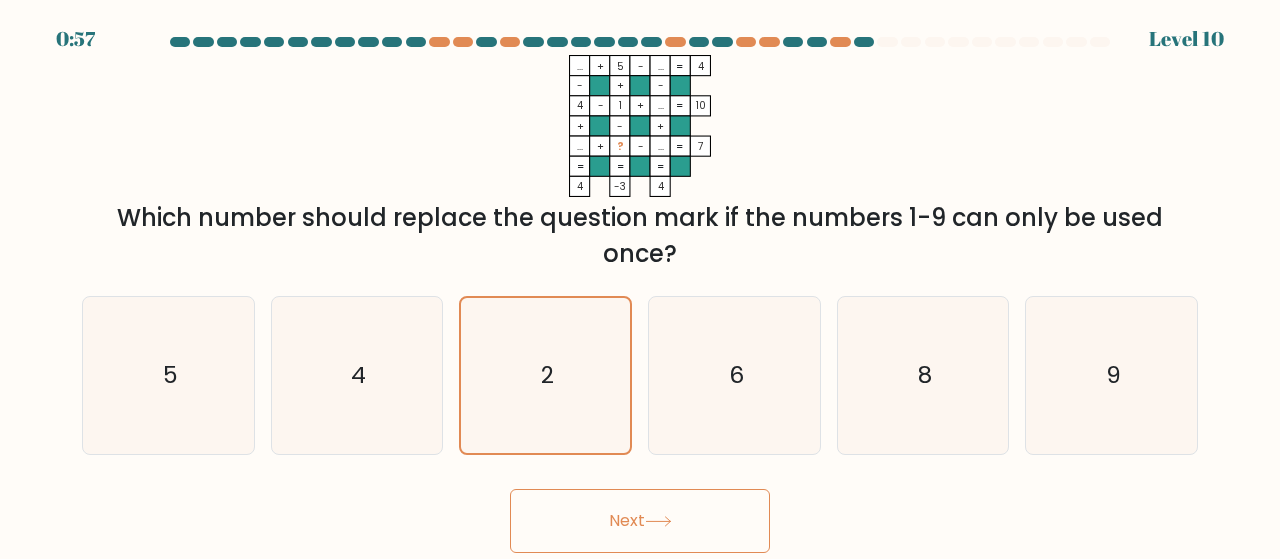 click on "Next" at bounding box center [640, 521] 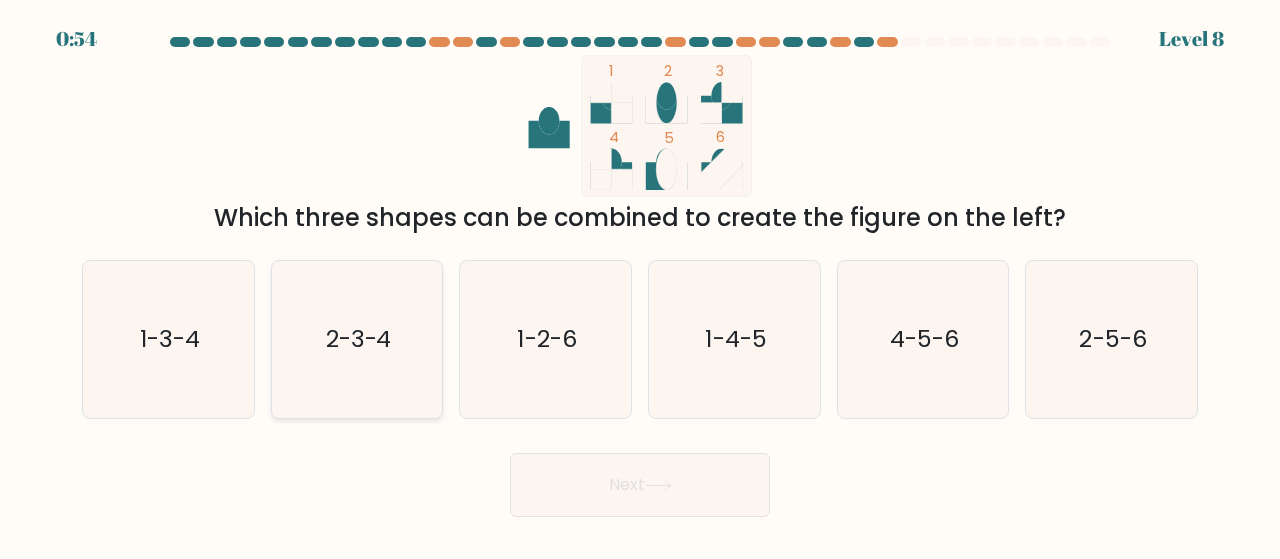click on "2-3-4" 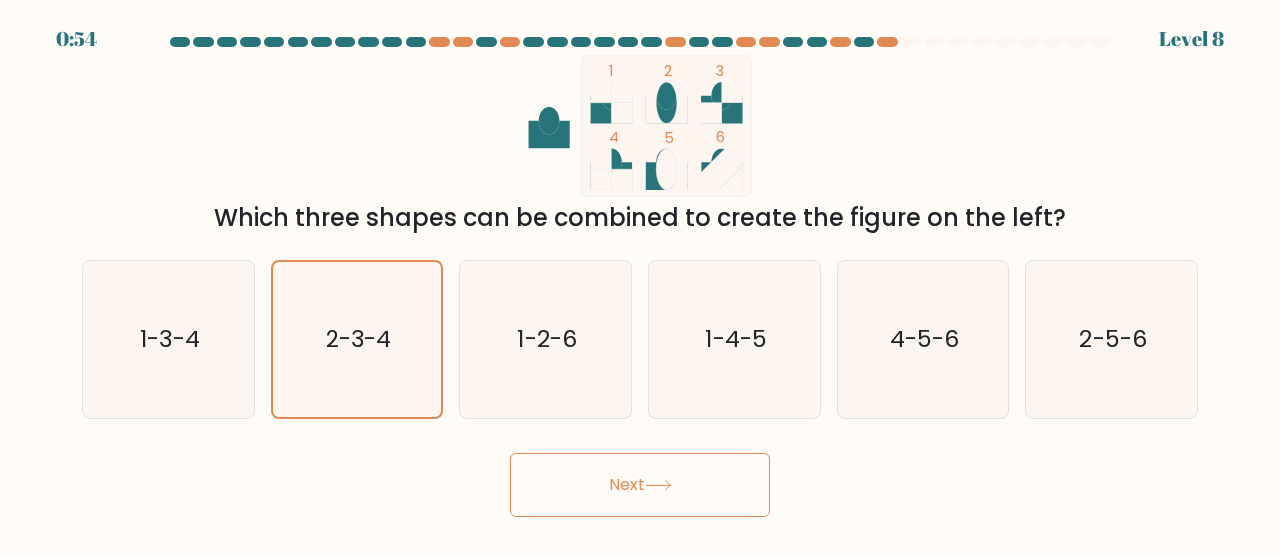 click on "Next" at bounding box center (640, 485) 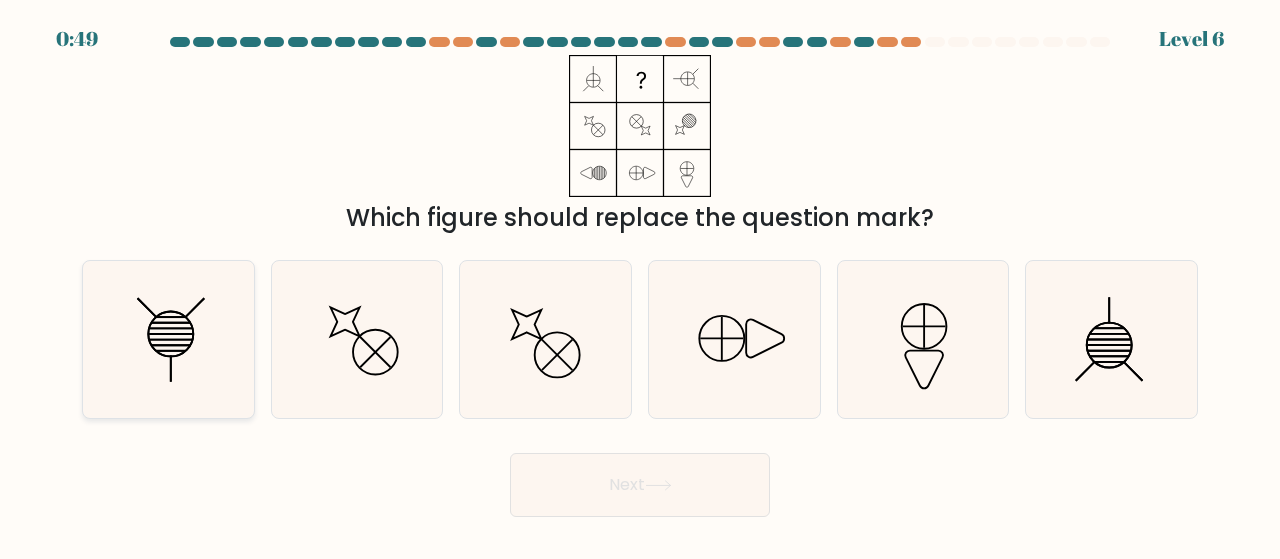 click 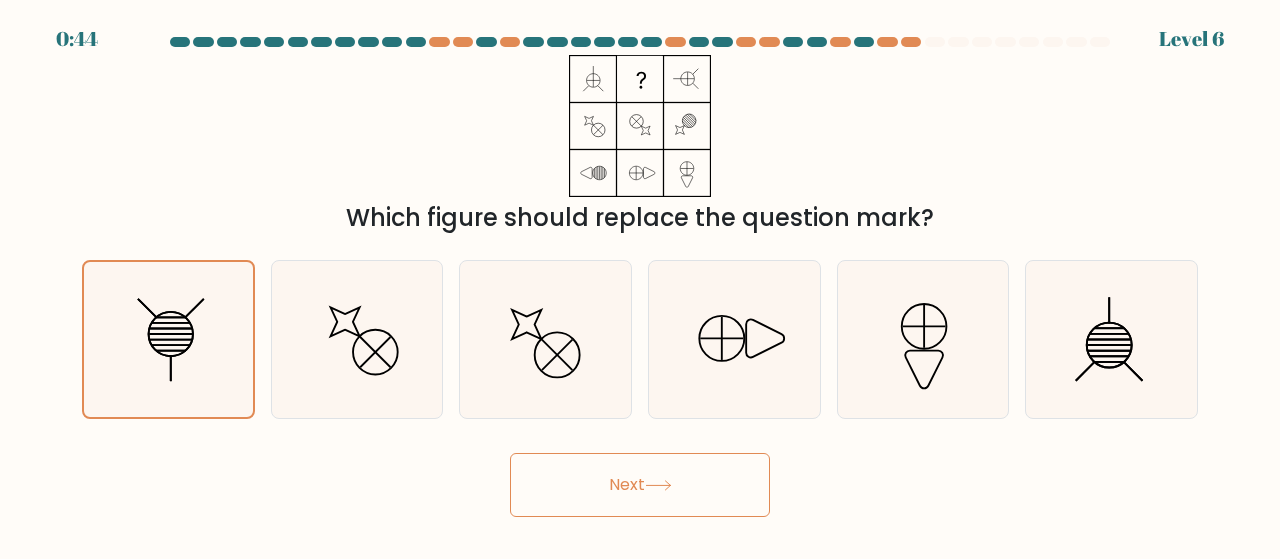 click on "Next" at bounding box center [640, 485] 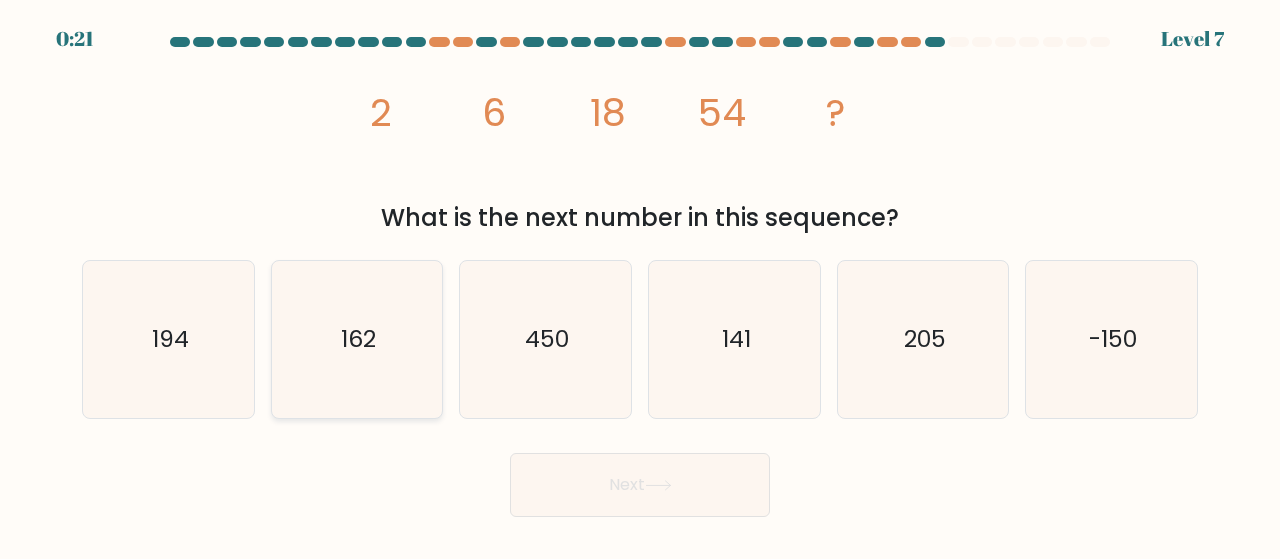 click on "162" 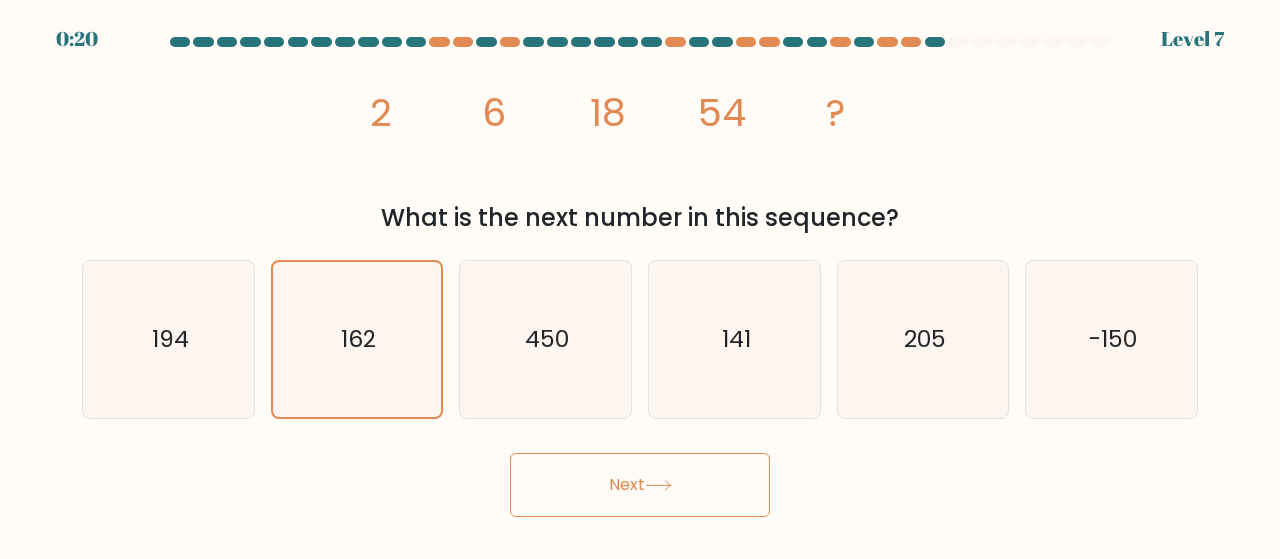 click on "Next" at bounding box center (640, 485) 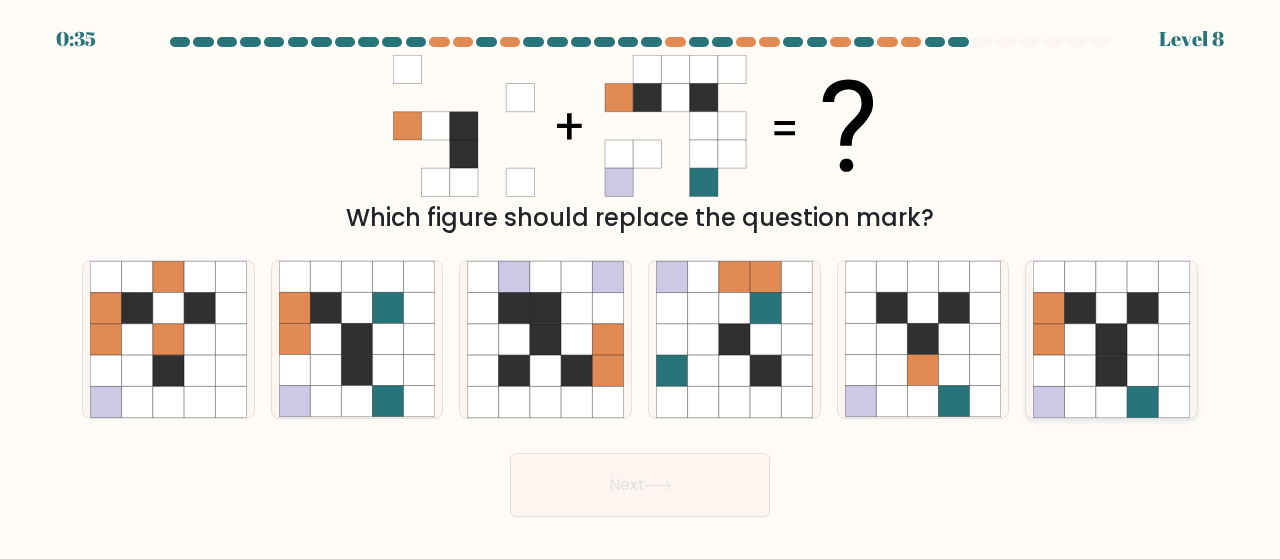 click 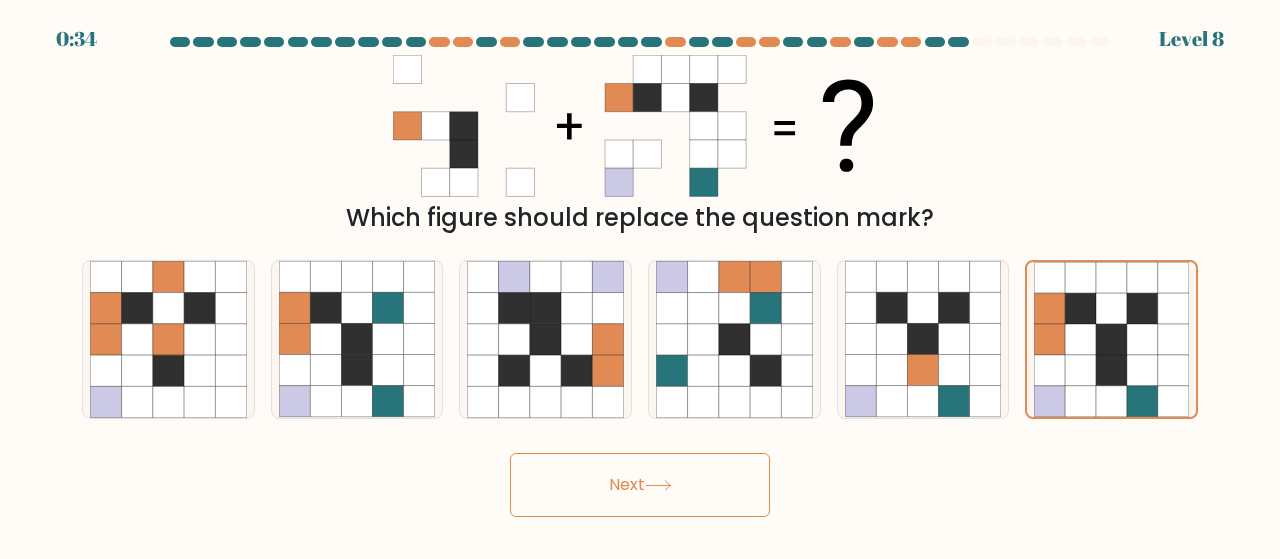 click on "Next" at bounding box center (640, 485) 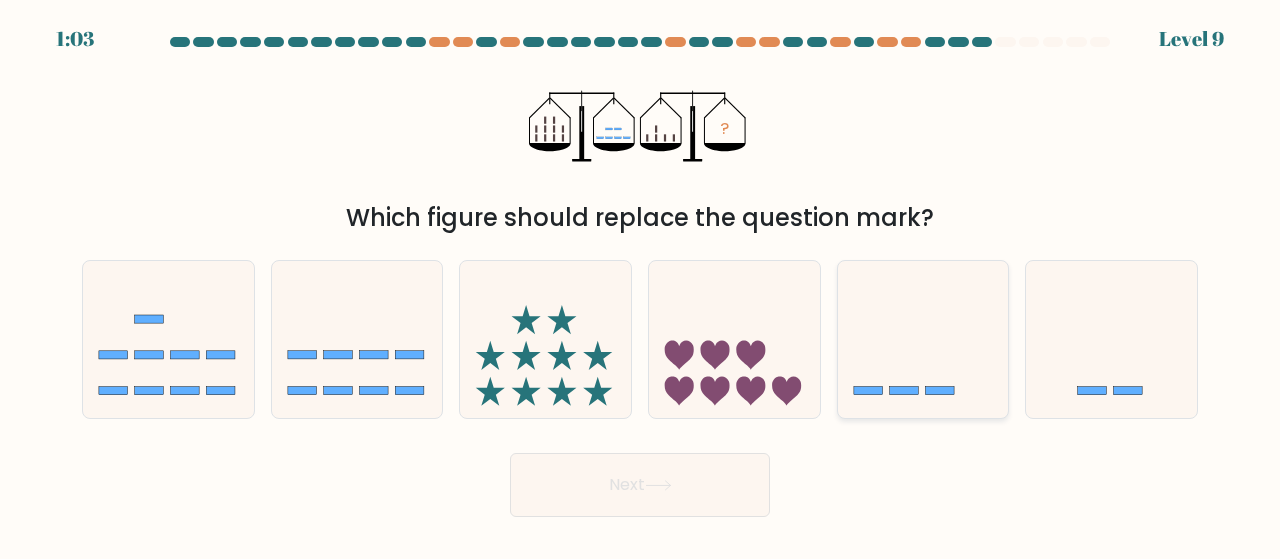click 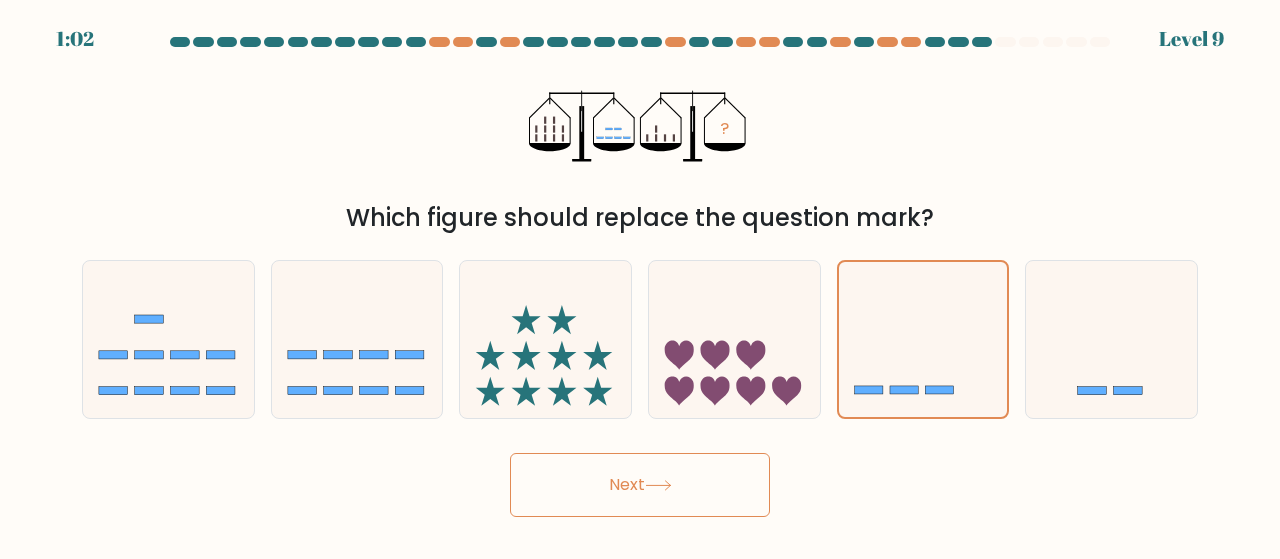 click on "Next" at bounding box center (640, 485) 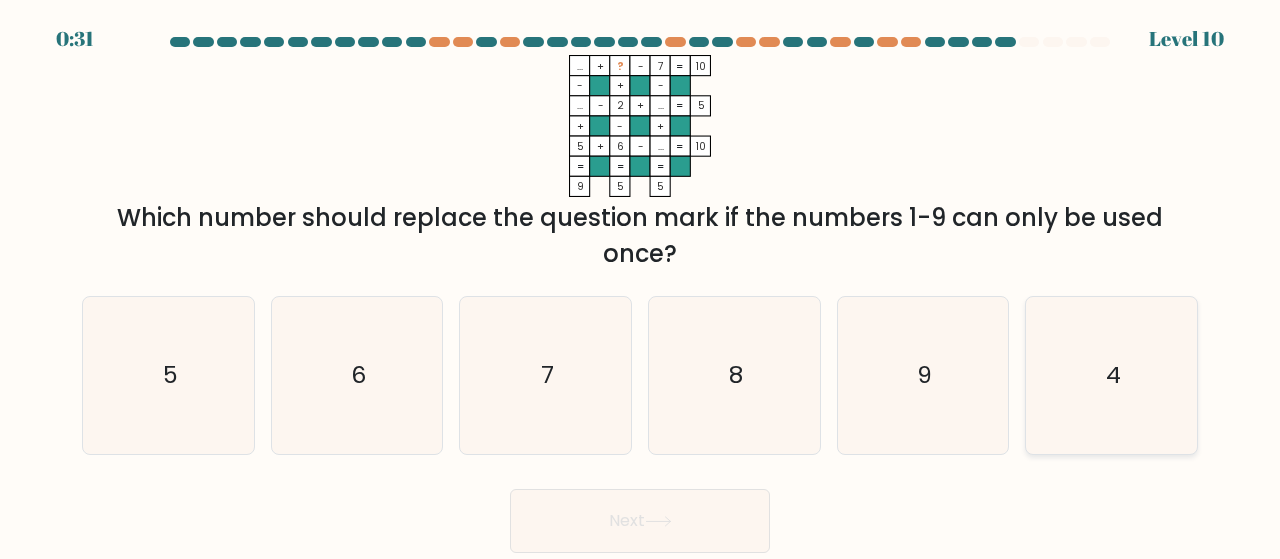 click on "4" 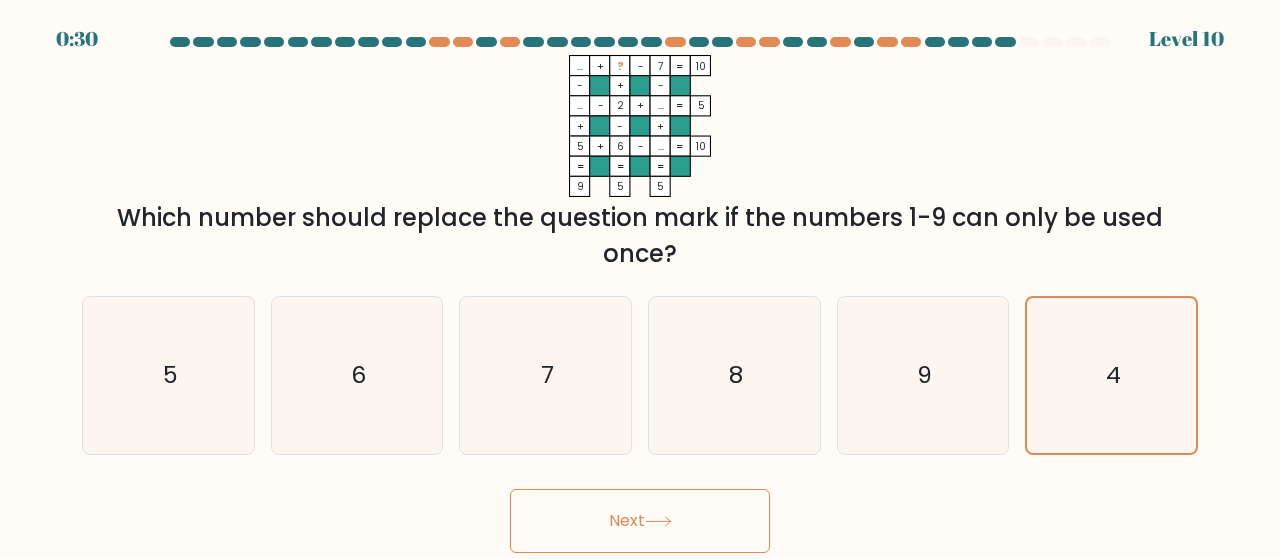 click on "Next" at bounding box center (640, 521) 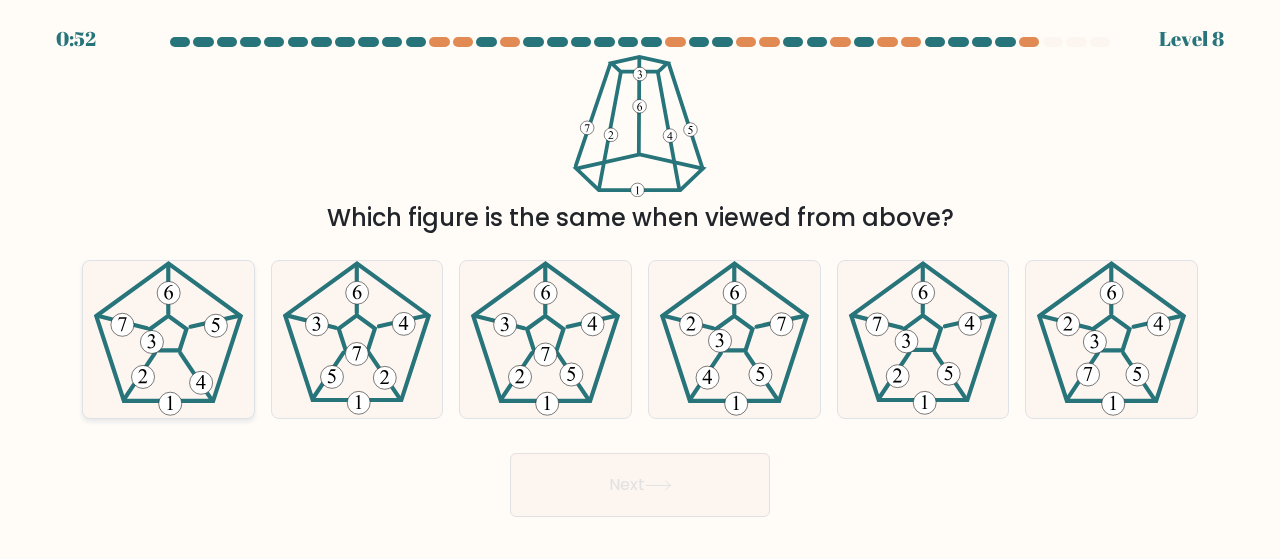 click 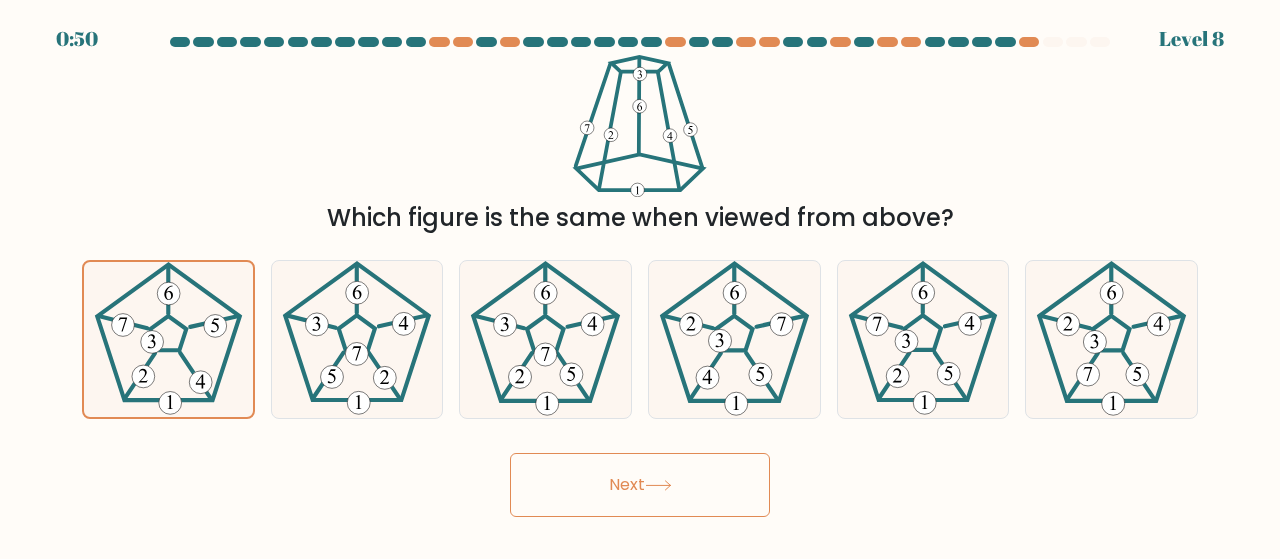 click on "Next" at bounding box center [640, 485] 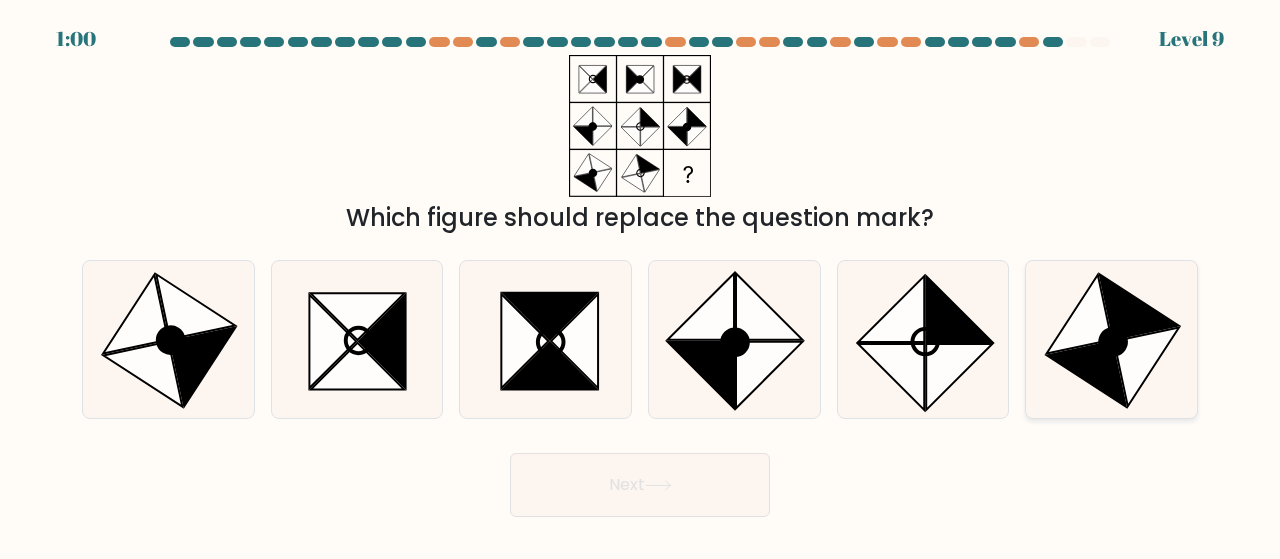 click 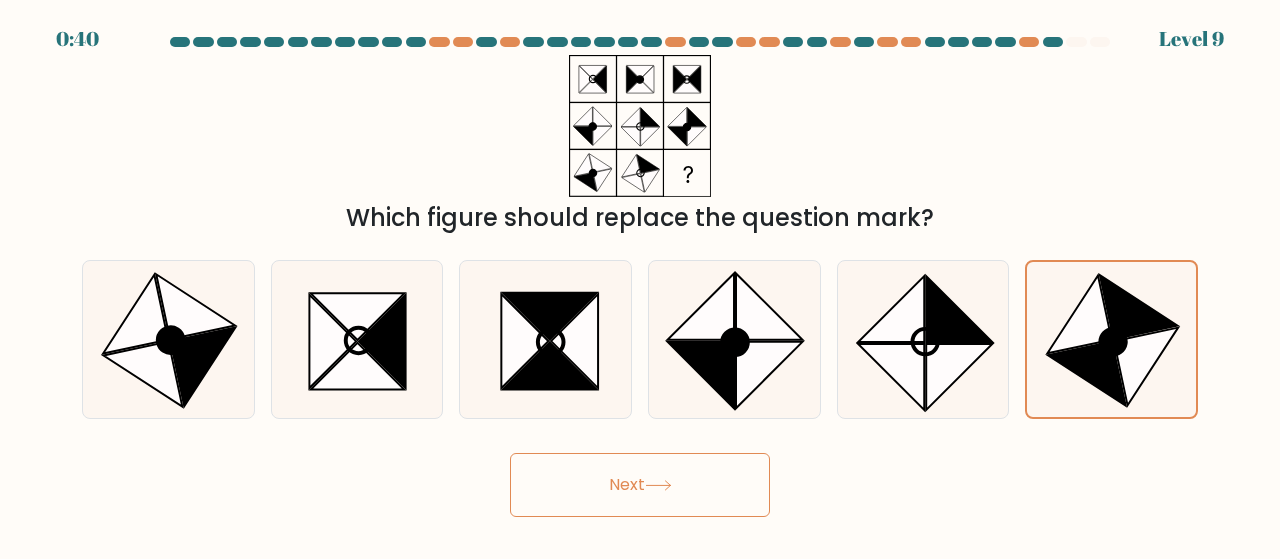 click on "Next" at bounding box center (640, 485) 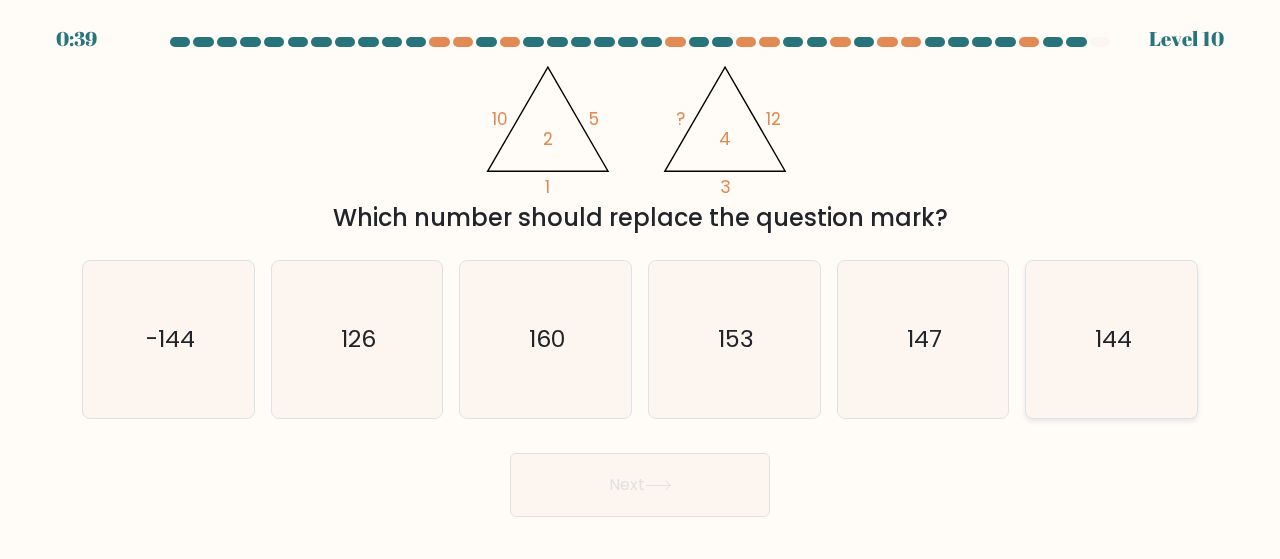 click on "144" 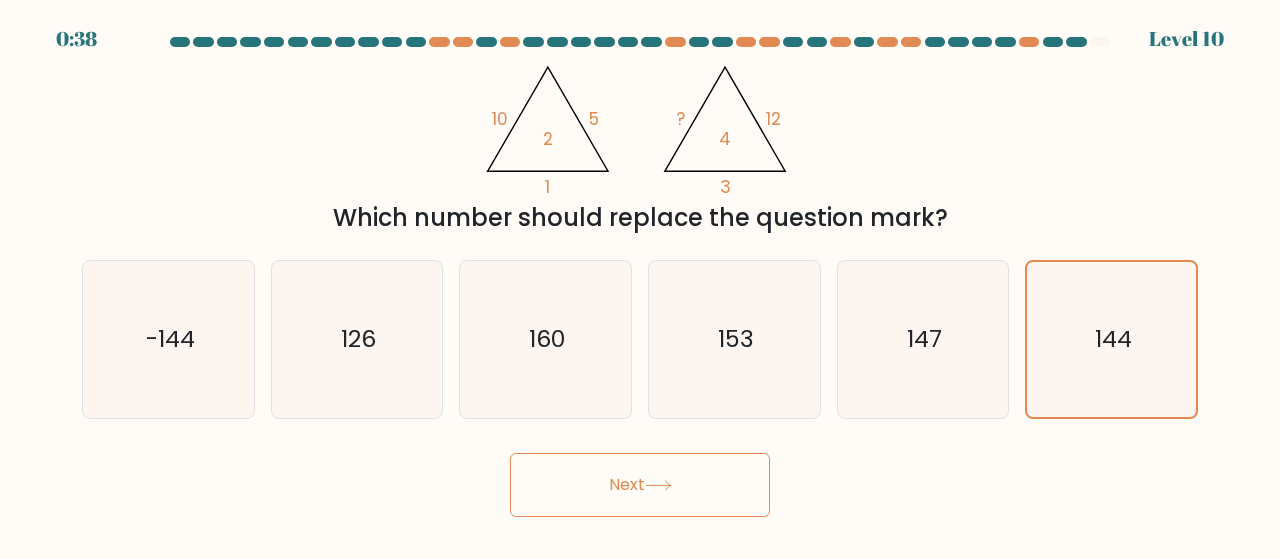 click on "Next" at bounding box center [640, 485] 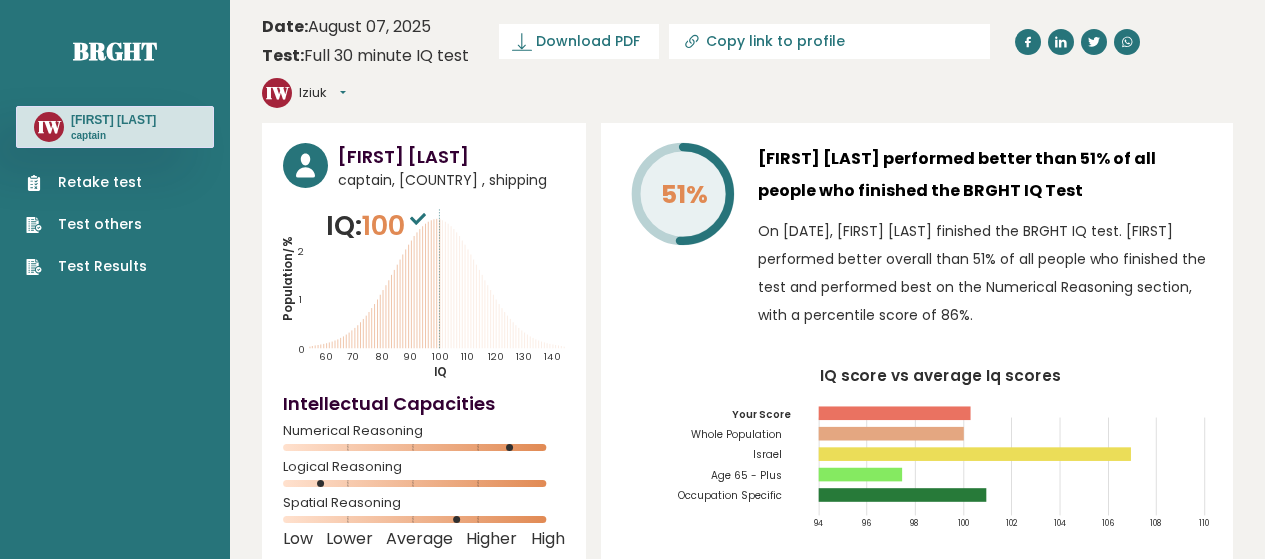 scroll, scrollTop: 0, scrollLeft: 0, axis: both 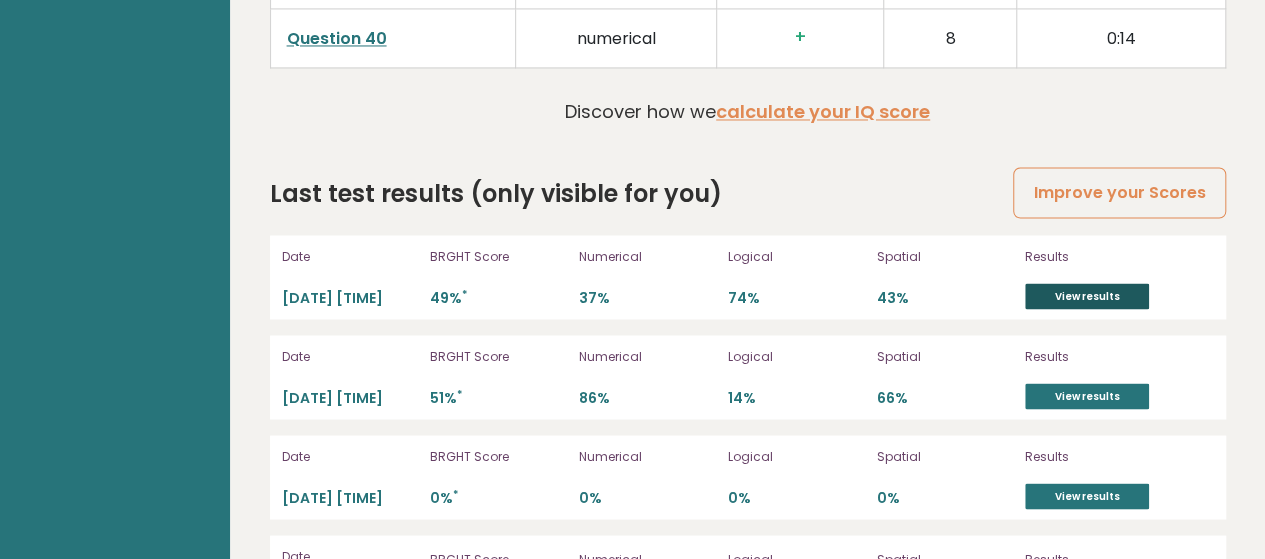 click on "View results" at bounding box center [1087, 296] 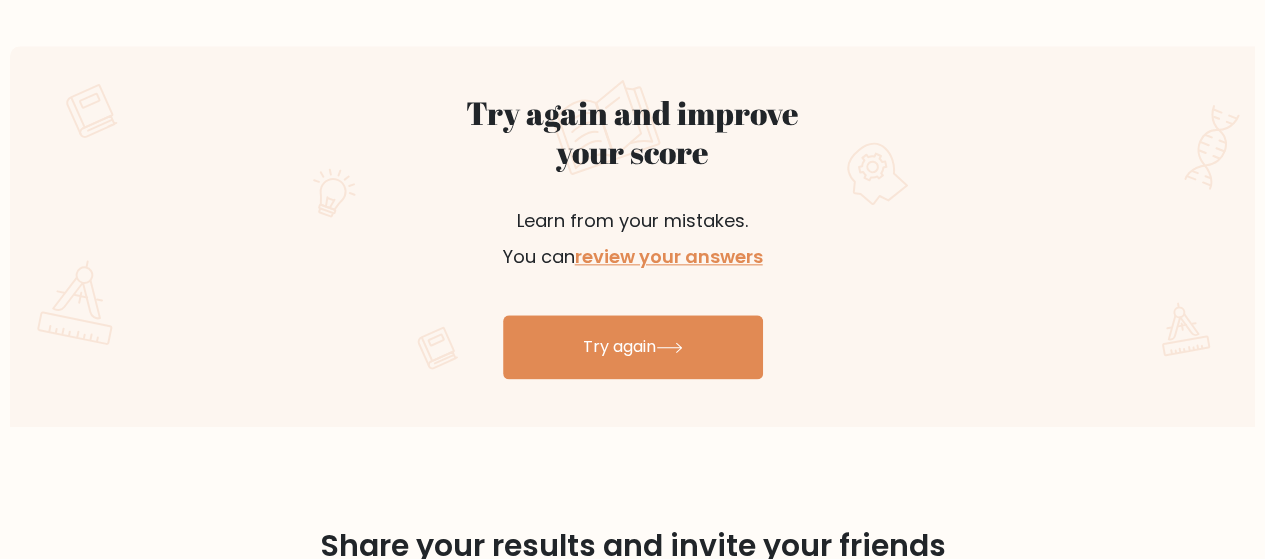 scroll, scrollTop: 1100, scrollLeft: 0, axis: vertical 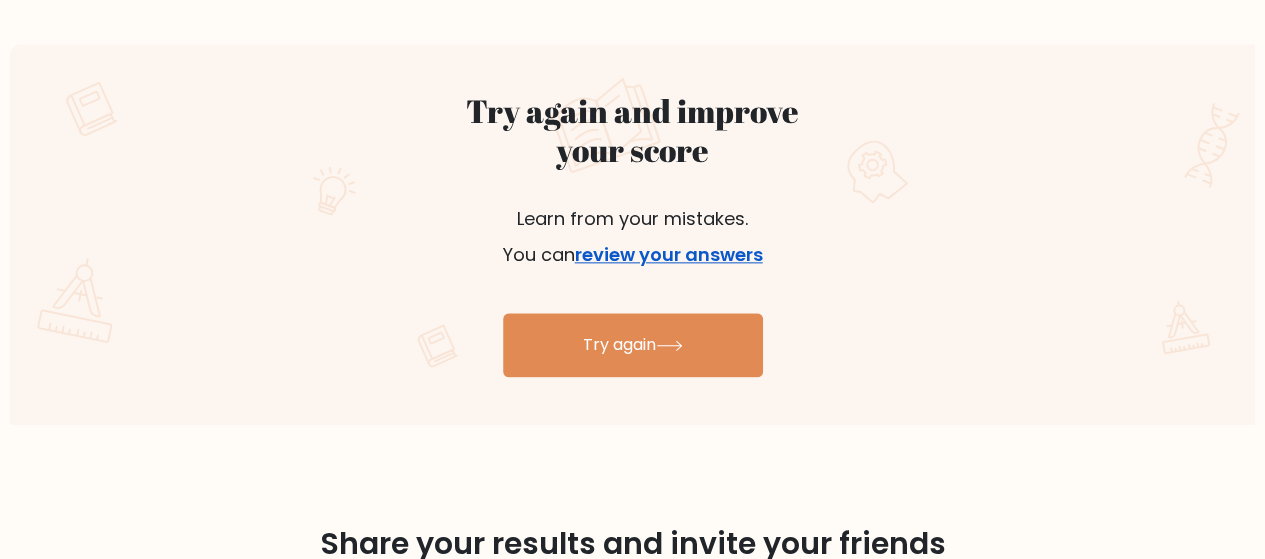 click on "review your answers" at bounding box center (669, 254) 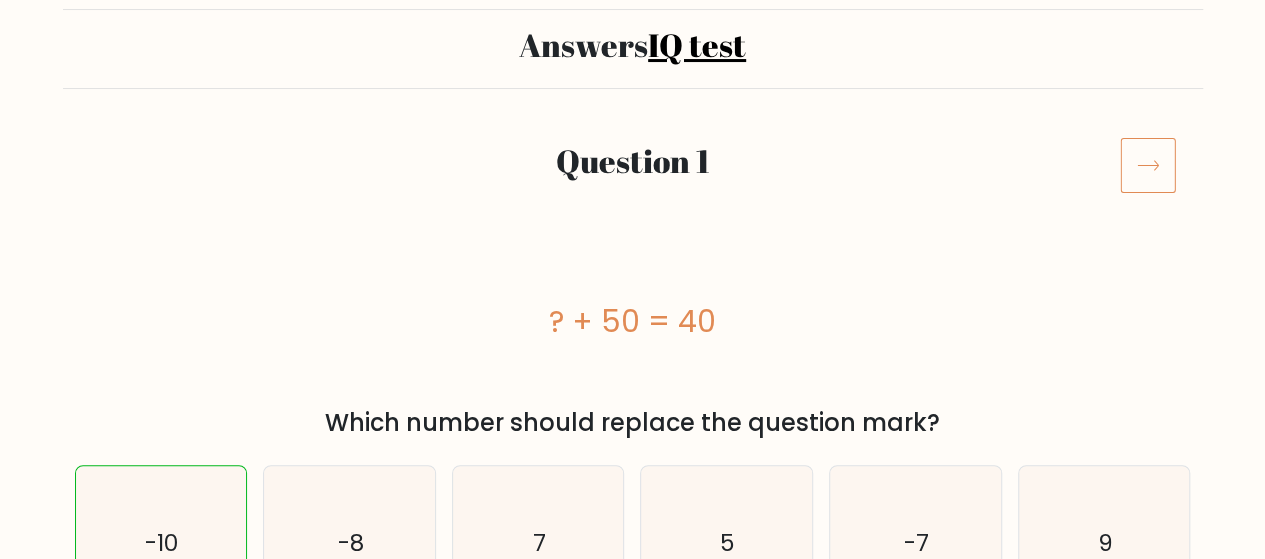 scroll, scrollTop: 100, scrollLeft: 0, axis: vertical 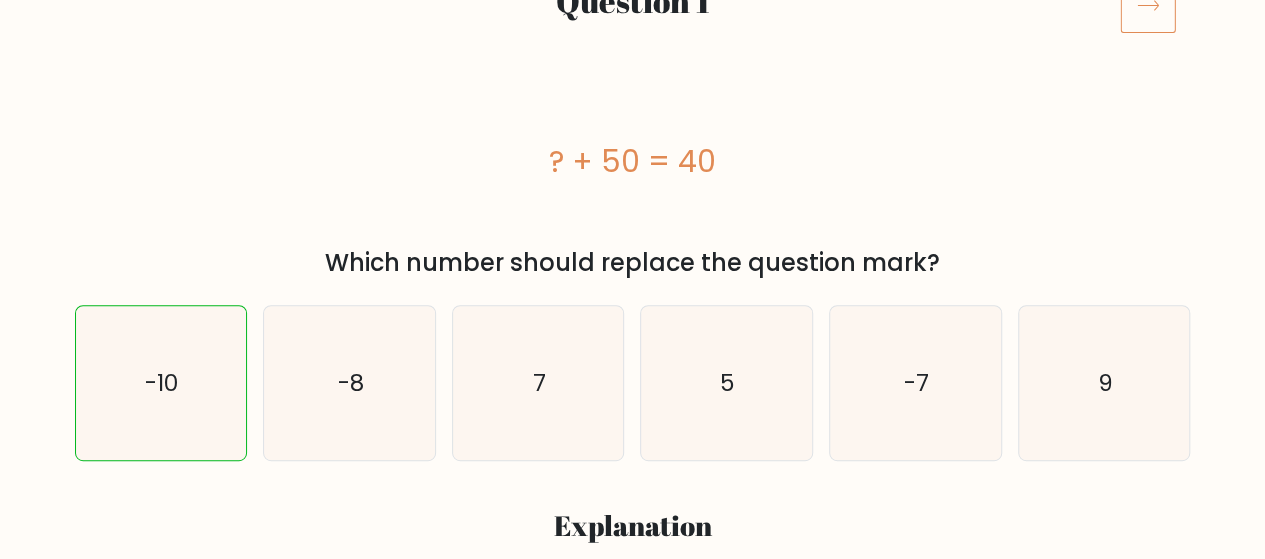 click 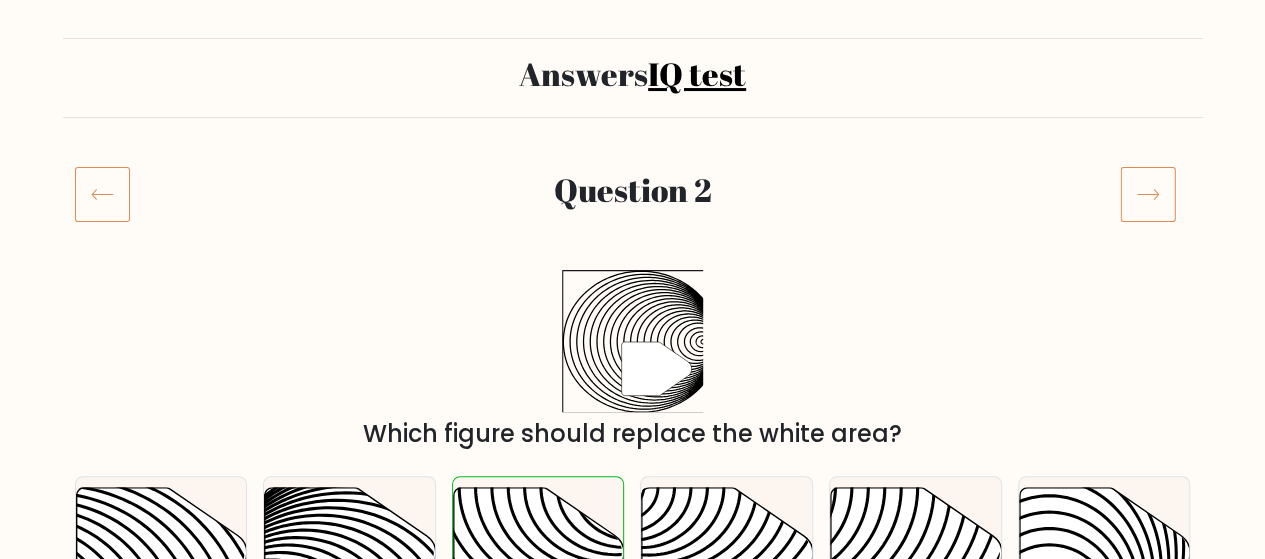 scroll, scrollTop: 100, scrollLeft: 0, axis: vertical 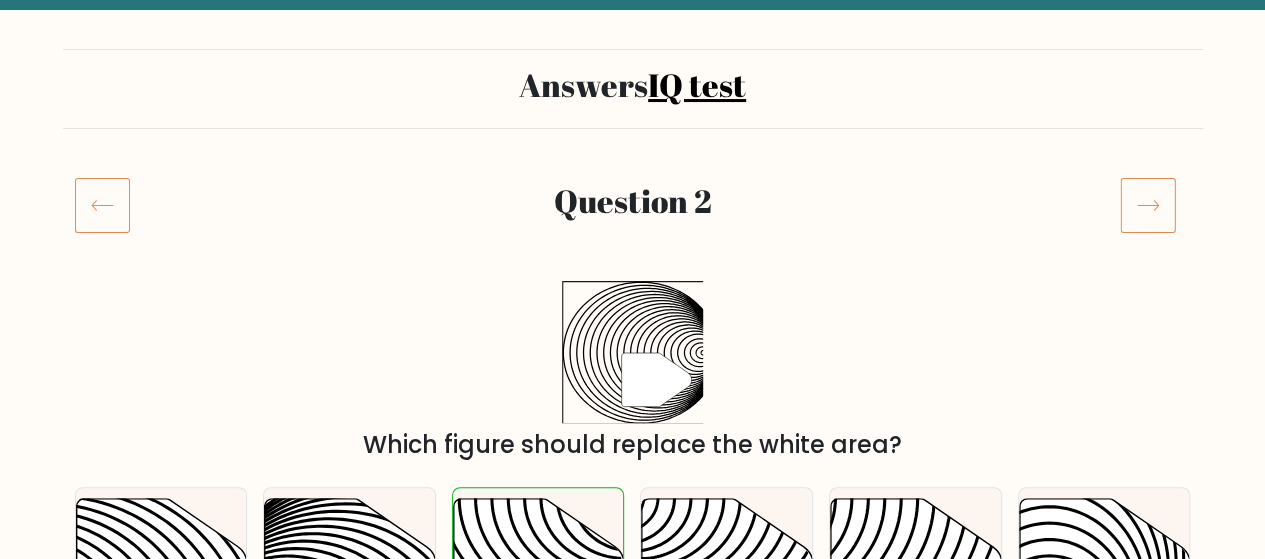 click 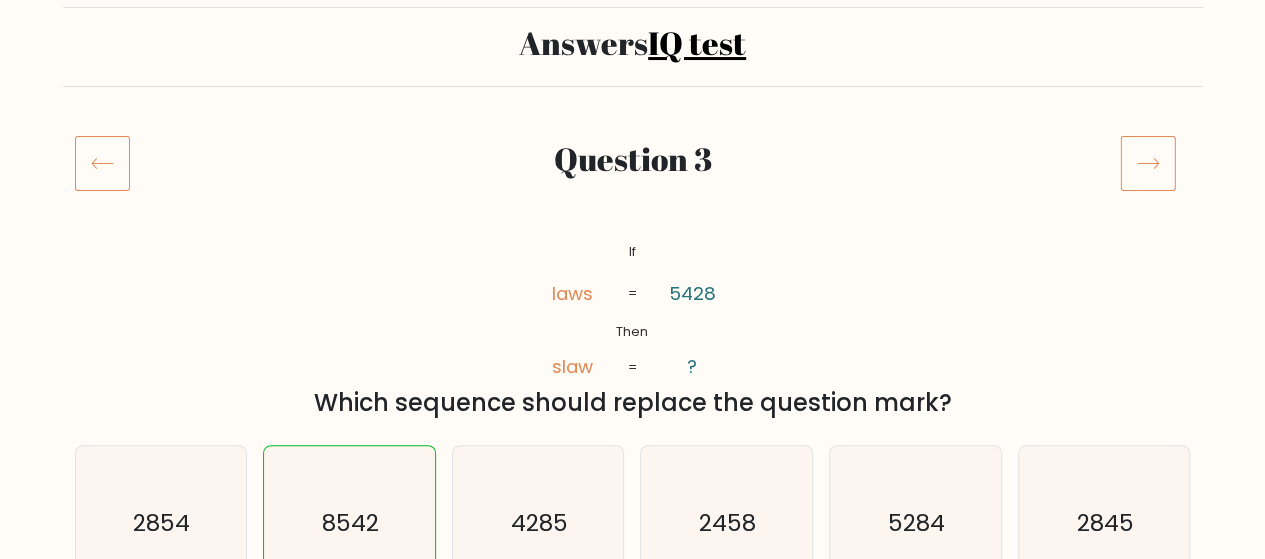 scroll, scrollTop: 100, scrollLeft: 0, axis: vertical 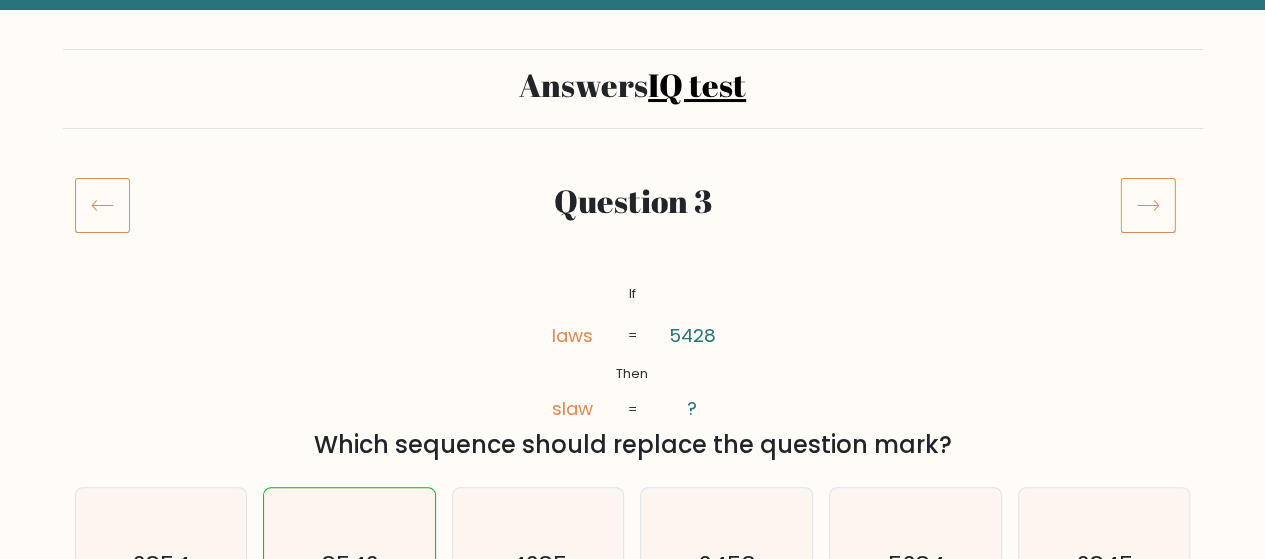 click 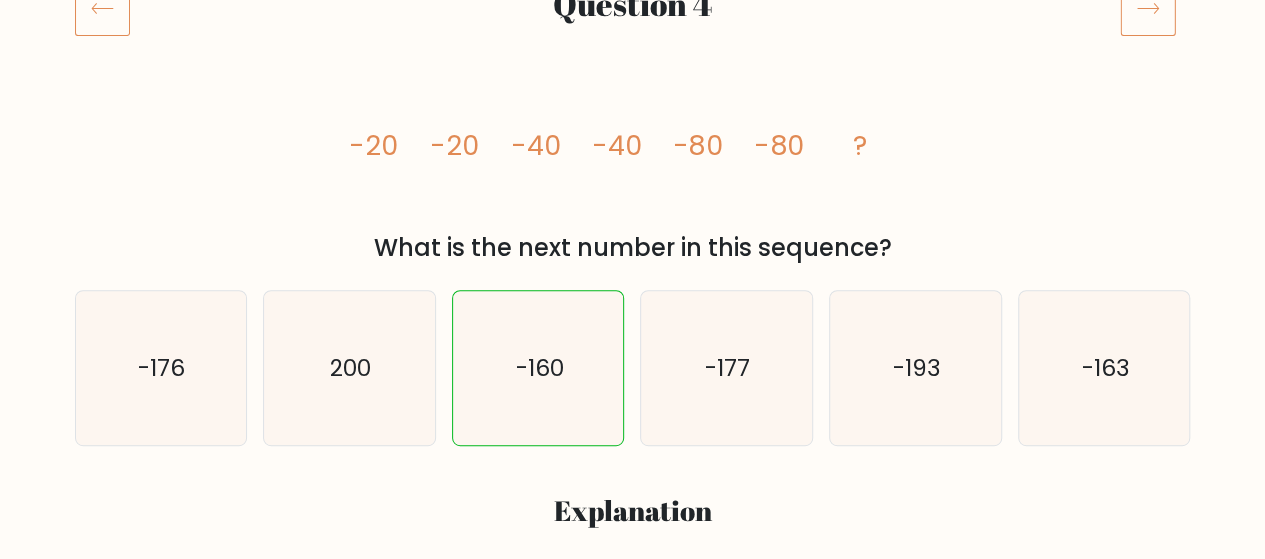scroll, scrollTop: 300, scrollLeft: 0, axis: vertical 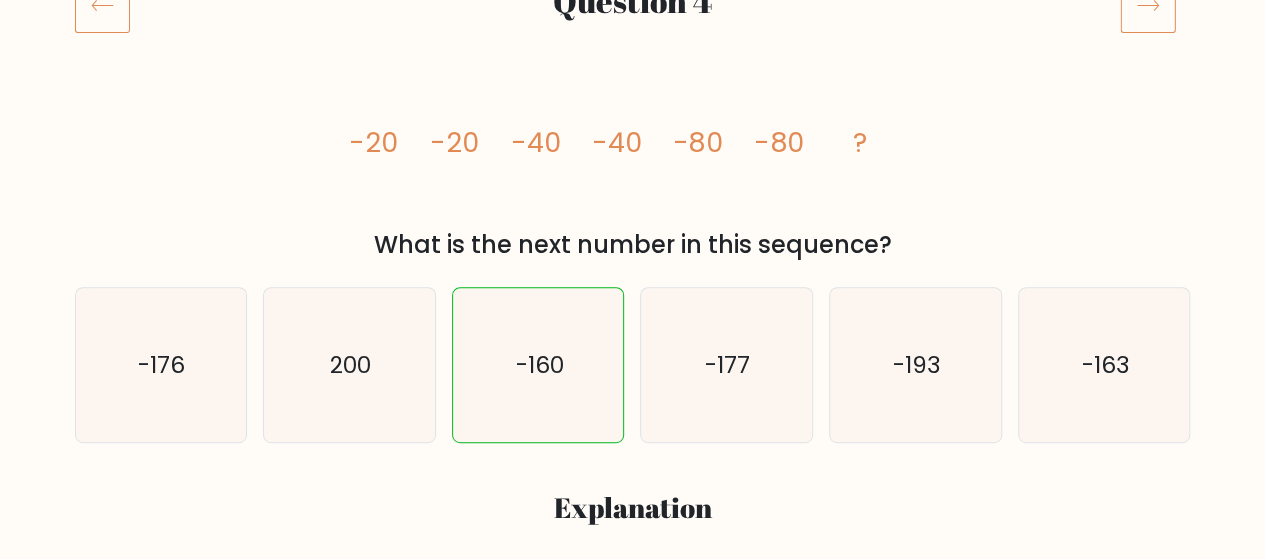 click 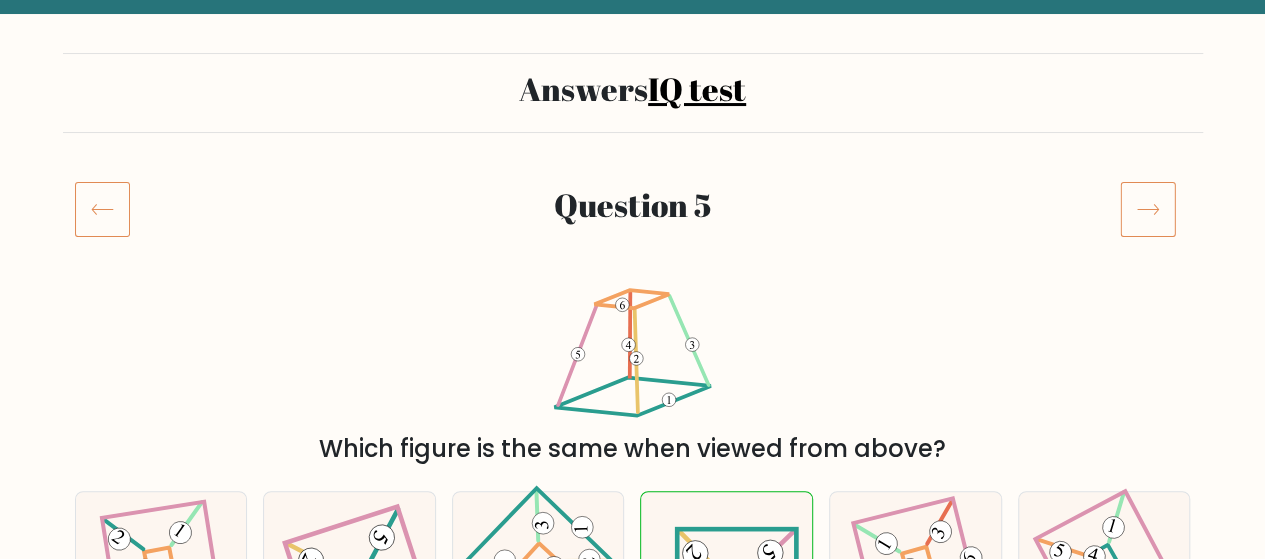 scroll, scrollTop: 300, scrollLeft: 0, axis: vertical 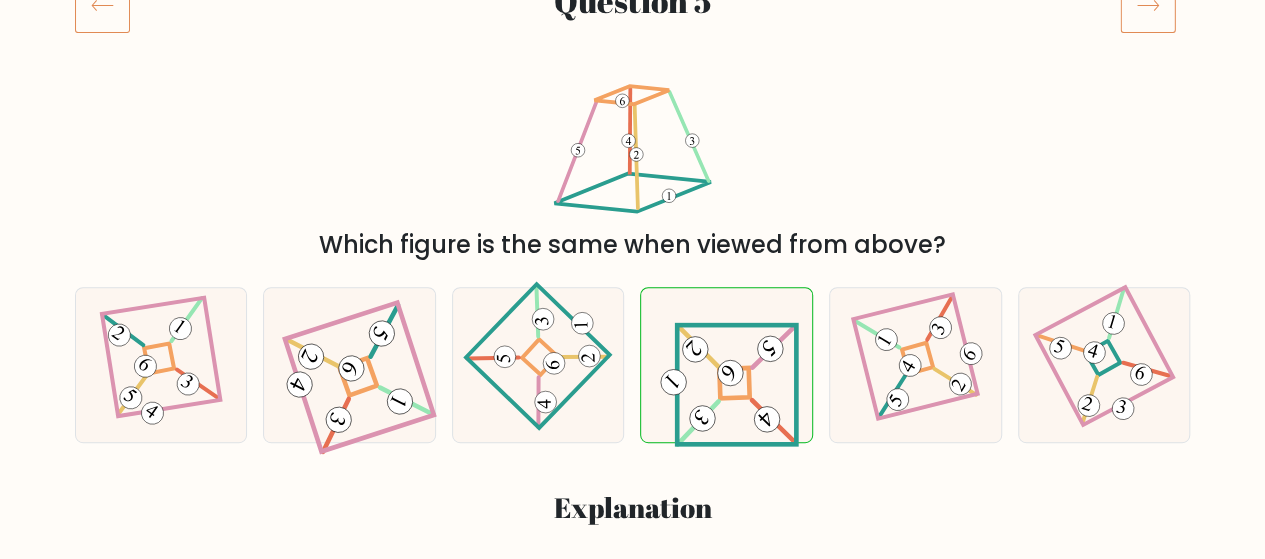 click 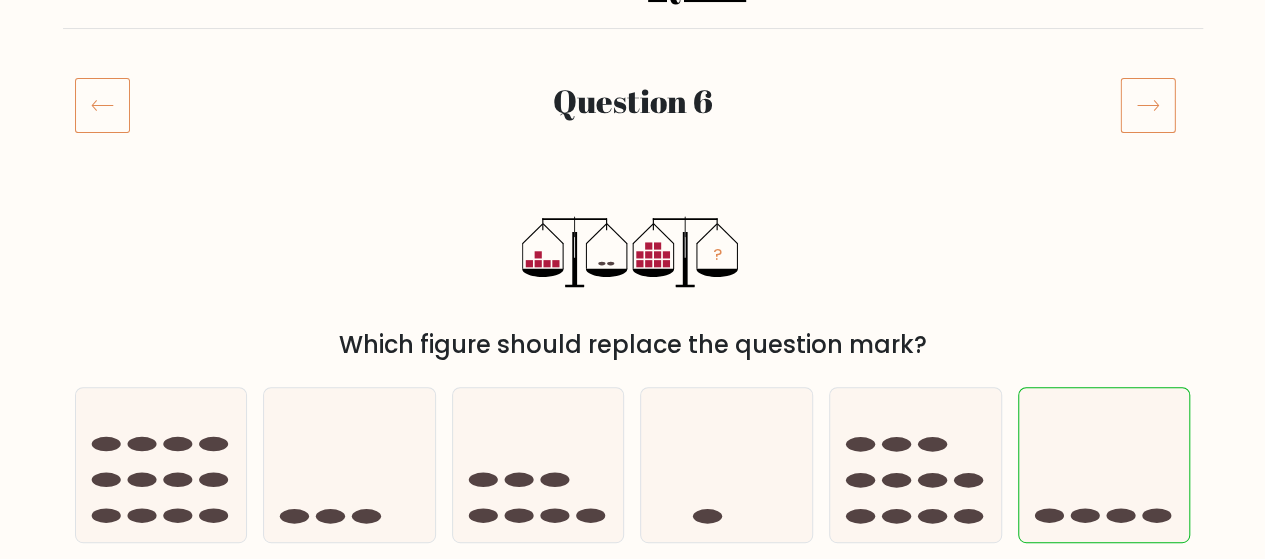 scroll, scrollTop: 300, scrollLeft: 0, axis: vertical 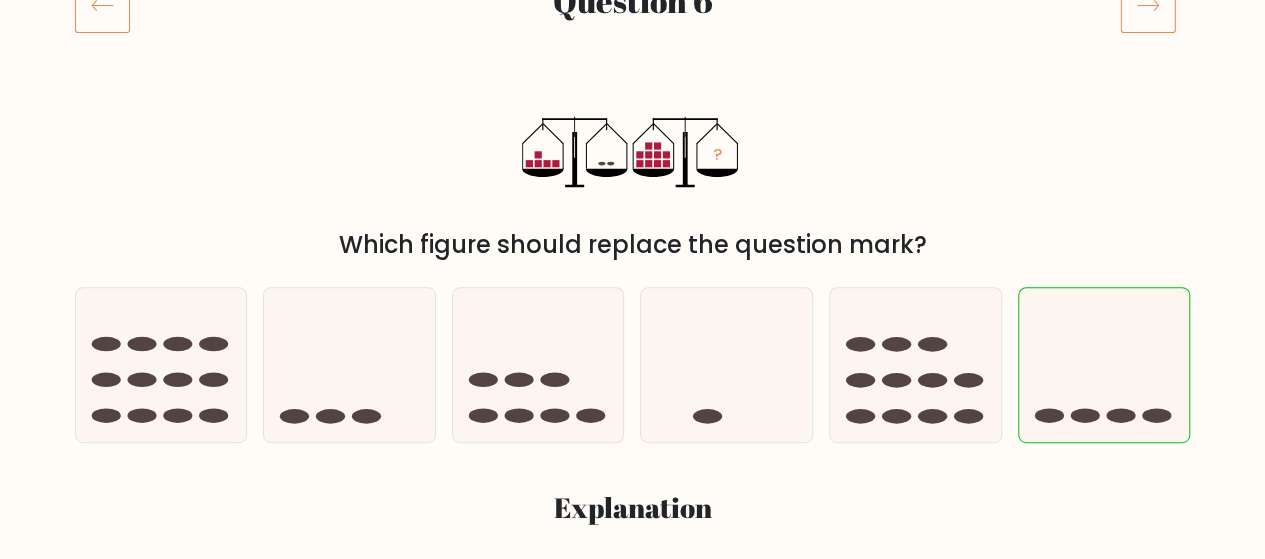 click 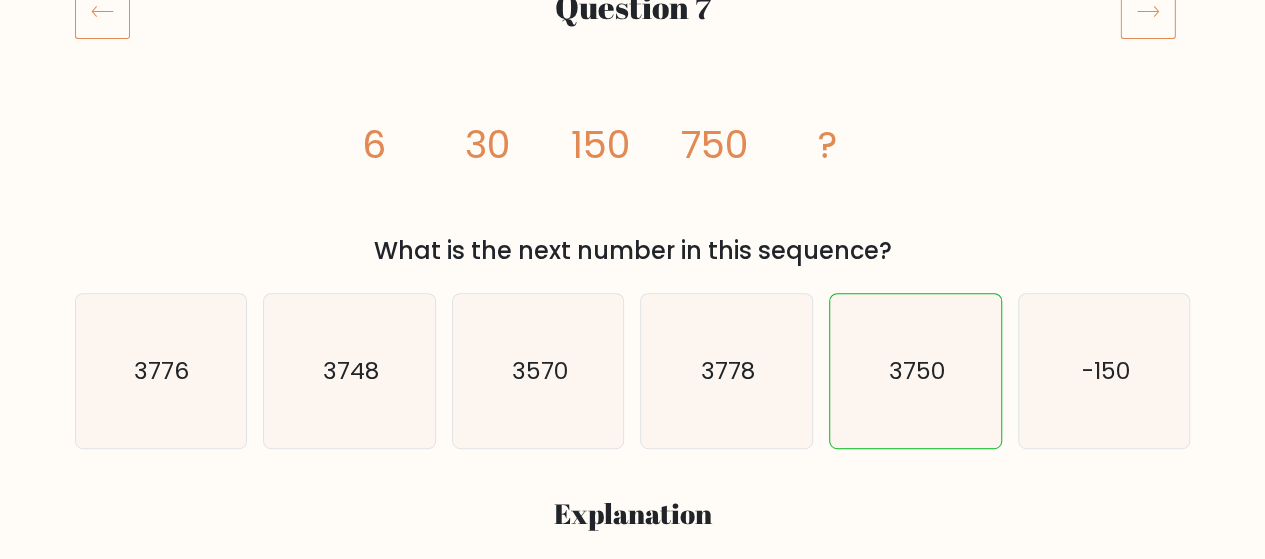 scroll, scrollTop: 300, scrollLeft: 0, axis: vertical 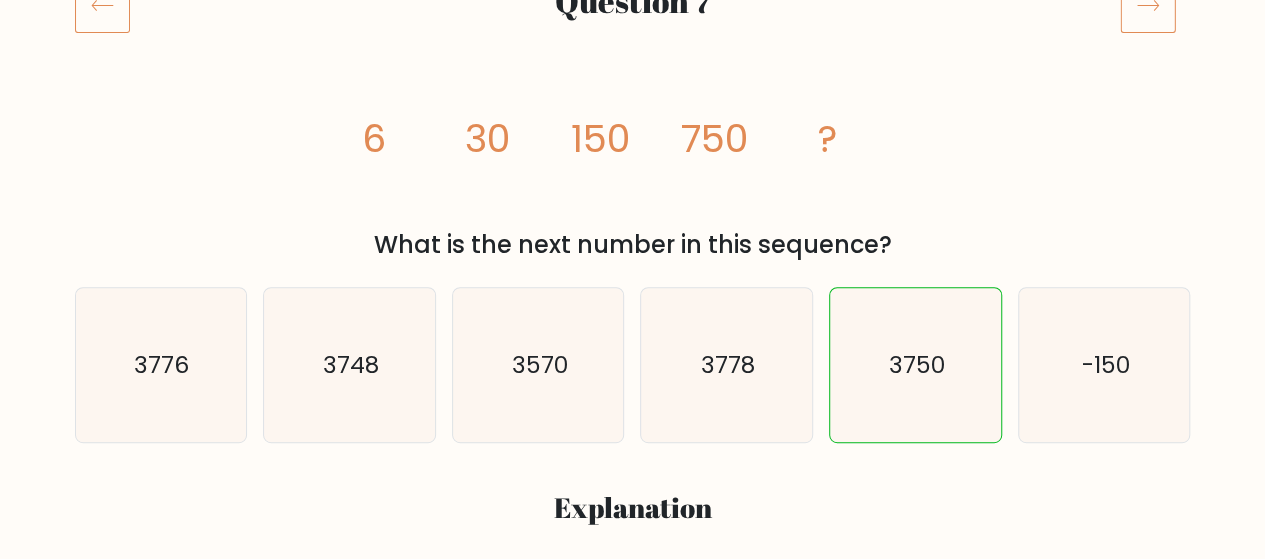 click 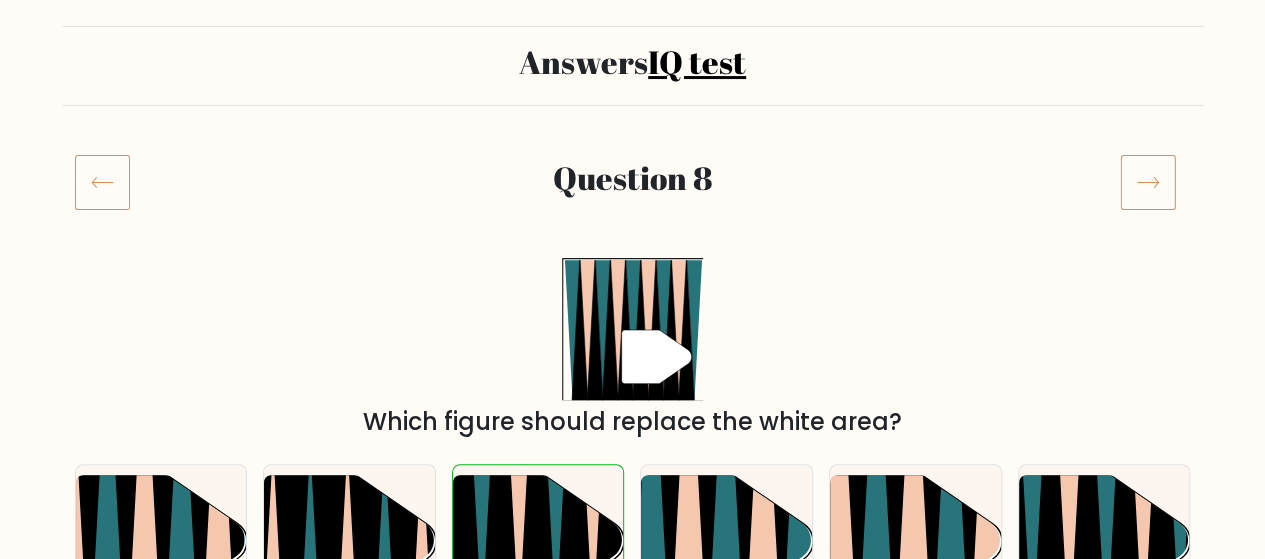 scroll, scrollTop: 100, scrollLeft: 0, axis: vertical 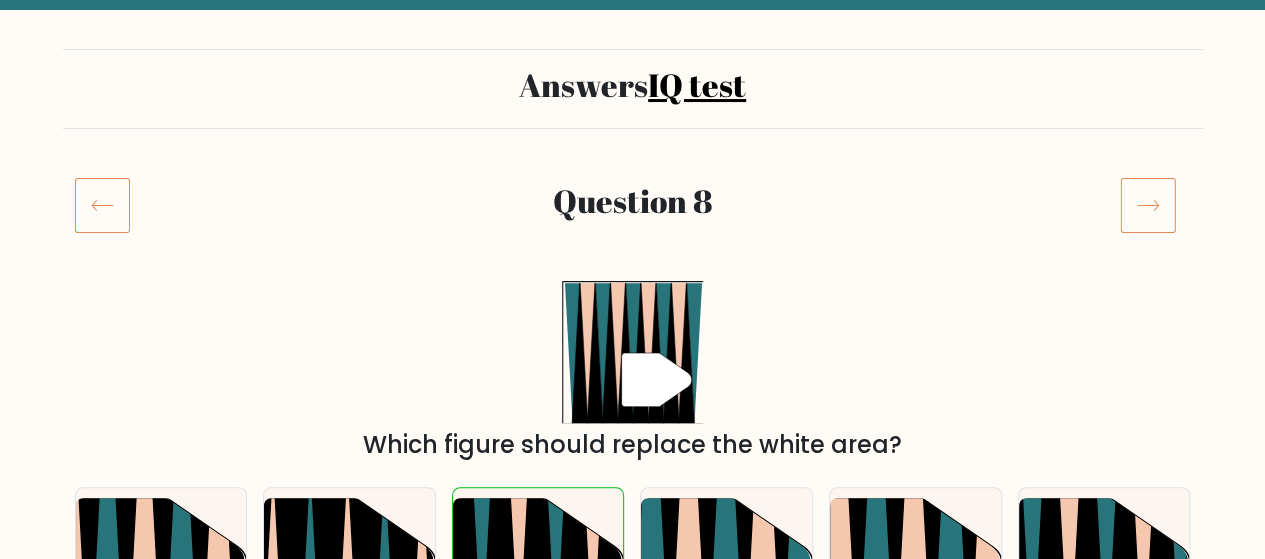 click 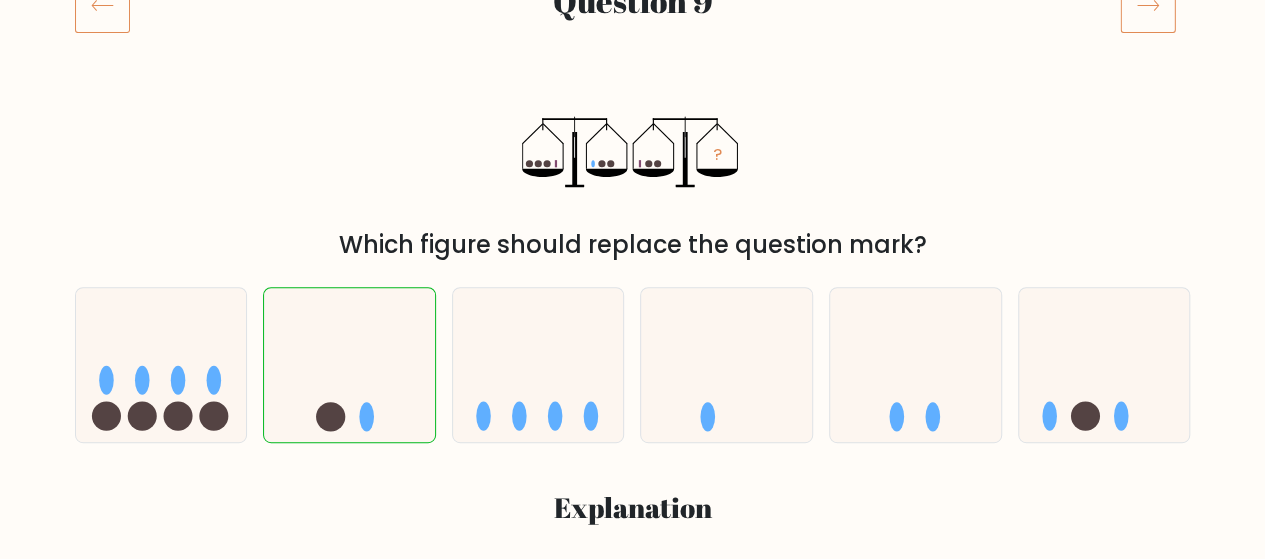 scroll, scrollTop: 200, scrollLeft: 0, axis: vertical 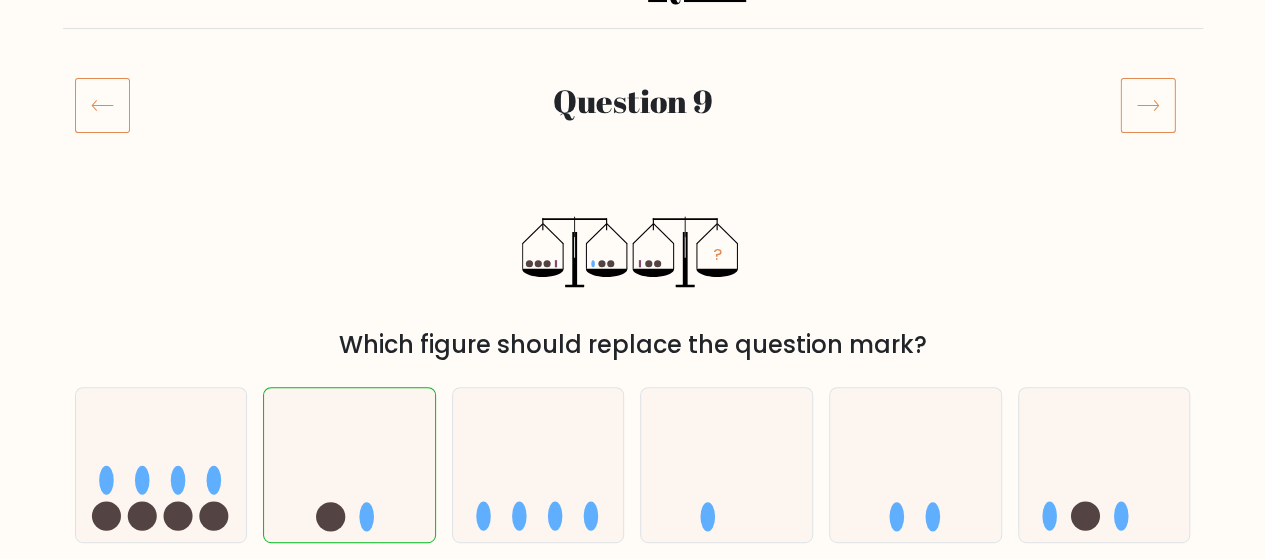 click 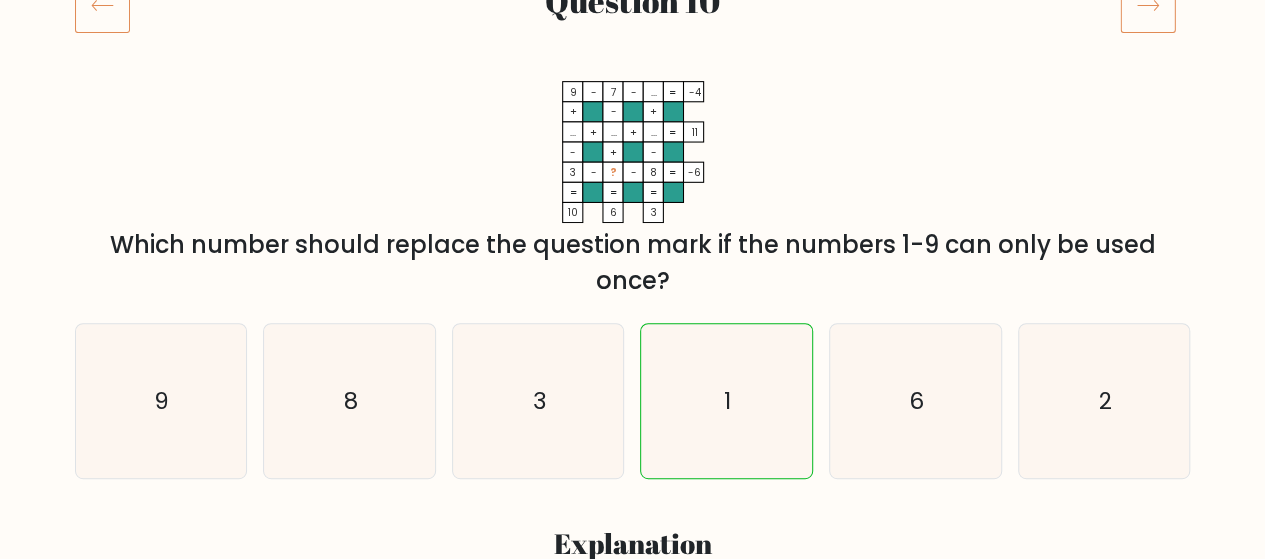scroll, scrollTop: 100, scrollLeft: 0, axis: vertical 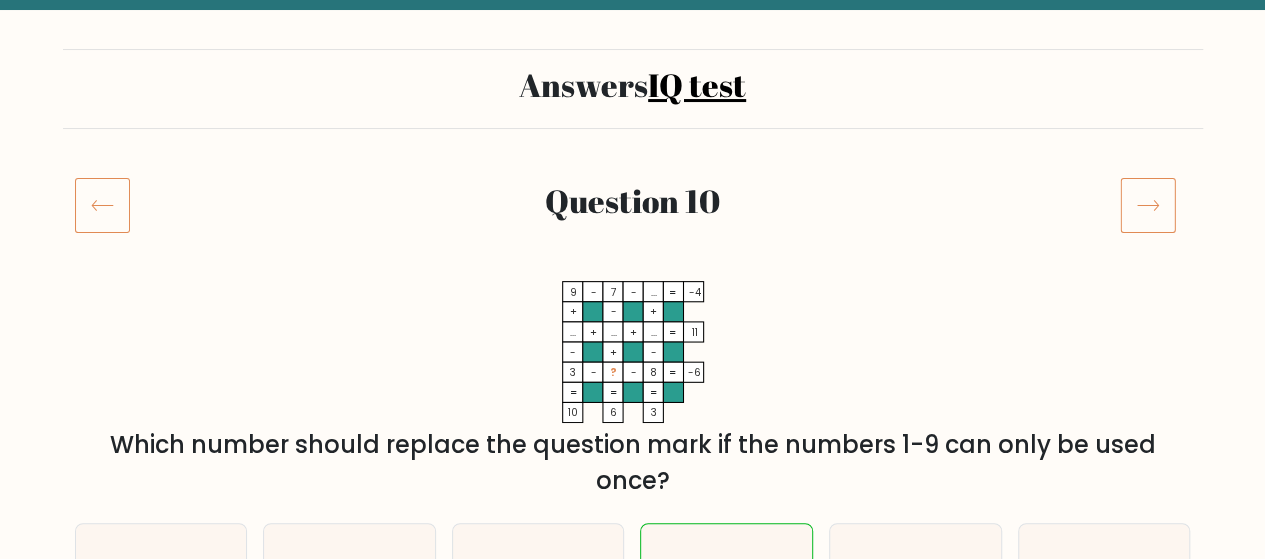 click 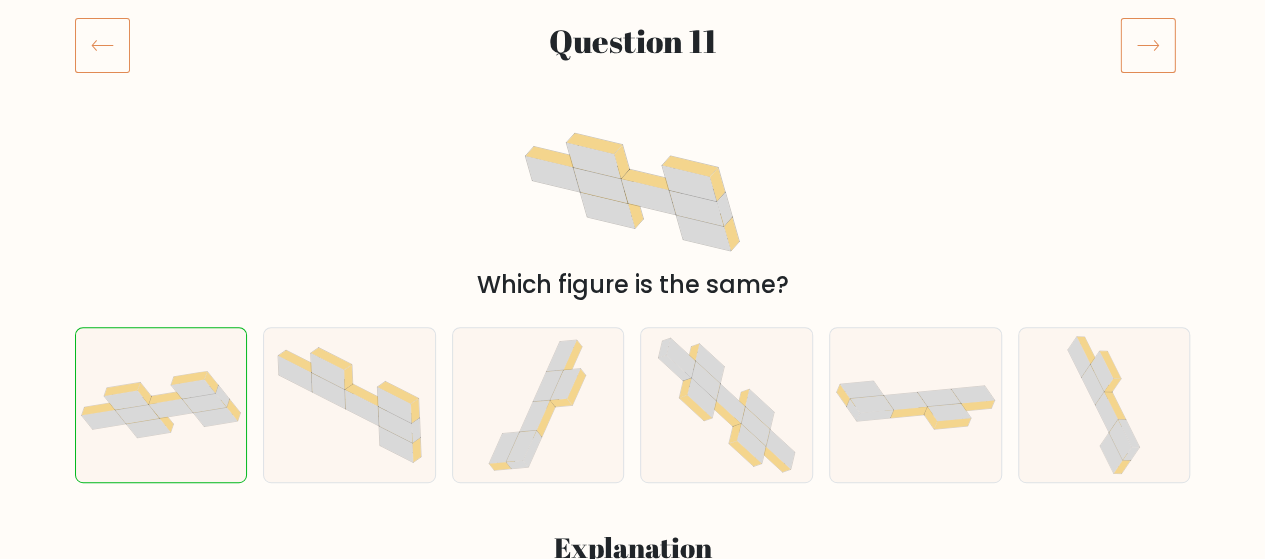scroll, scrollTop: 100, scrollLeft: 0, axis: vertical 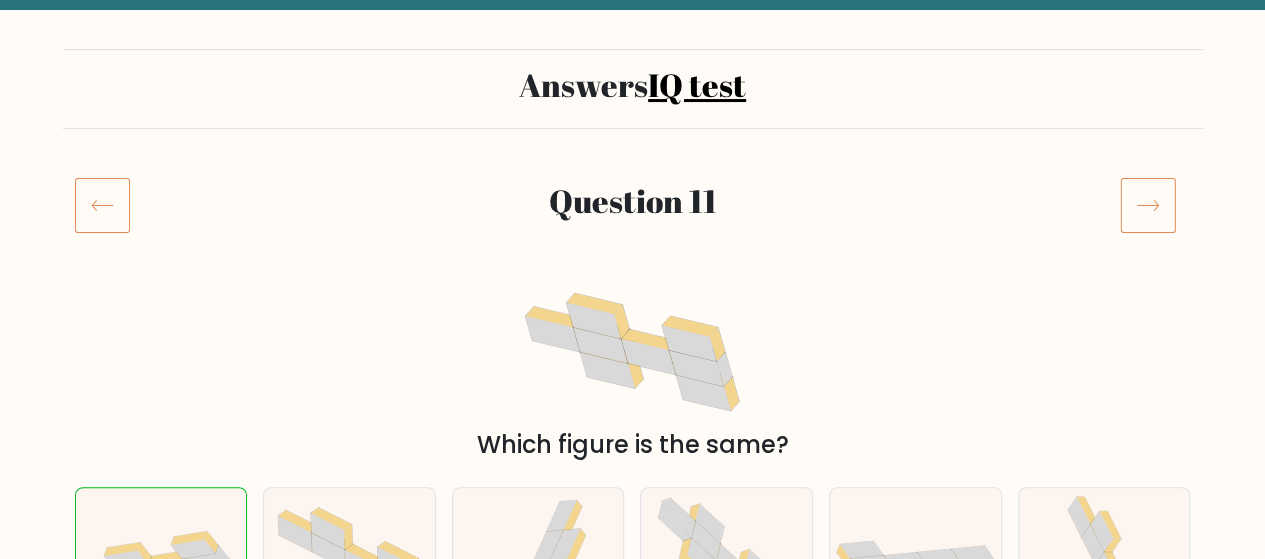 click 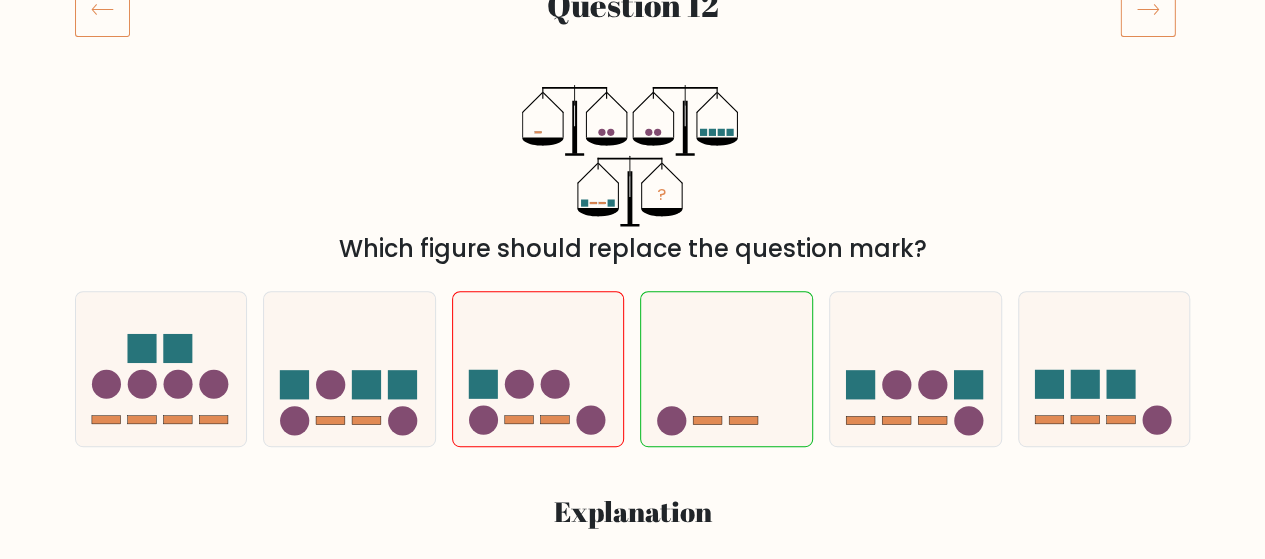 scroll, scrollTop: 300, scrollLeft: 0, axis: vertical 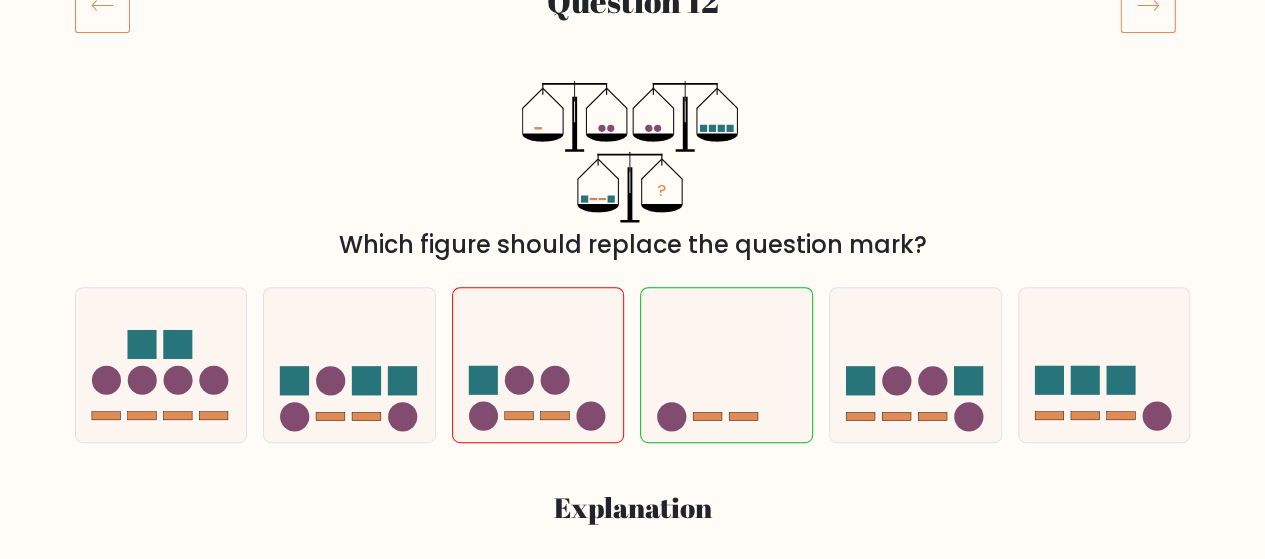click 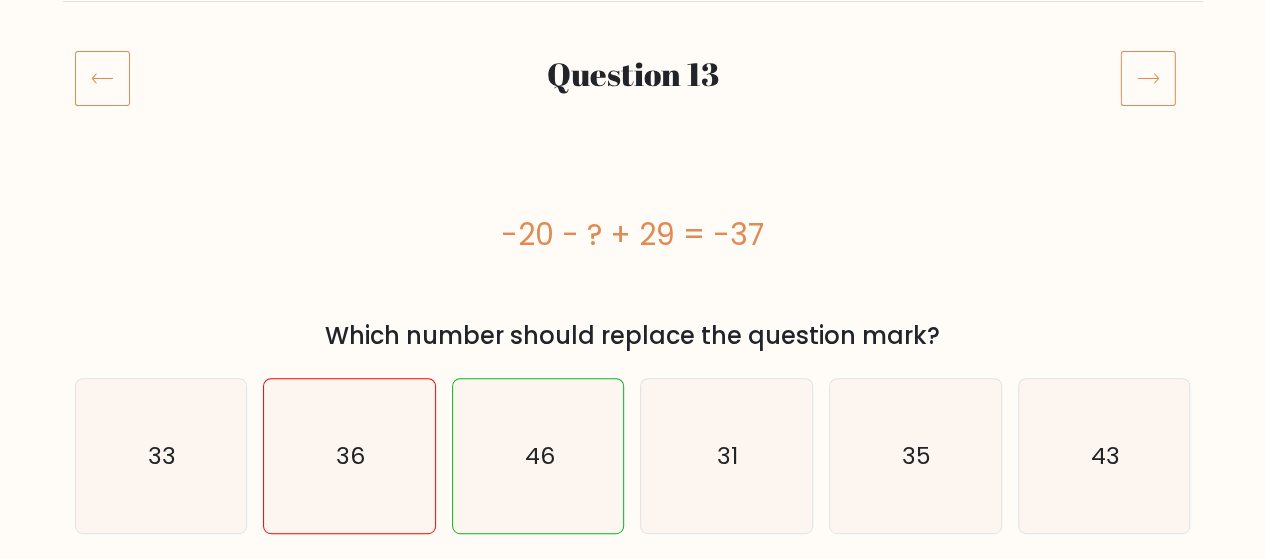 scroll, scrollTop: 200, scrollLeft: 0, axis: vertical 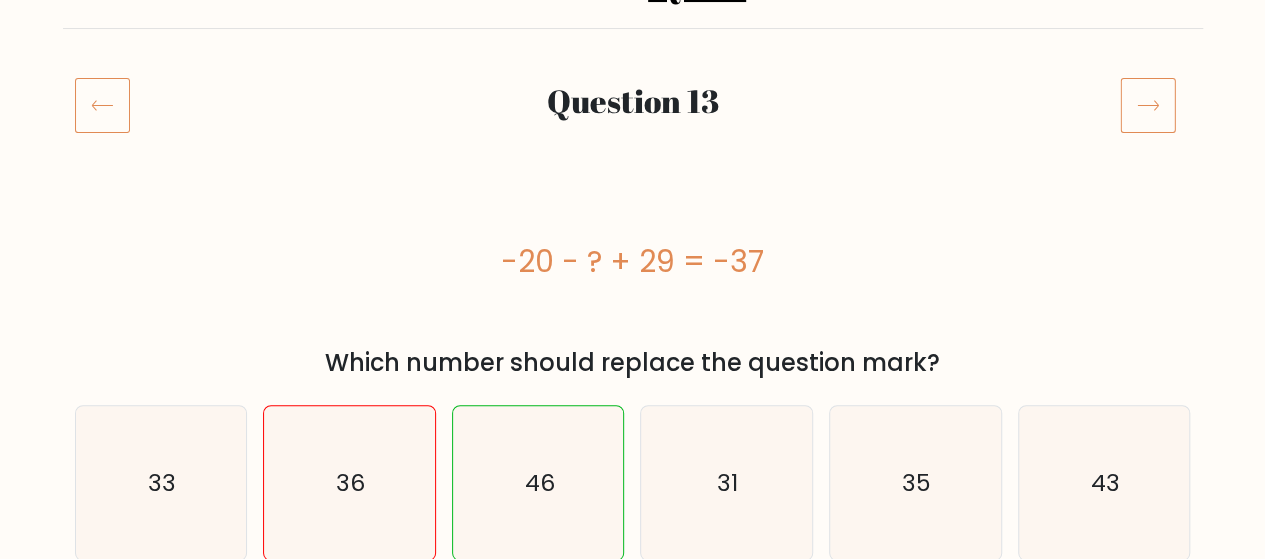 click 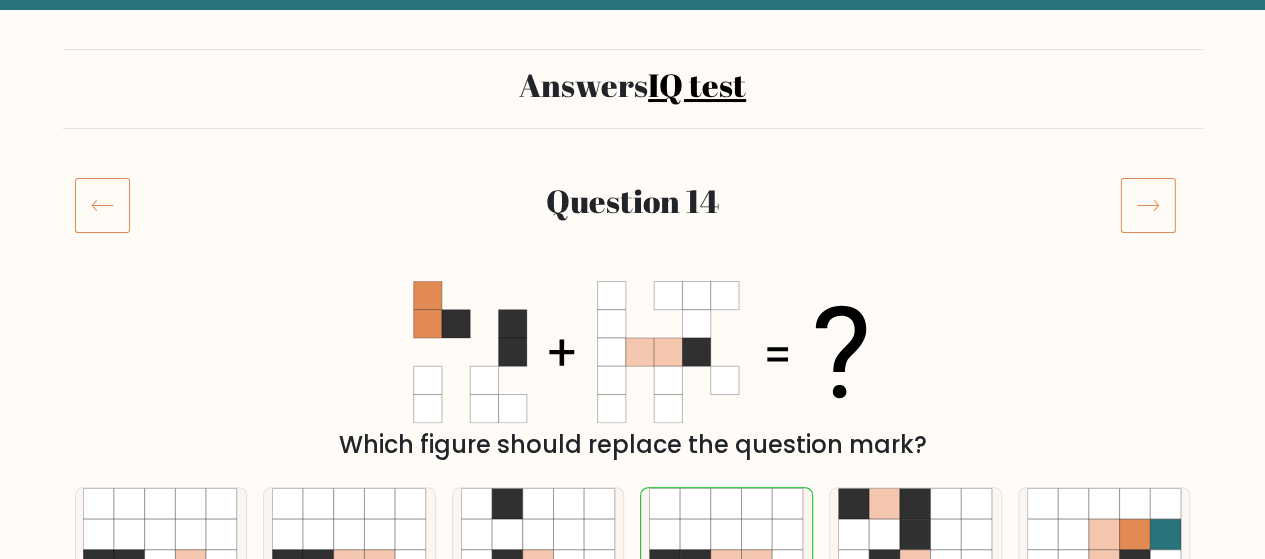 scroll, scrollTop: 100, scrollLeft: 0, axis: vertical 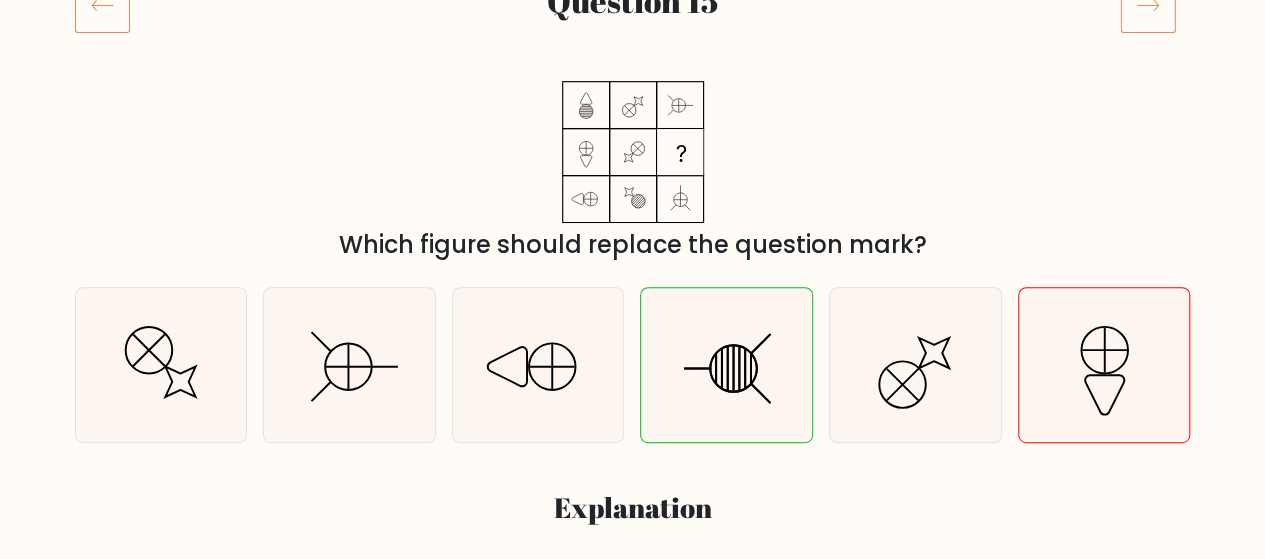click 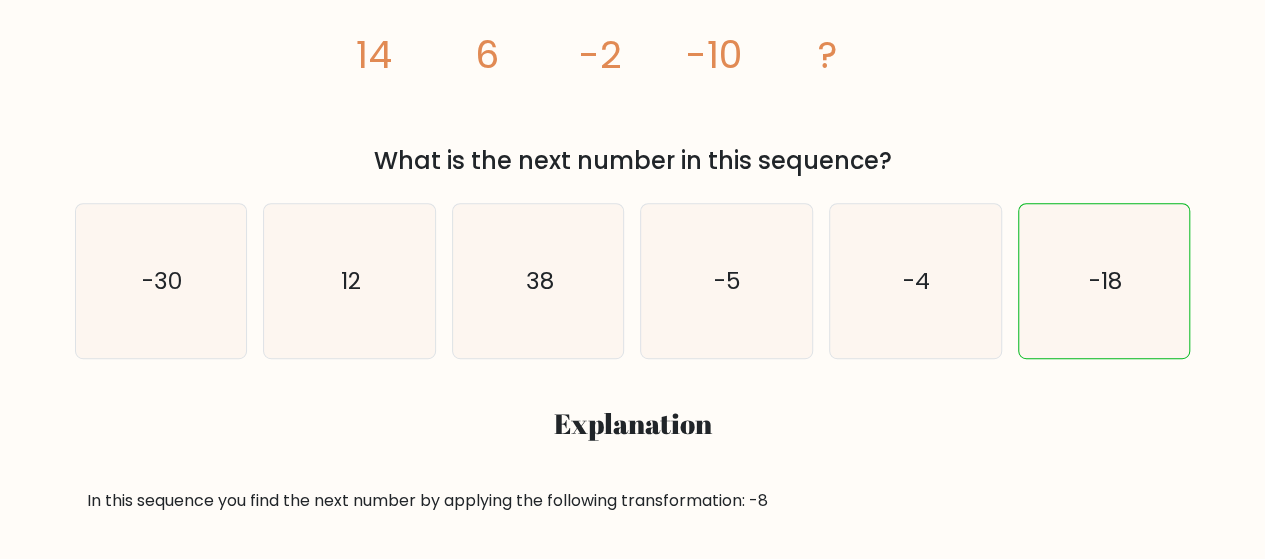 scroll, scrollTop: 300, scrollLeft: 0, axis: vertical 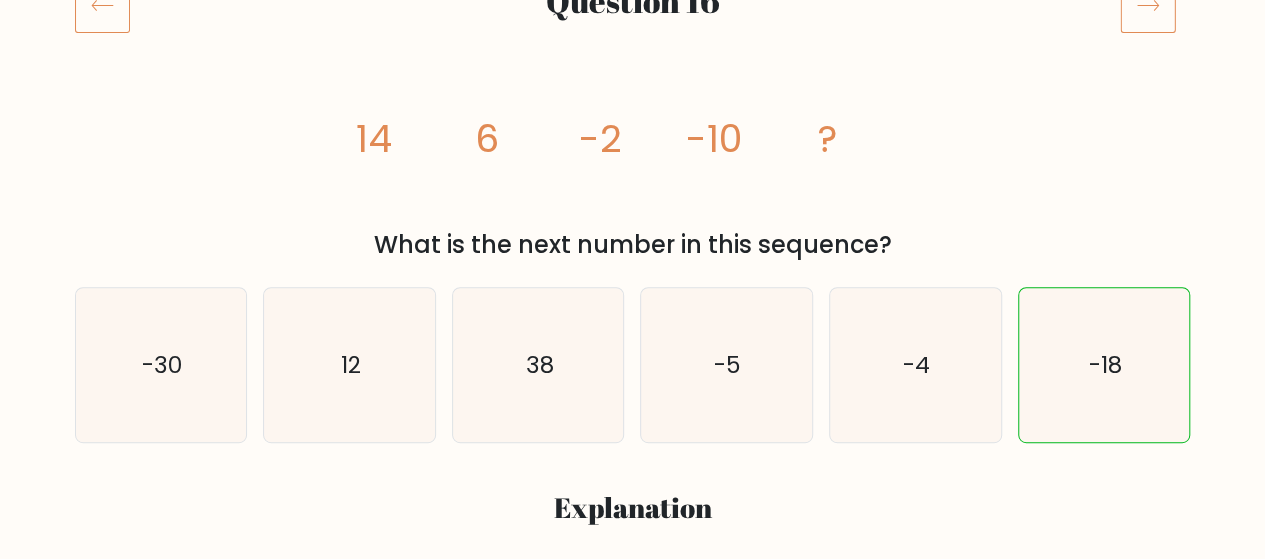 click 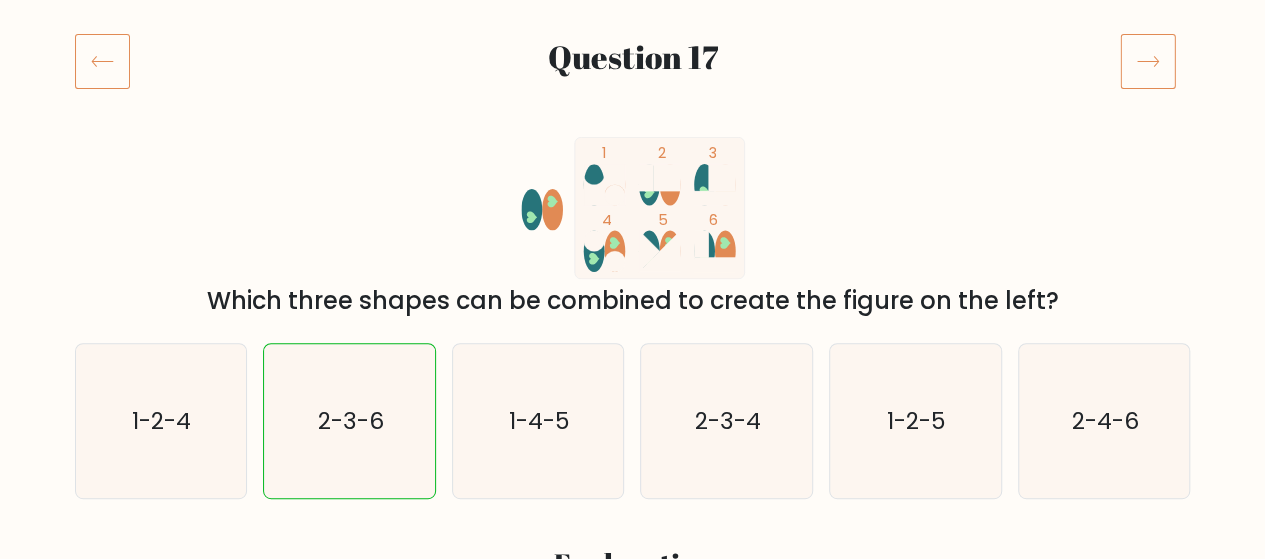 scroll, scrollTop: 200, scrollLeft: 0, axis: vertical 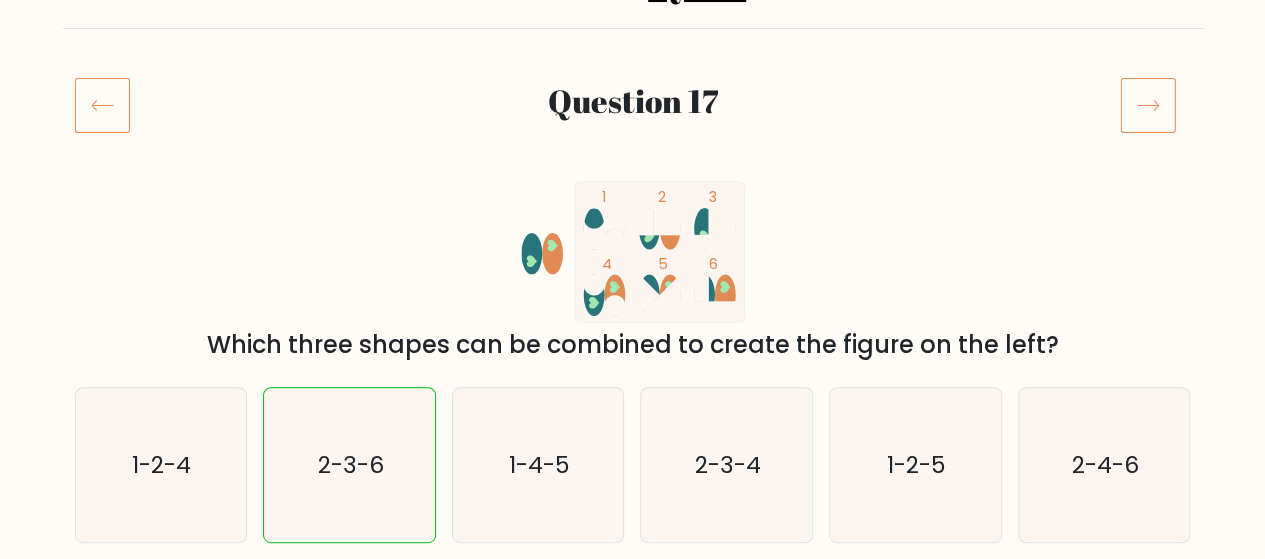 click 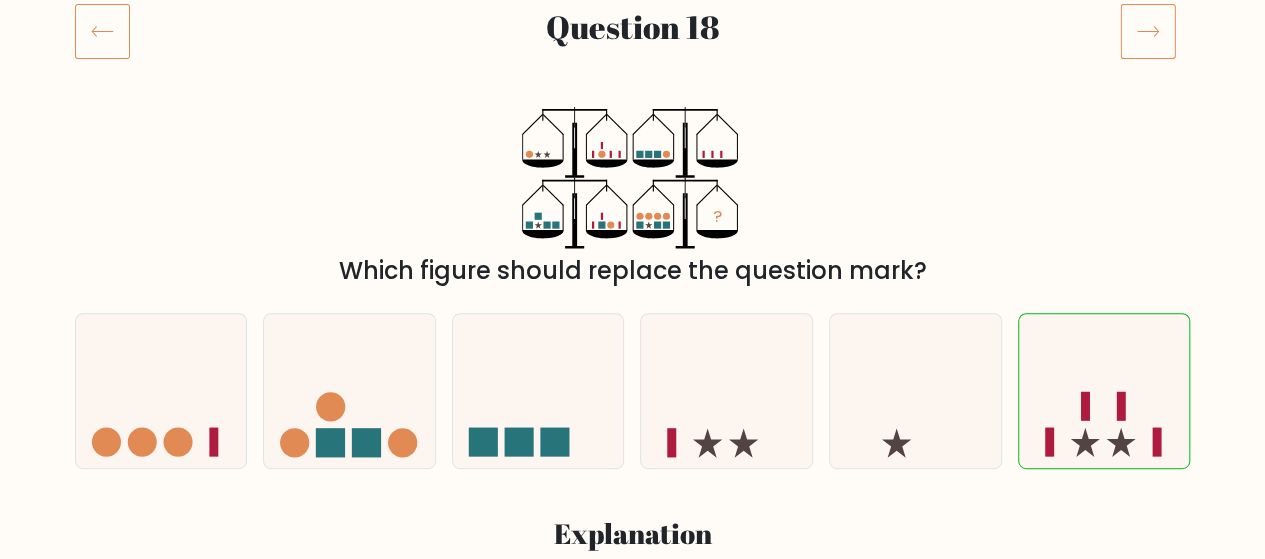 scroll, scrollTop: 300, scrollLeft: 0, axis: vertical 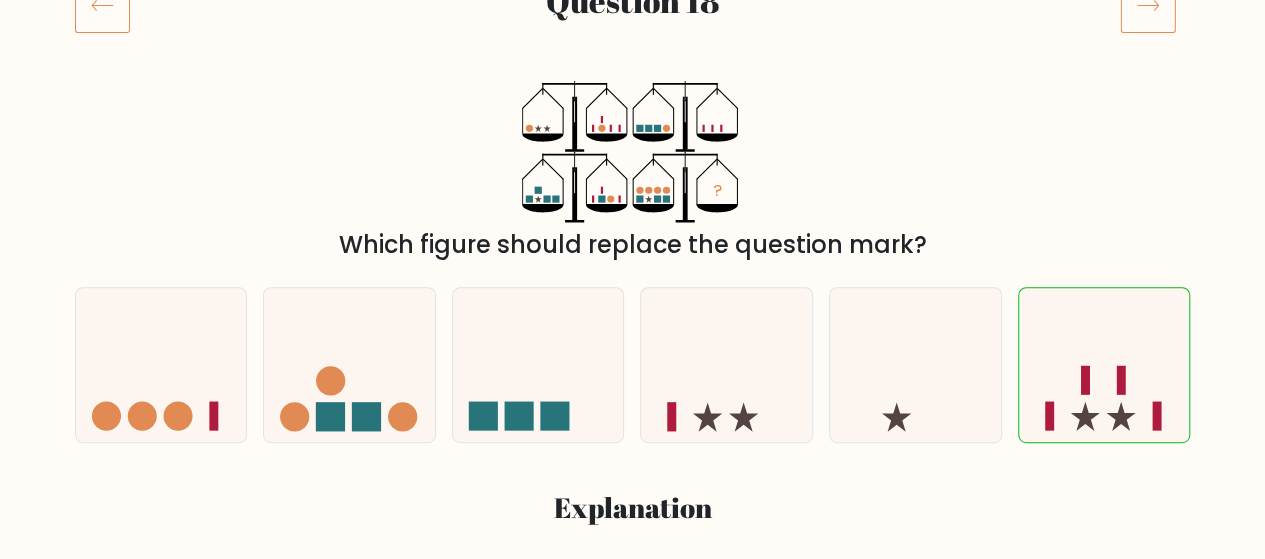 click 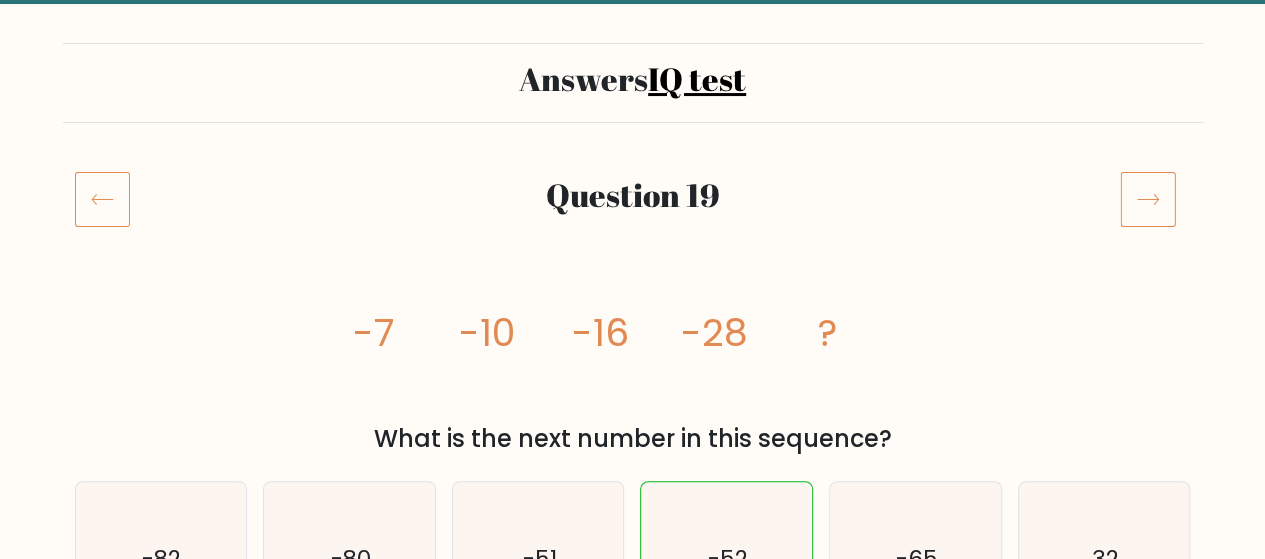 scroll, scrollTop: 300, scrollLeft: 0, axis: vertical 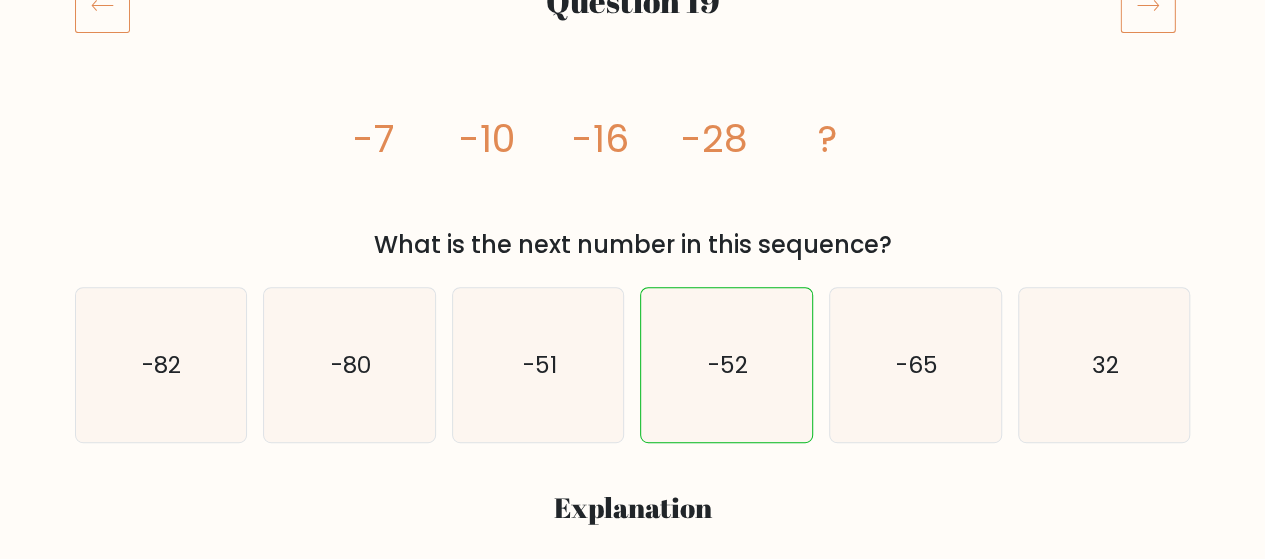 click 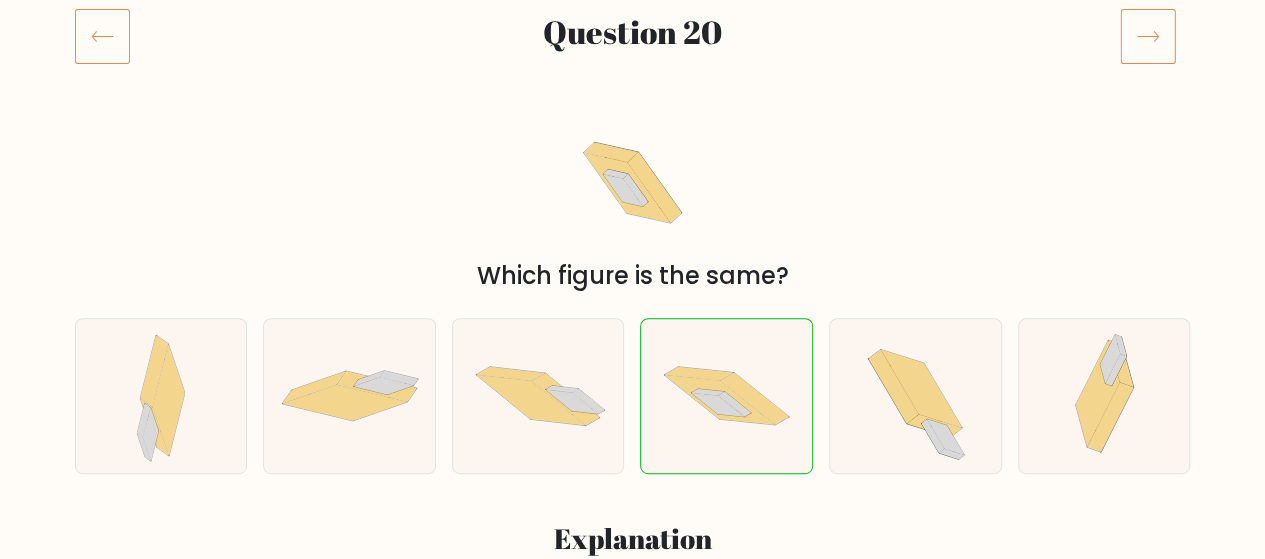 scroll, scrollTop: 300, scrollLeft: 0, axis: vertical 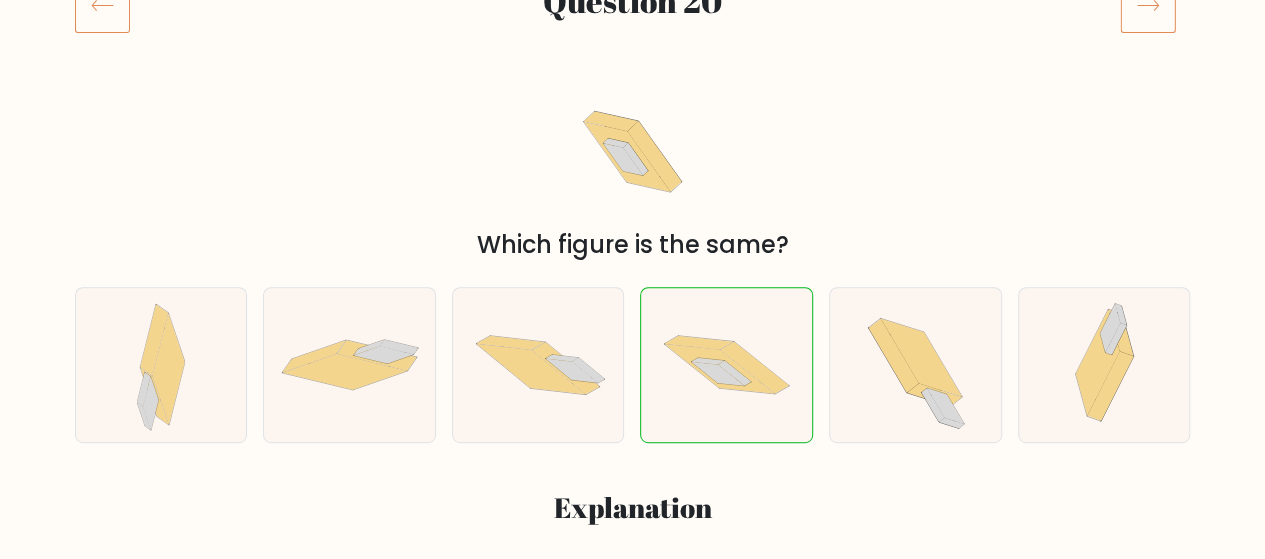 click 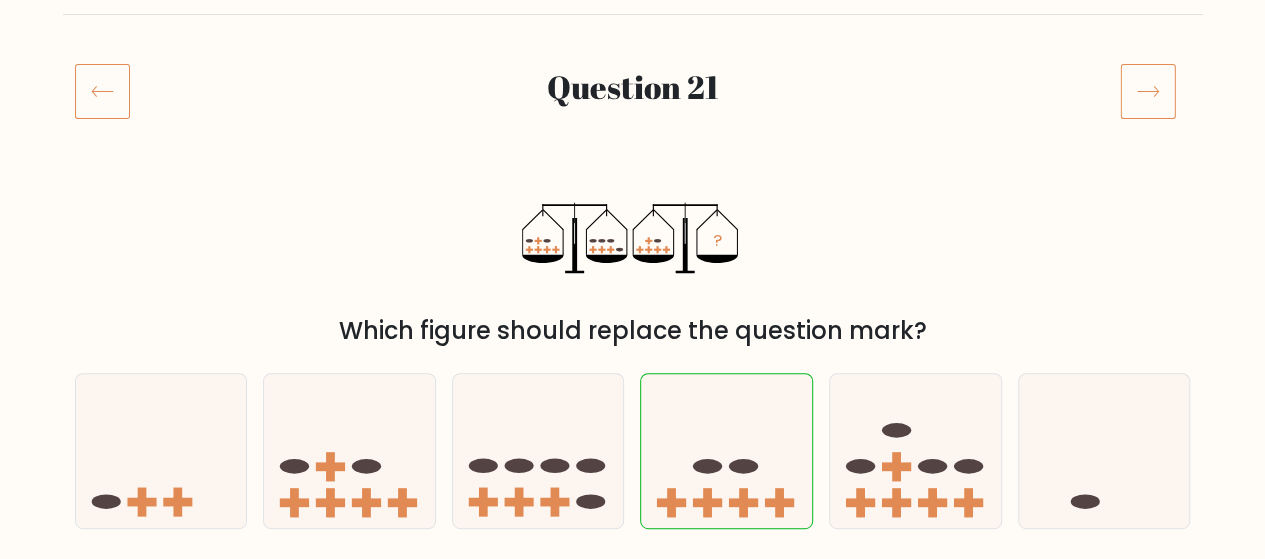 scroll, scrollTop: 200, scrollLeft: 0, axis: vertical 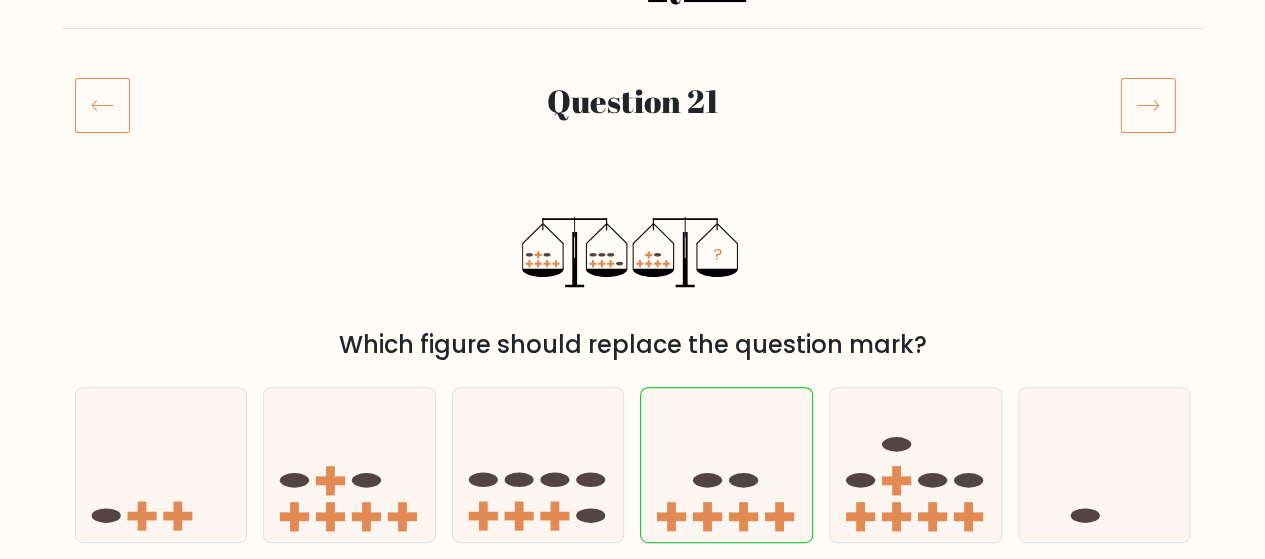 click 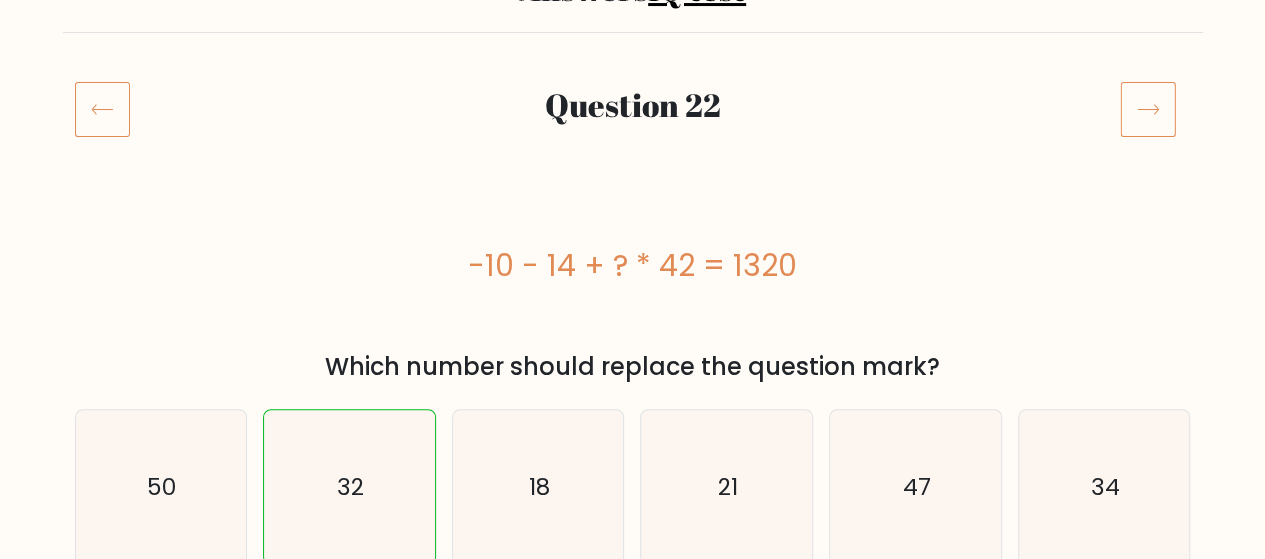 scroll, scrollTop: 300, scrollLeft: 0, axis: vertical 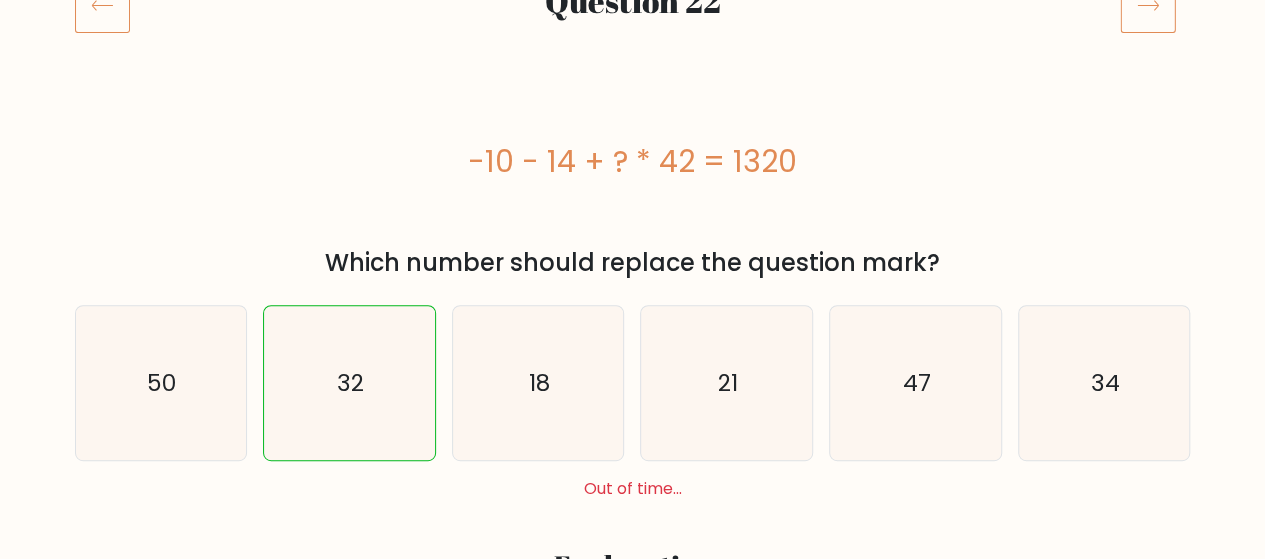 click 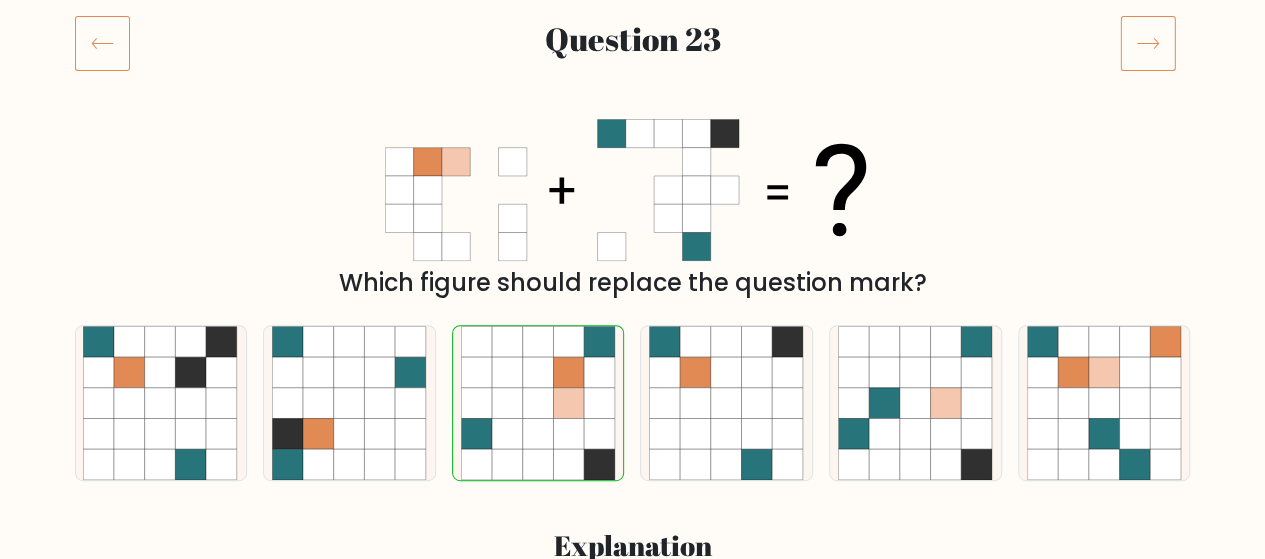 scroll, scrollTop: 300, scrollLeft: 0, axis: vertical 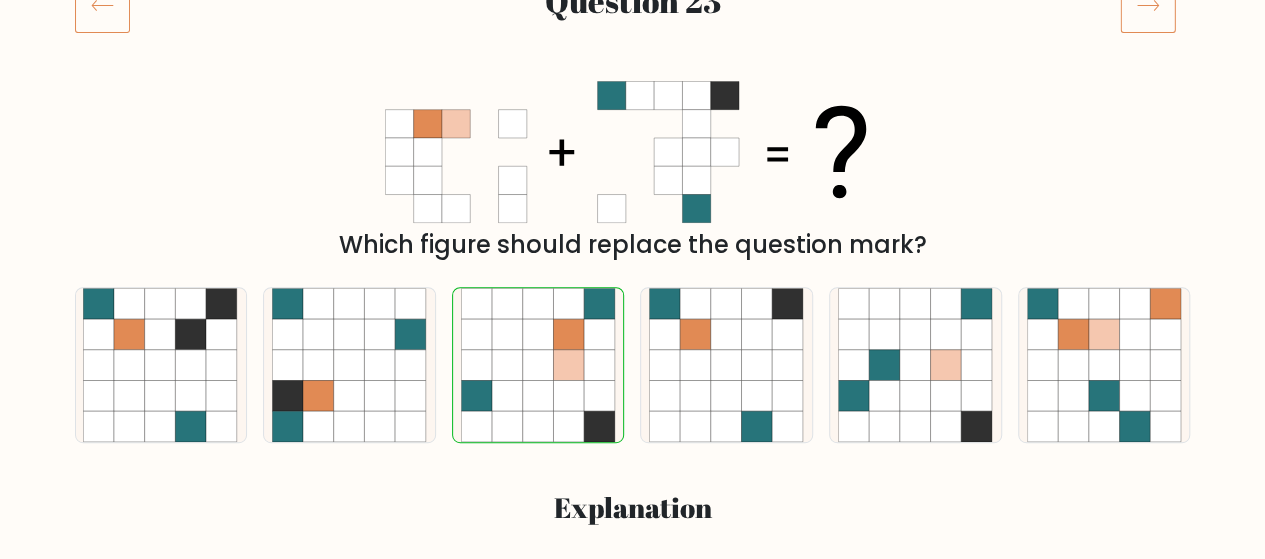 click 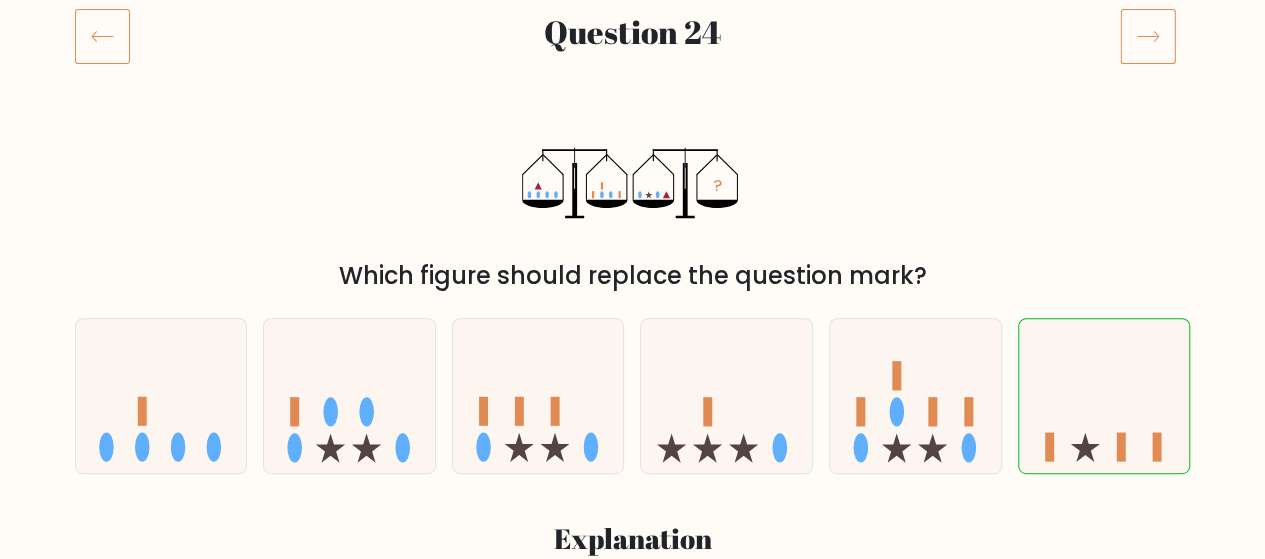 scroll, scrollTop: 300, scrollLeft: 0, axis: vertical 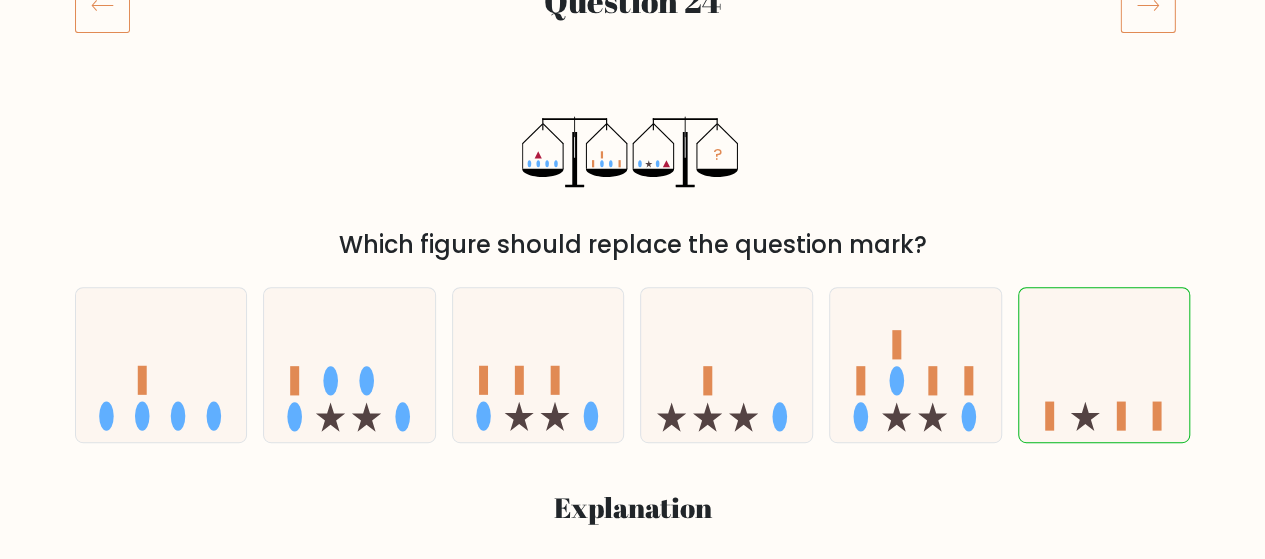 click 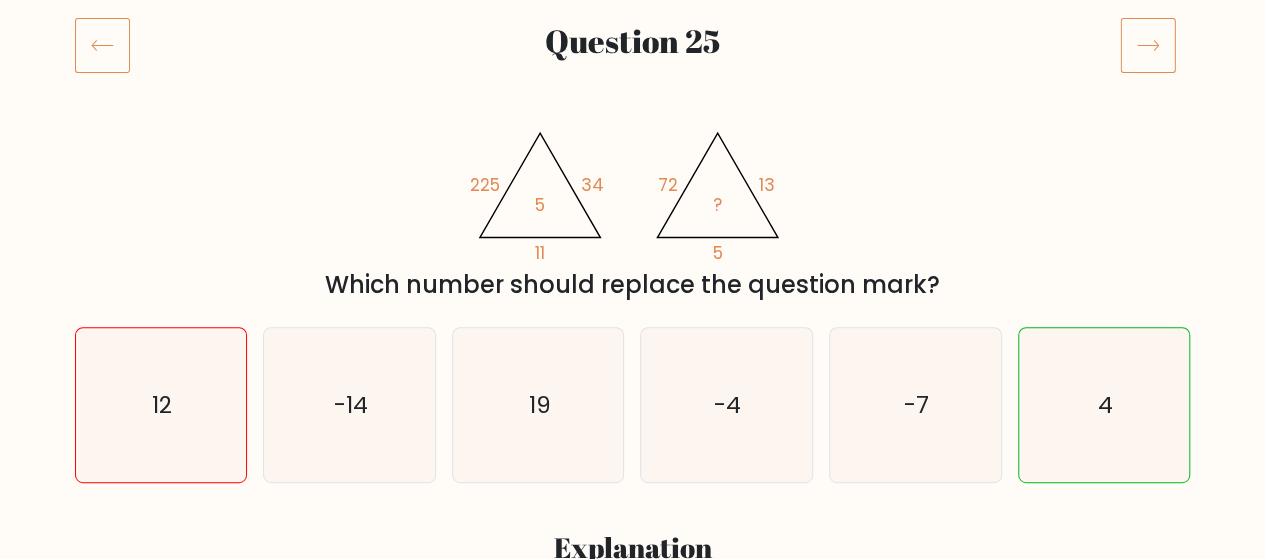 scroll, scrollTop: 300, scrollLeft: 0, axis: vertical 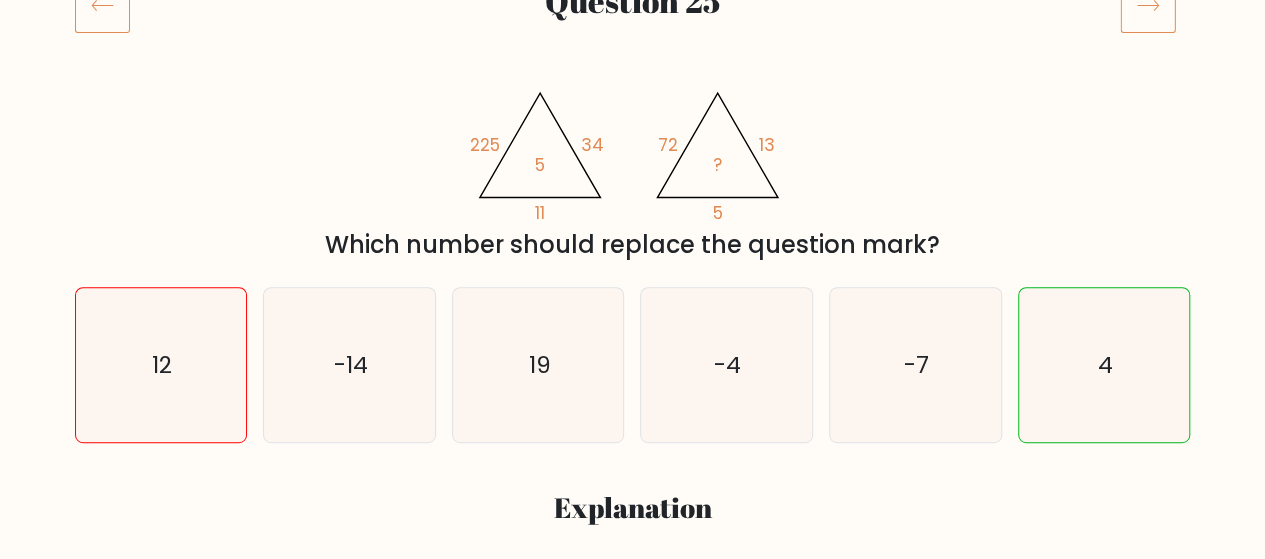click 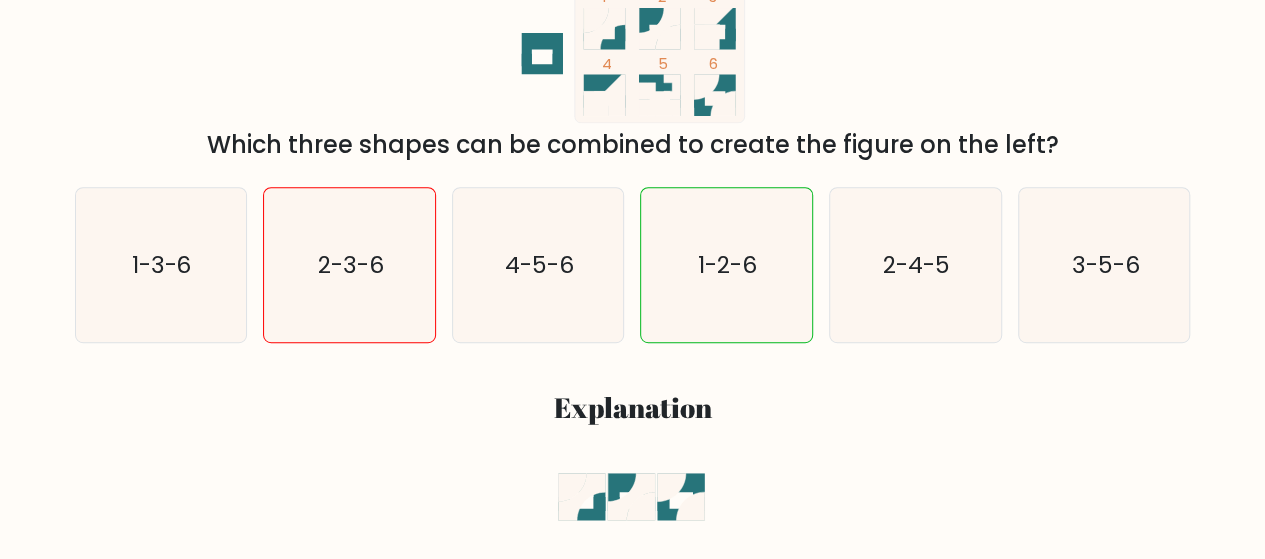 scroll, scrollTop: 300, scrollLeft: 0, axis: vertical 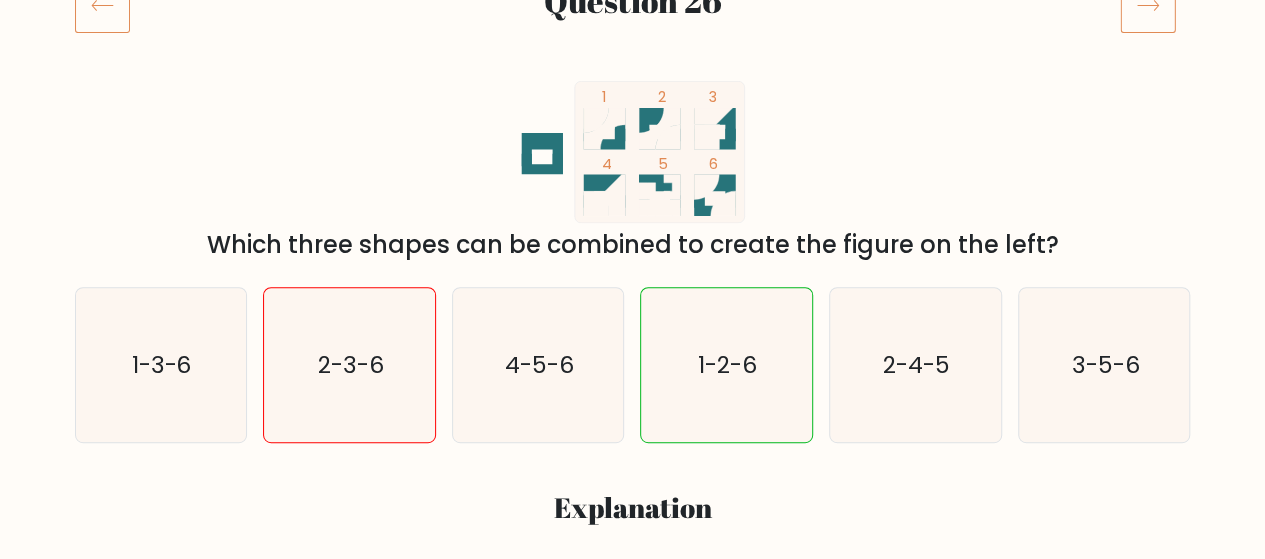 click 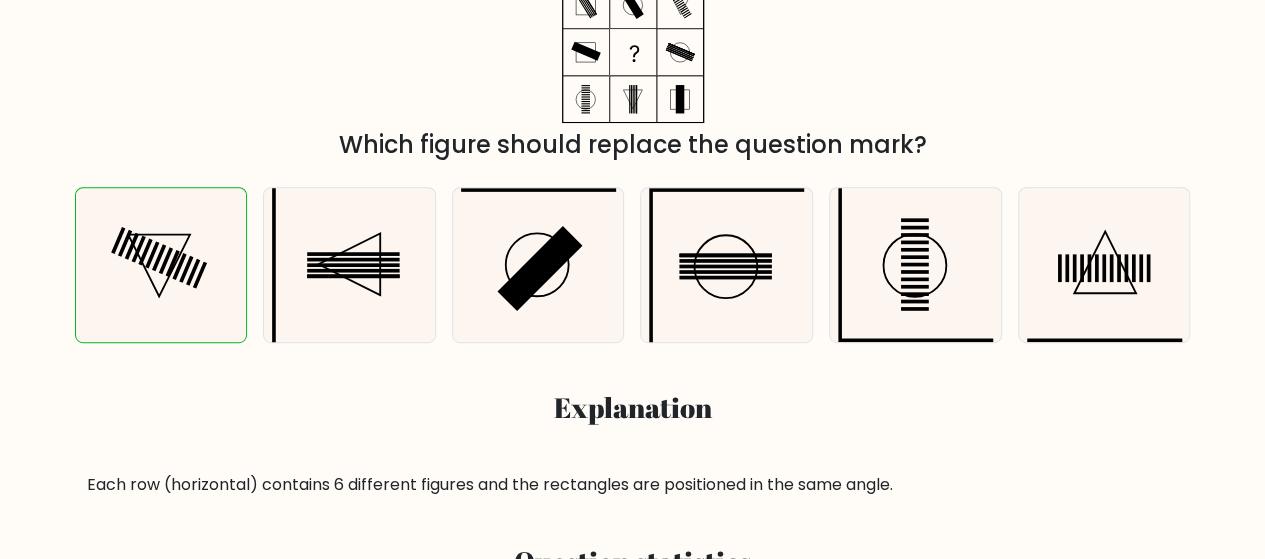 scroll, scrollTop: 300, scrollLeft: 0, axis: vertical 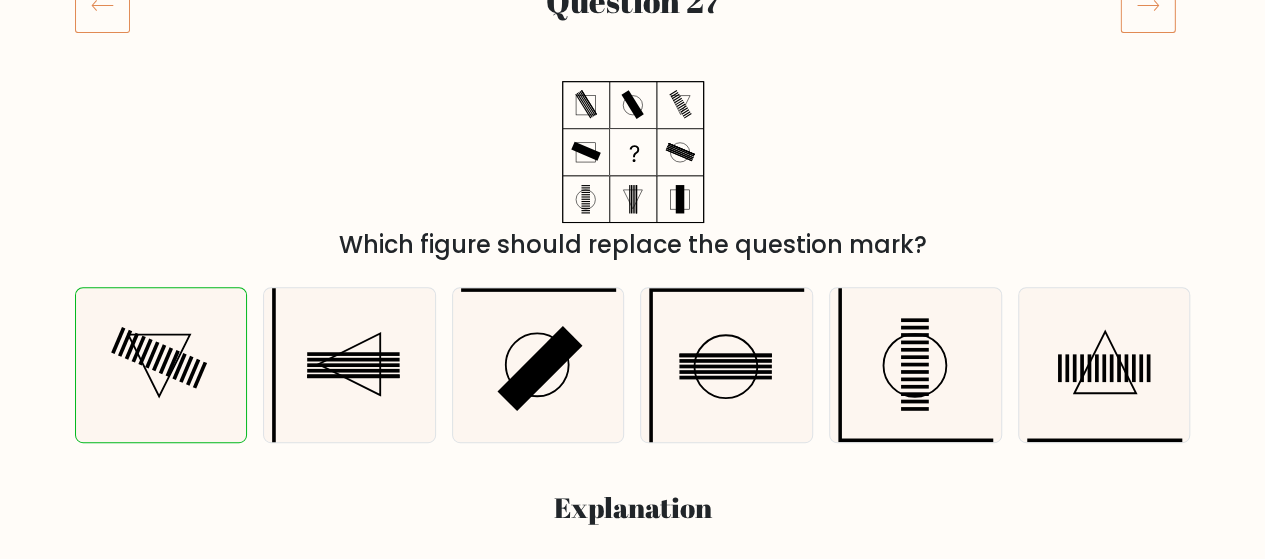 click 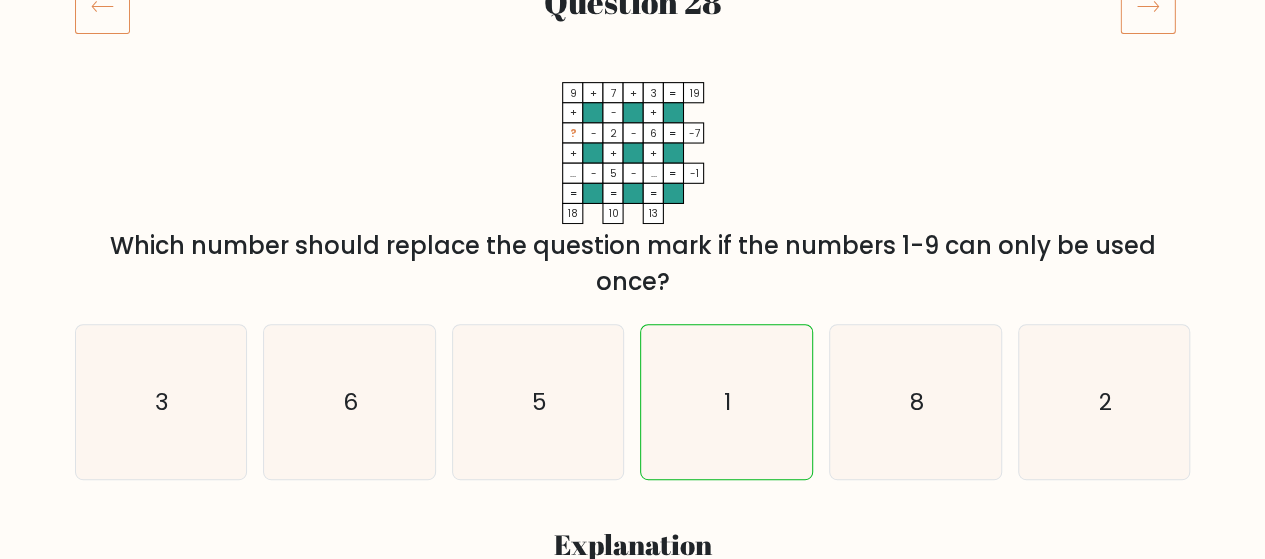 scroll, scrollTop: 300, scrollLeft: 0, axis: vertical 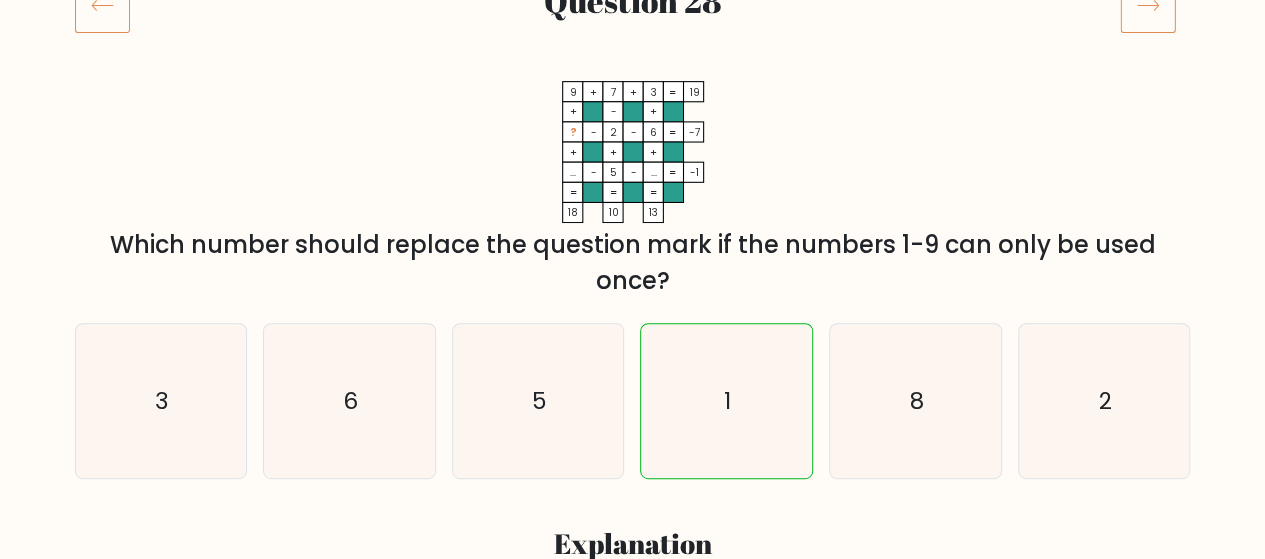 click 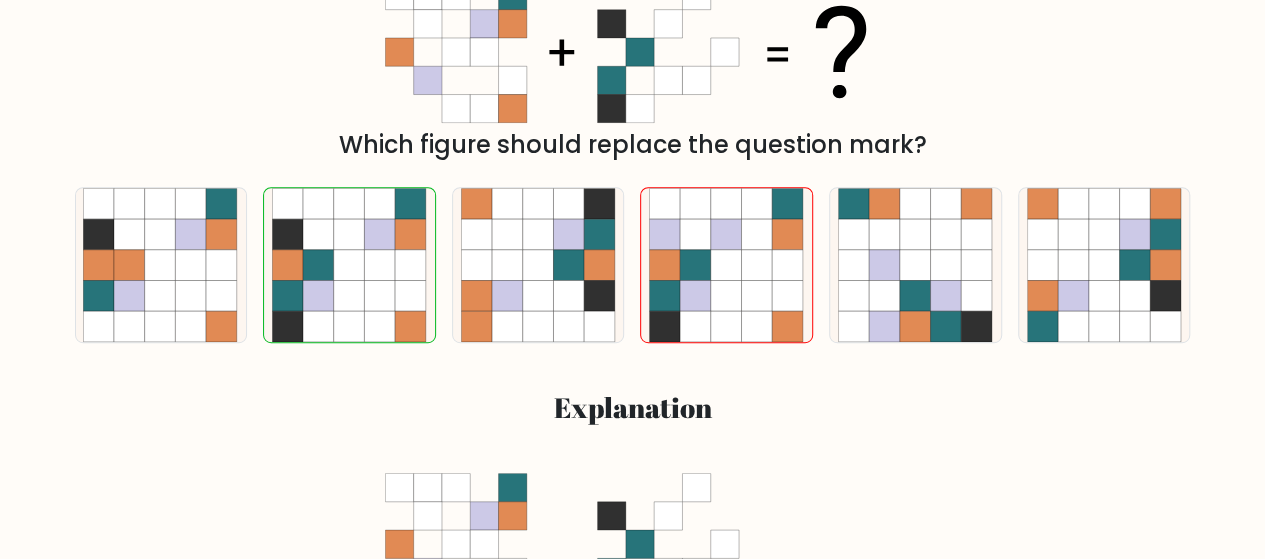 scroll, scrollTop: 300, scrollLeft: 0, axis: vertical 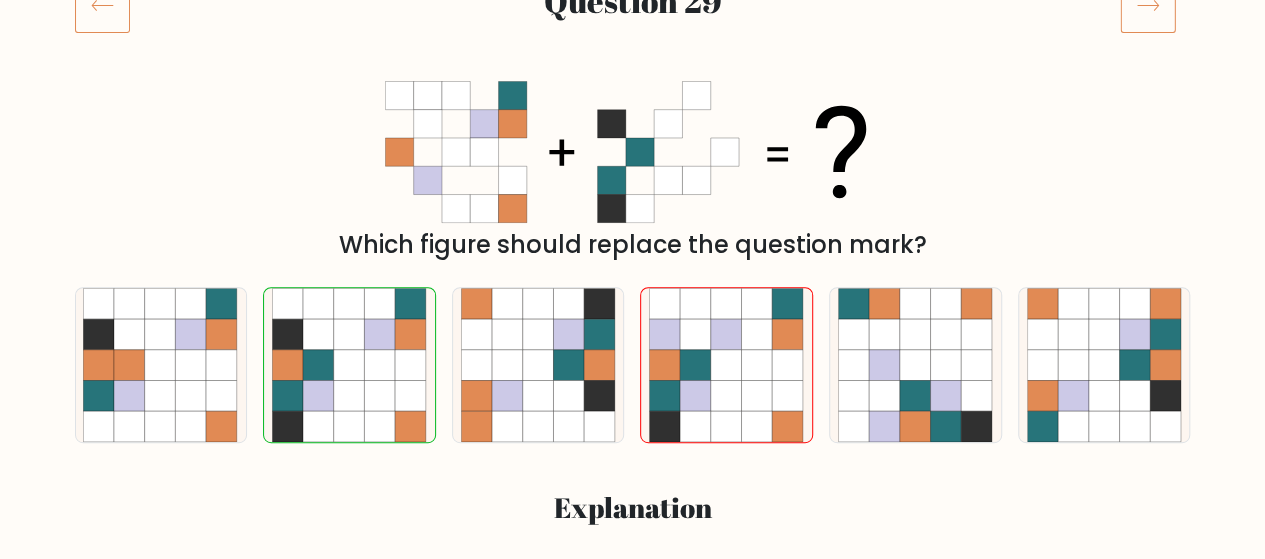 click 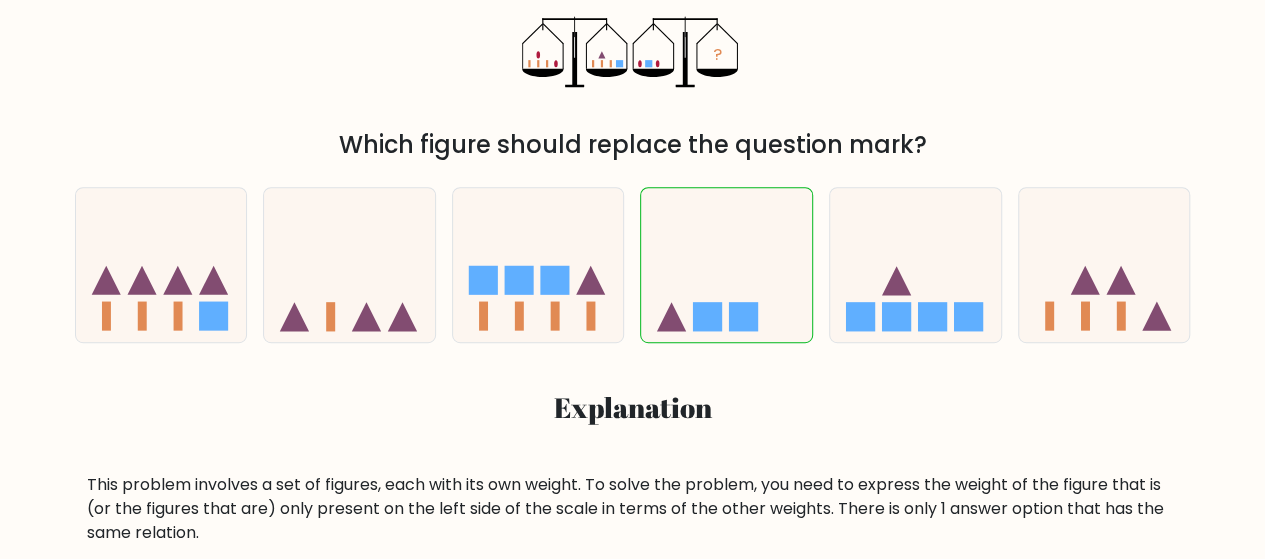 scroll, scrollTop: 300, scrollLeft: 0, axis: vertical 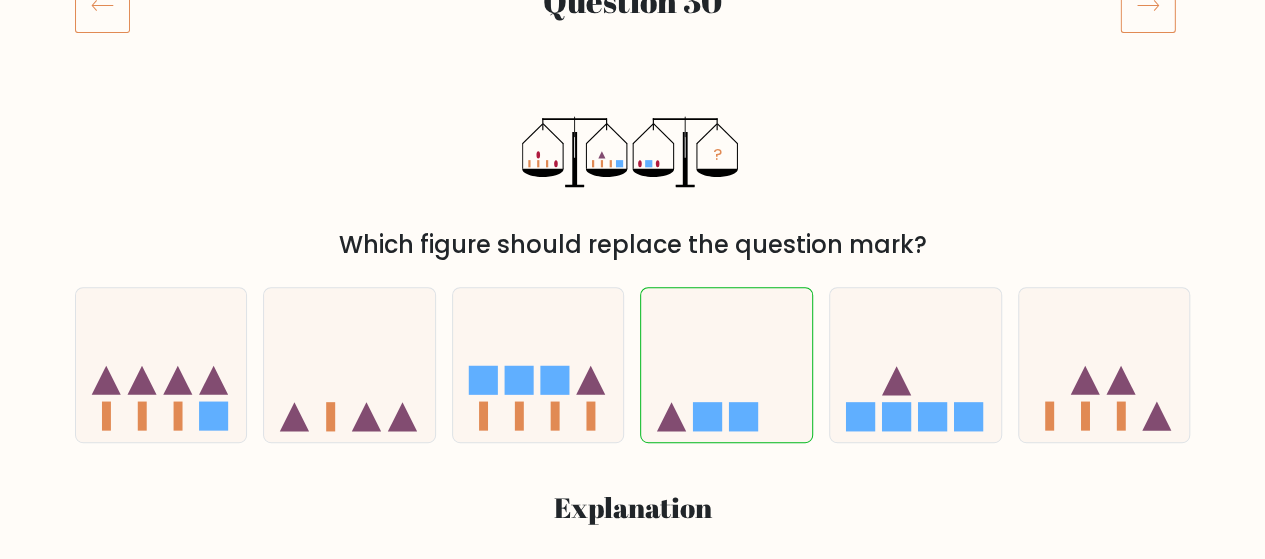 click 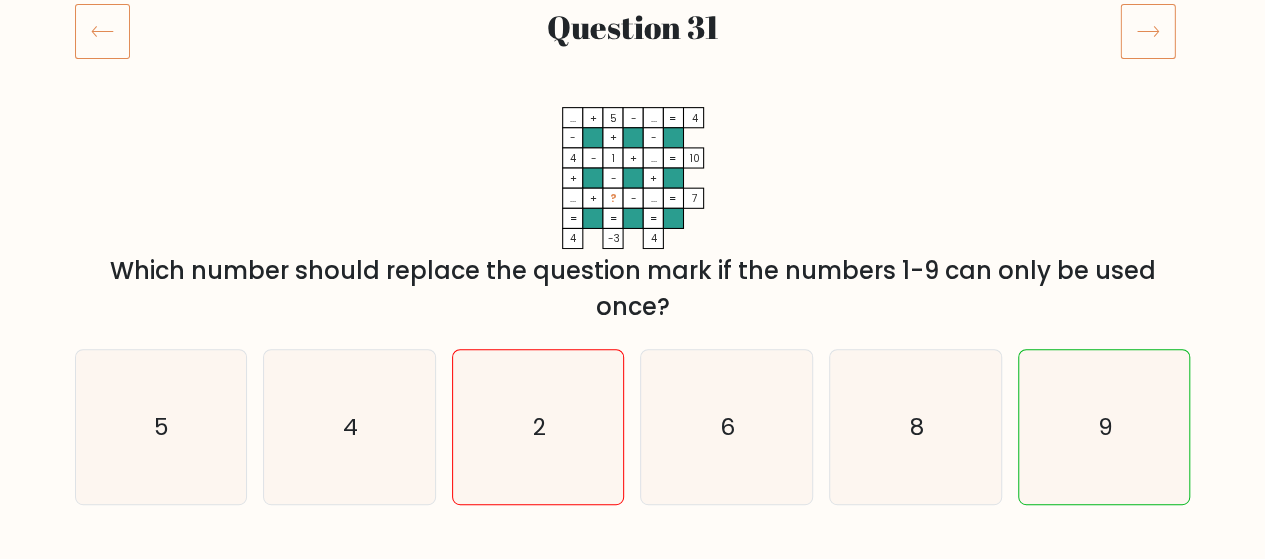 scroll, scrollTop: 300, scrollLeft: 0, axis: vertical 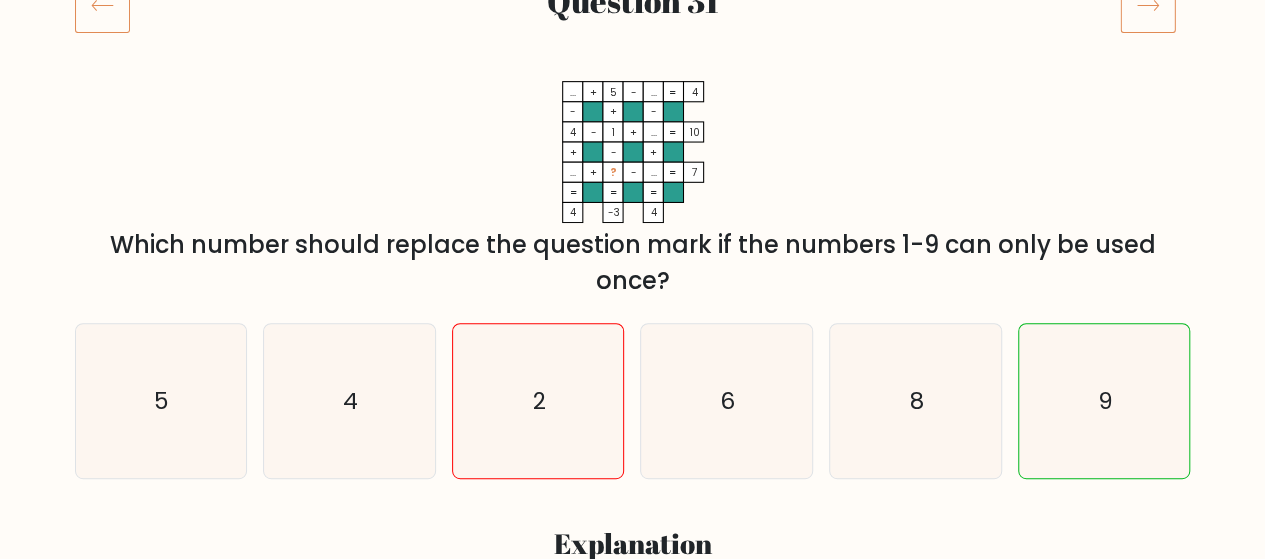 click 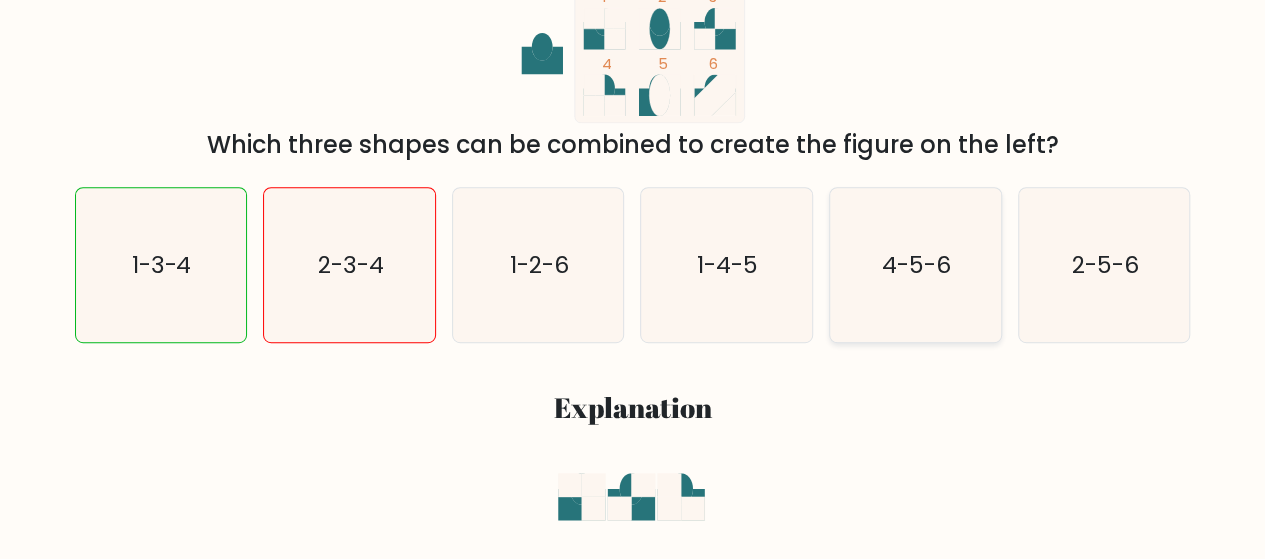 scroll, scrollTop: 300, scrollLeft: 0, axis: vertical 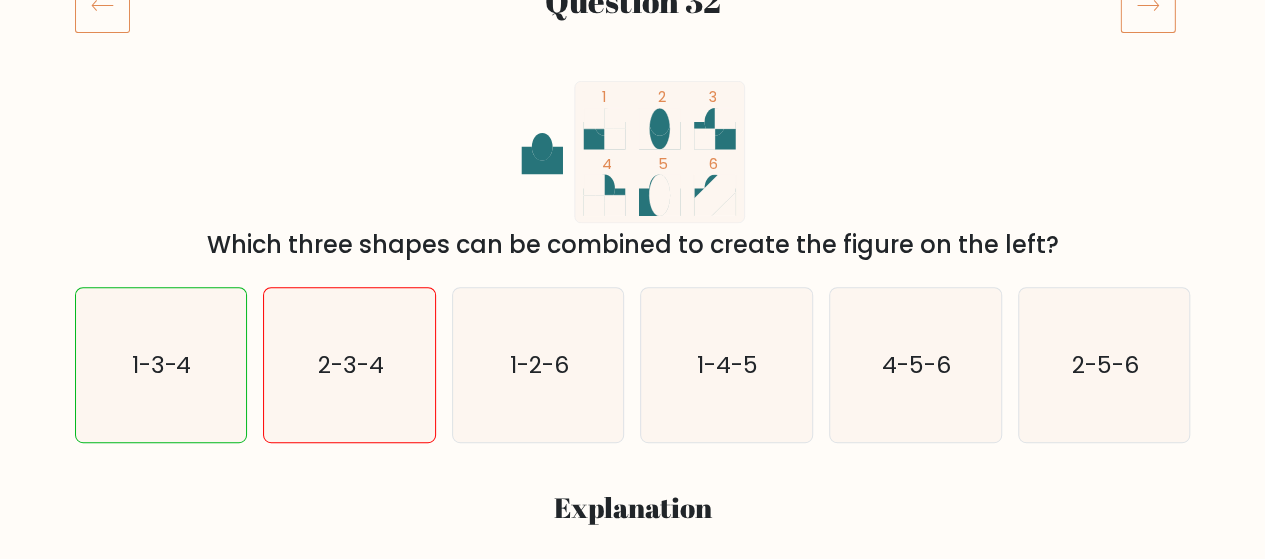 click 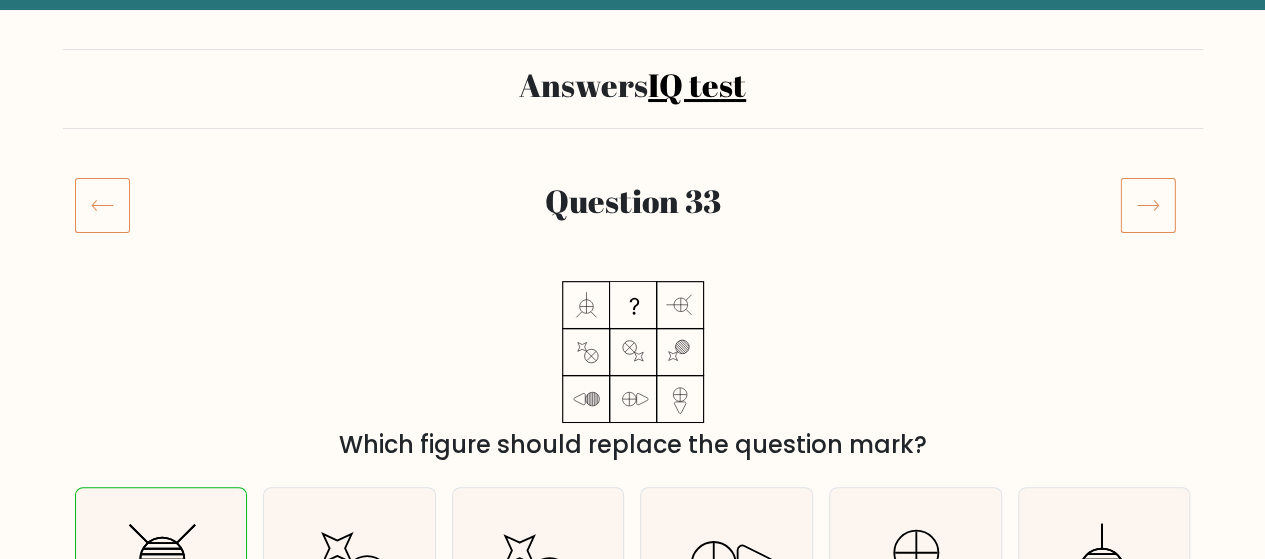 scroll, scrollTop: 200, scrollLeft: 0, axis: vertical 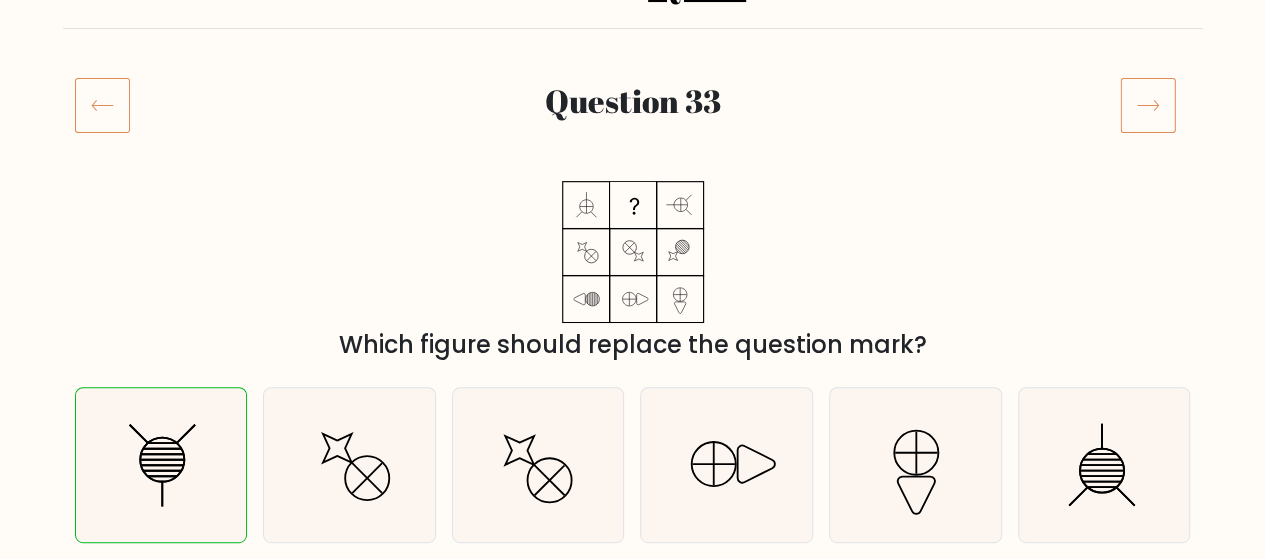 click 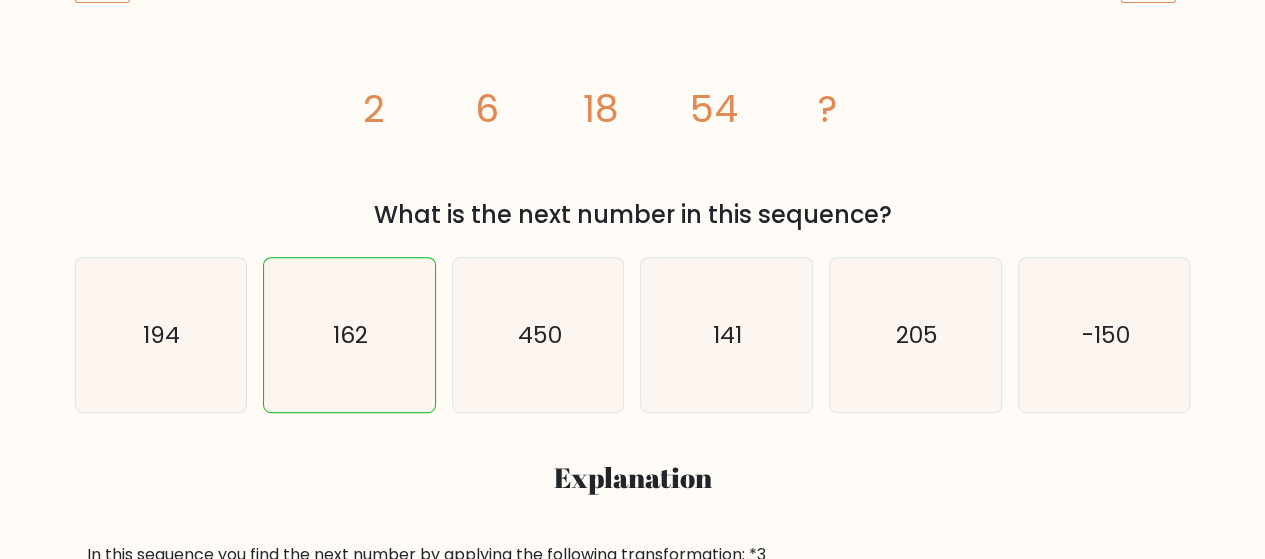 scroll, scrollTop: 300, scrollLeft: 0, axis: vertical 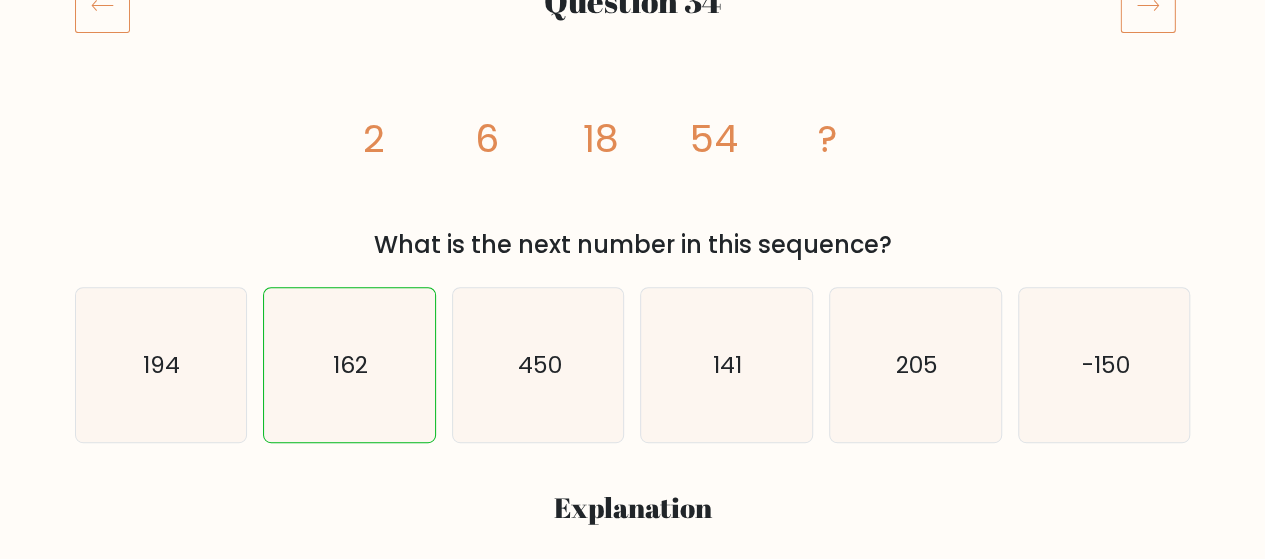 click 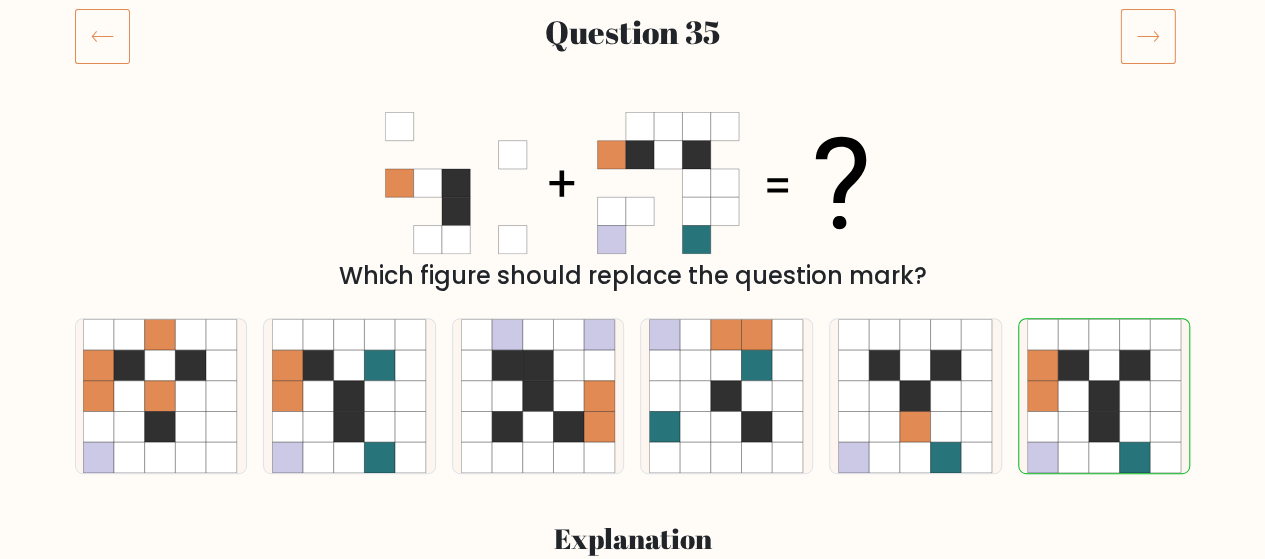 scroll, scrollTop: 300, scrollLeft: 0, axis: vertical 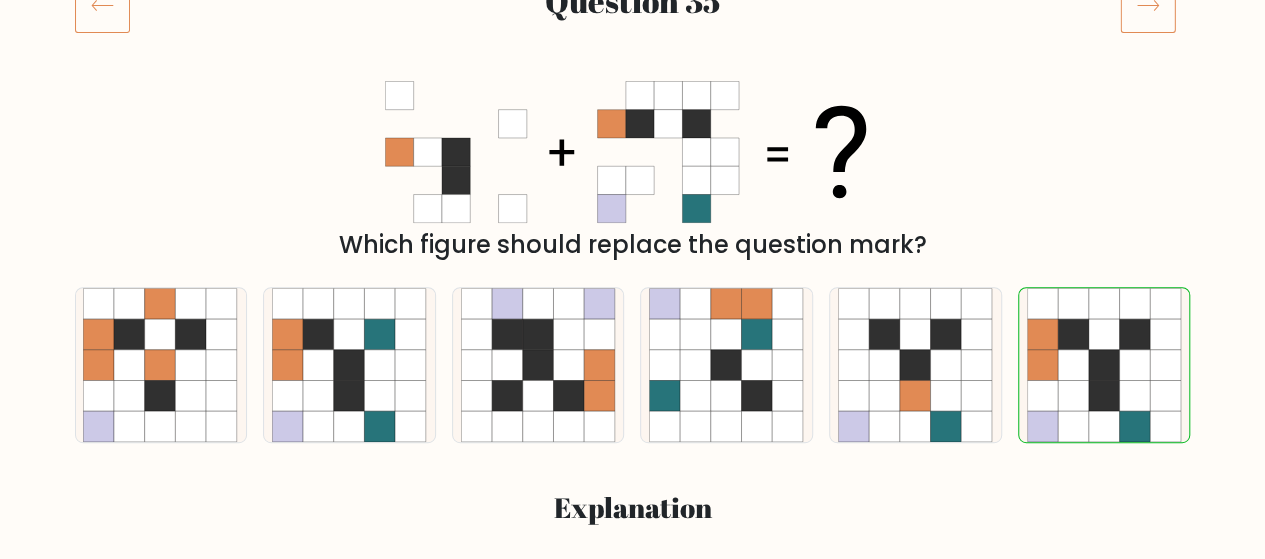 click 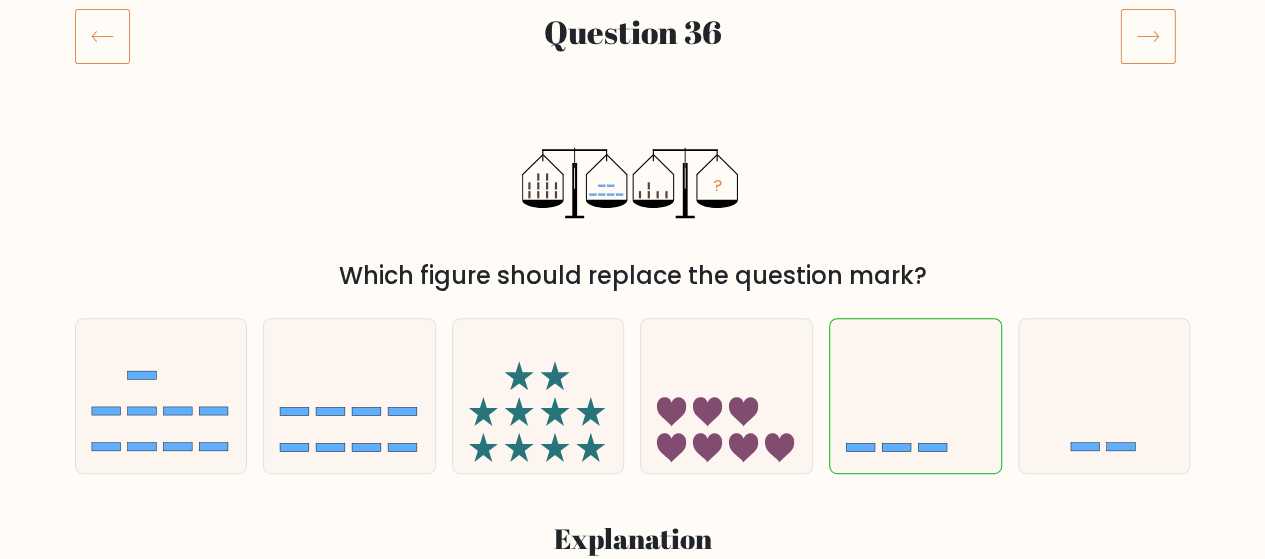 scroll, scrollTop: 300, scrollLeft: 0, axis: vertical 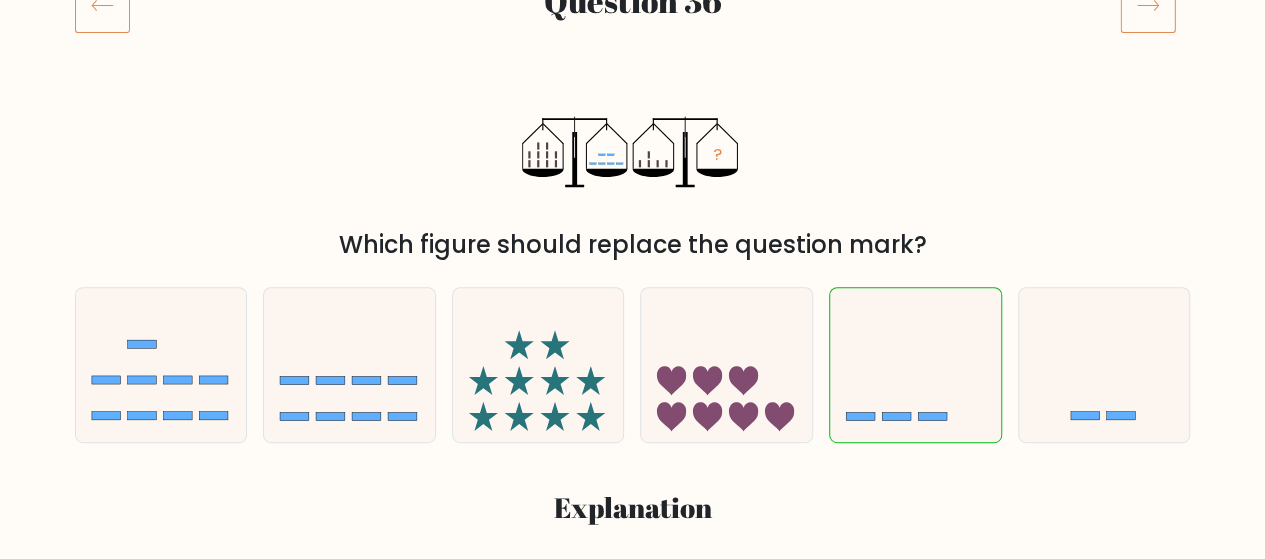 click 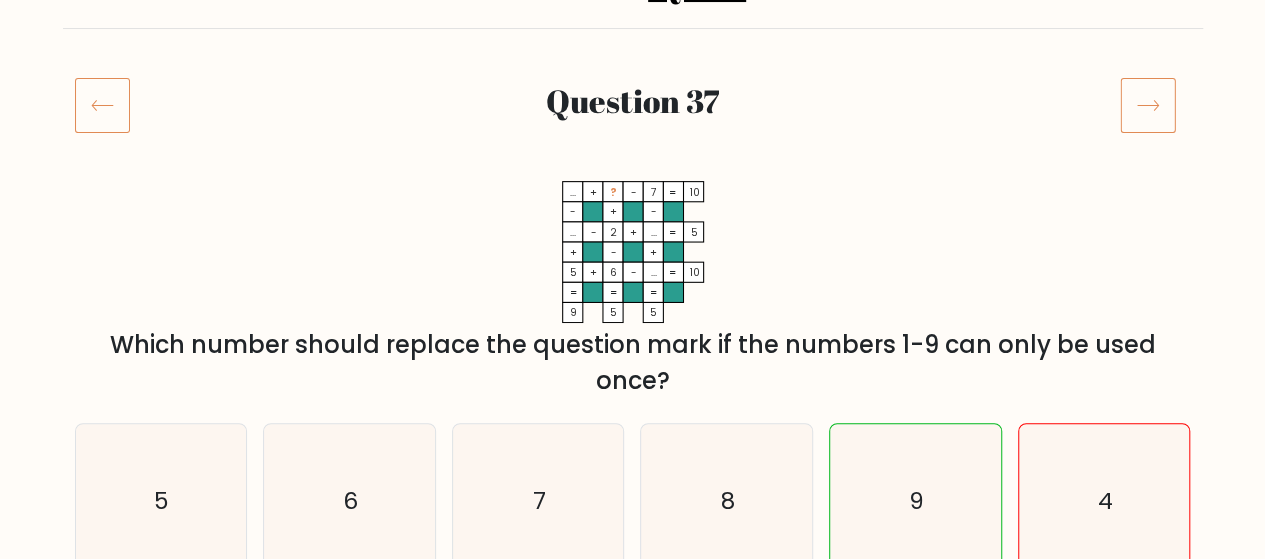 scroll, scrollTop: 300, scrollLeft: 0, axis: vertical 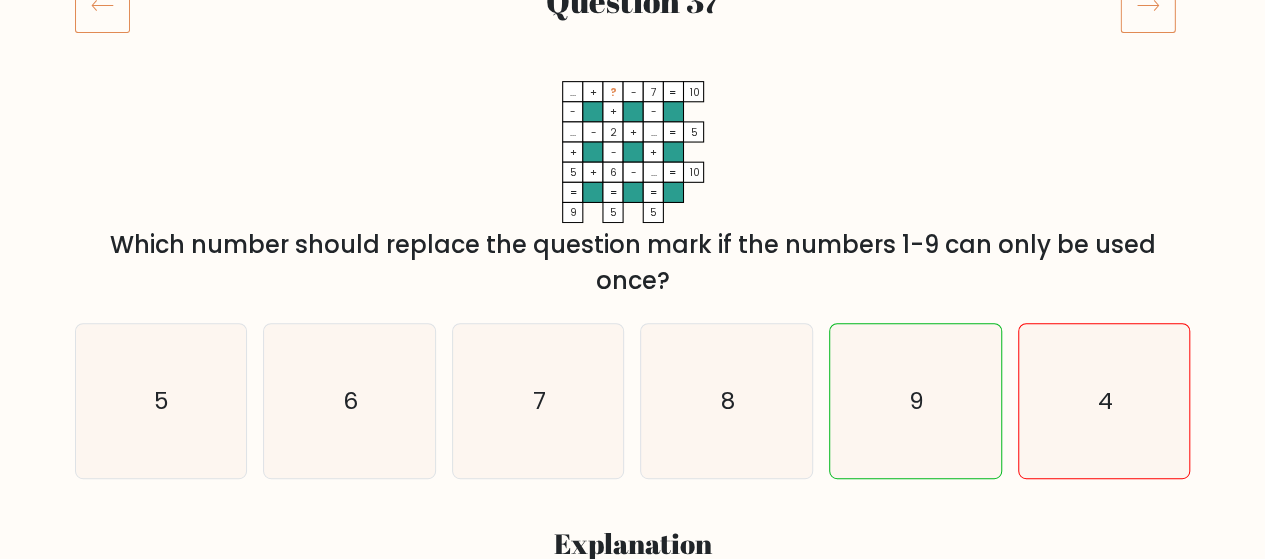 click 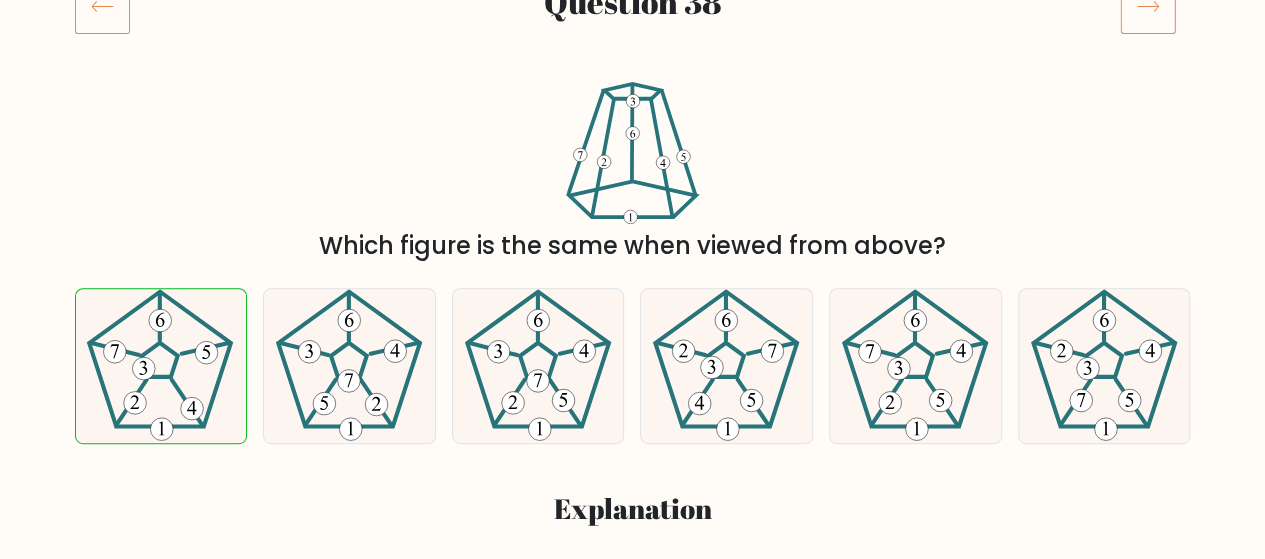 scroll, scrollTop: 300, scrollLeft: 0, axis: vertical 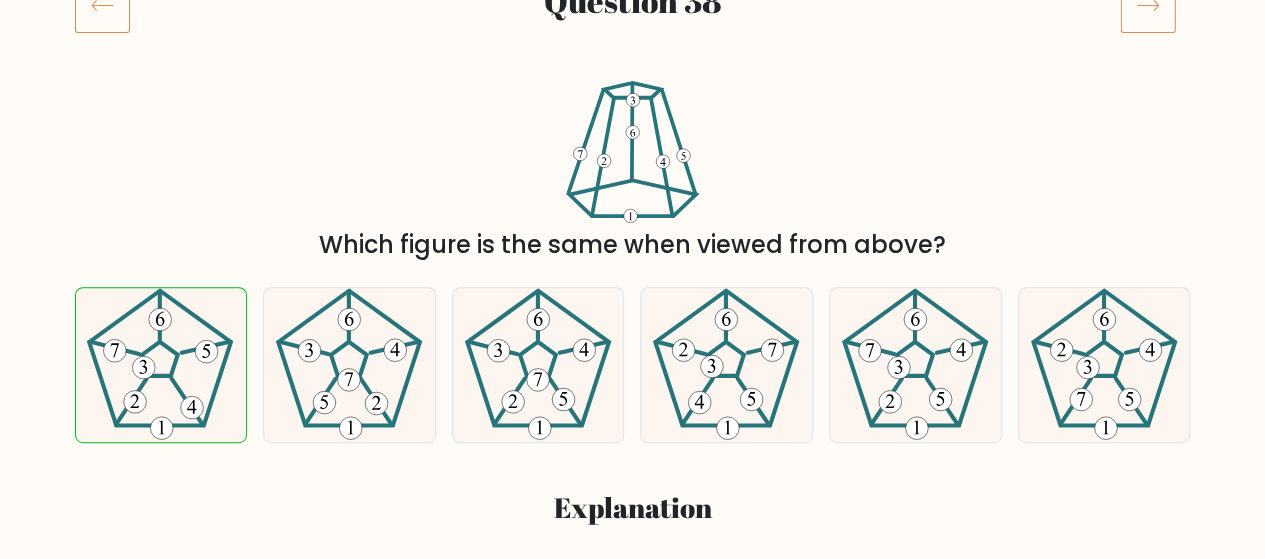 click 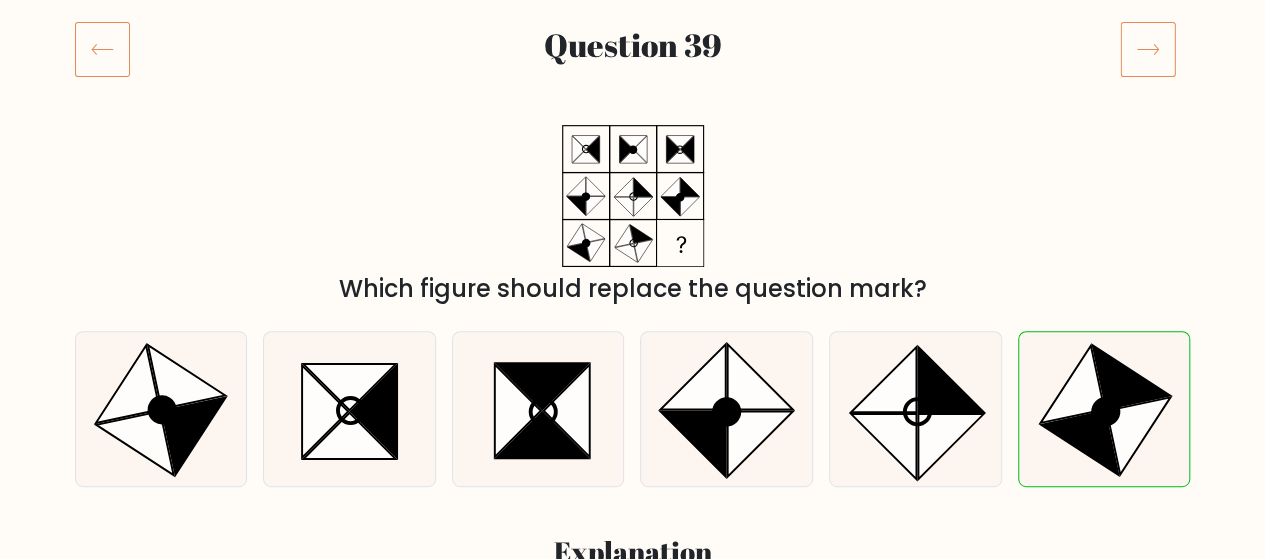 scroll, scrollTop: 200, scrollLeft: 0, axis: vertical 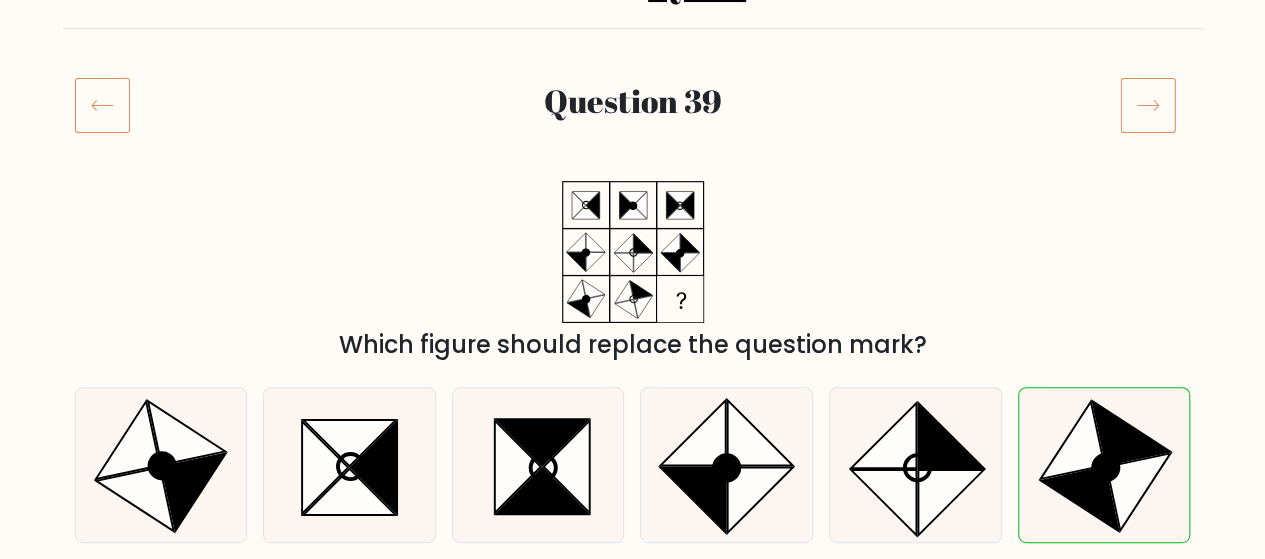 click 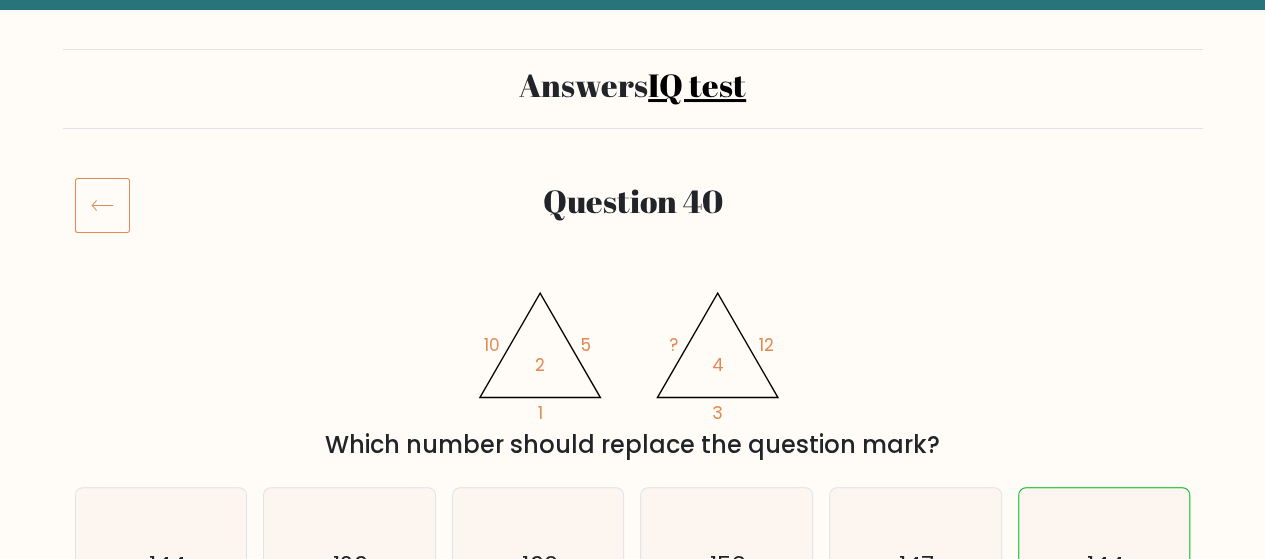 scroll, scrollTop: 0, scrollLeft: 0, axis: both 